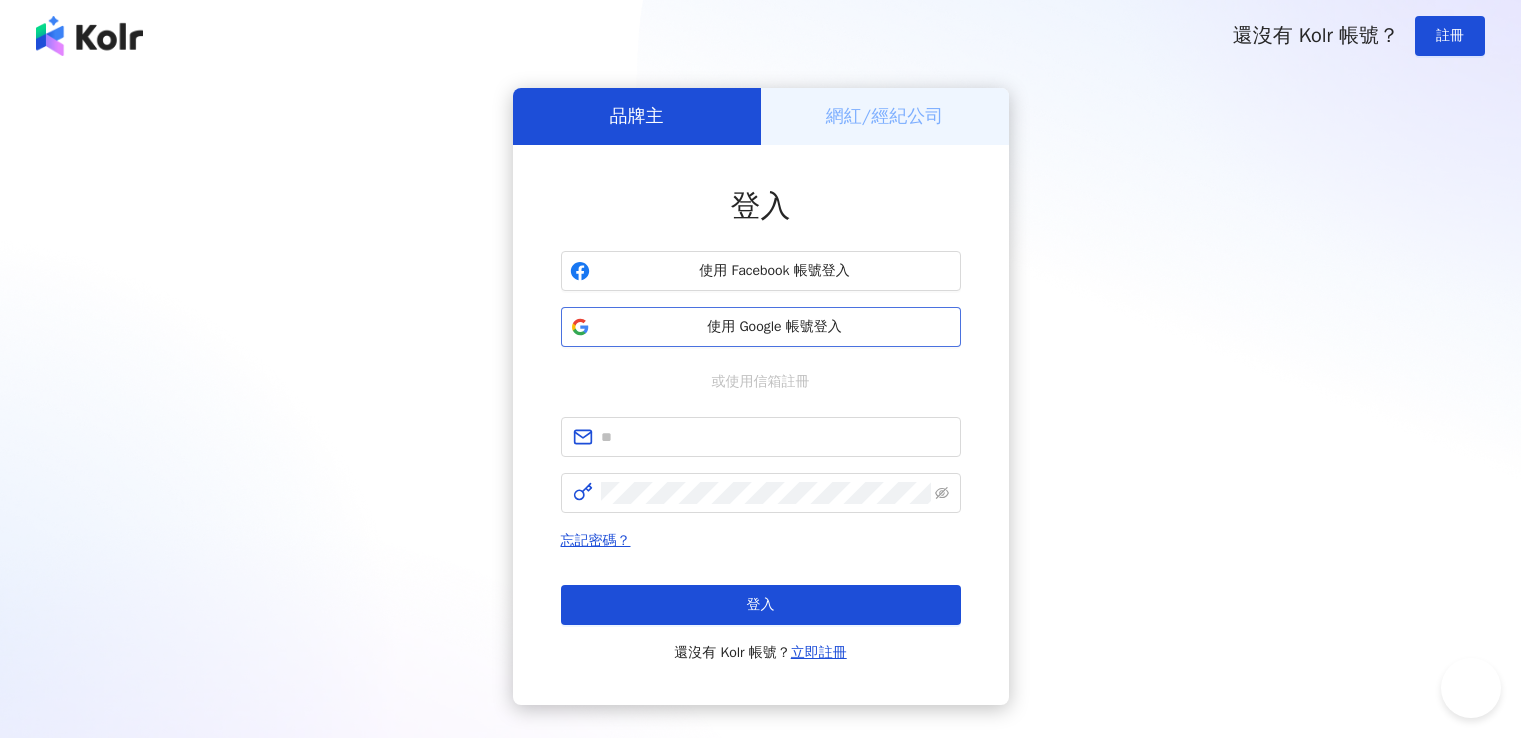 scroll, scrollTop: 0, scrollLeft: 0, axis: both 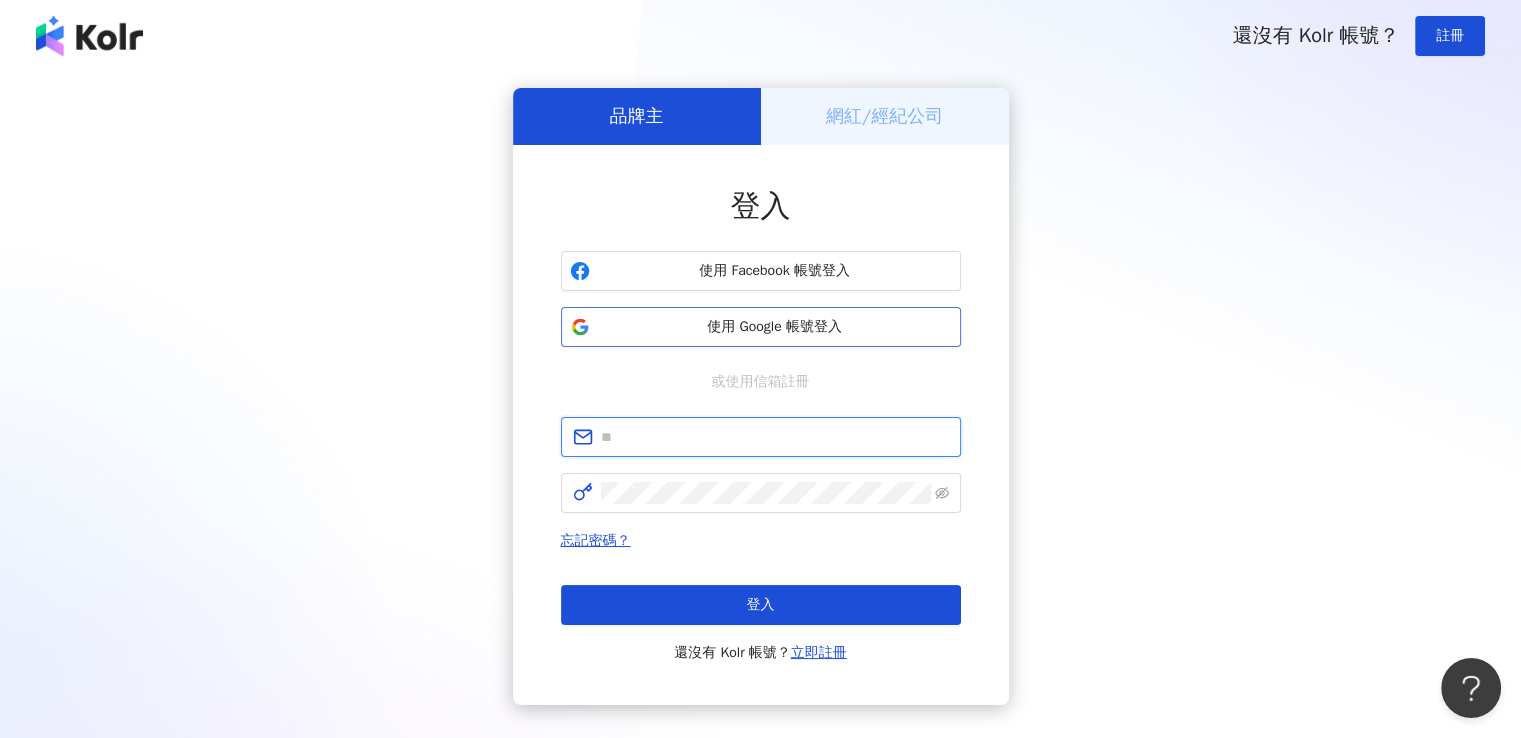 type on "**********" 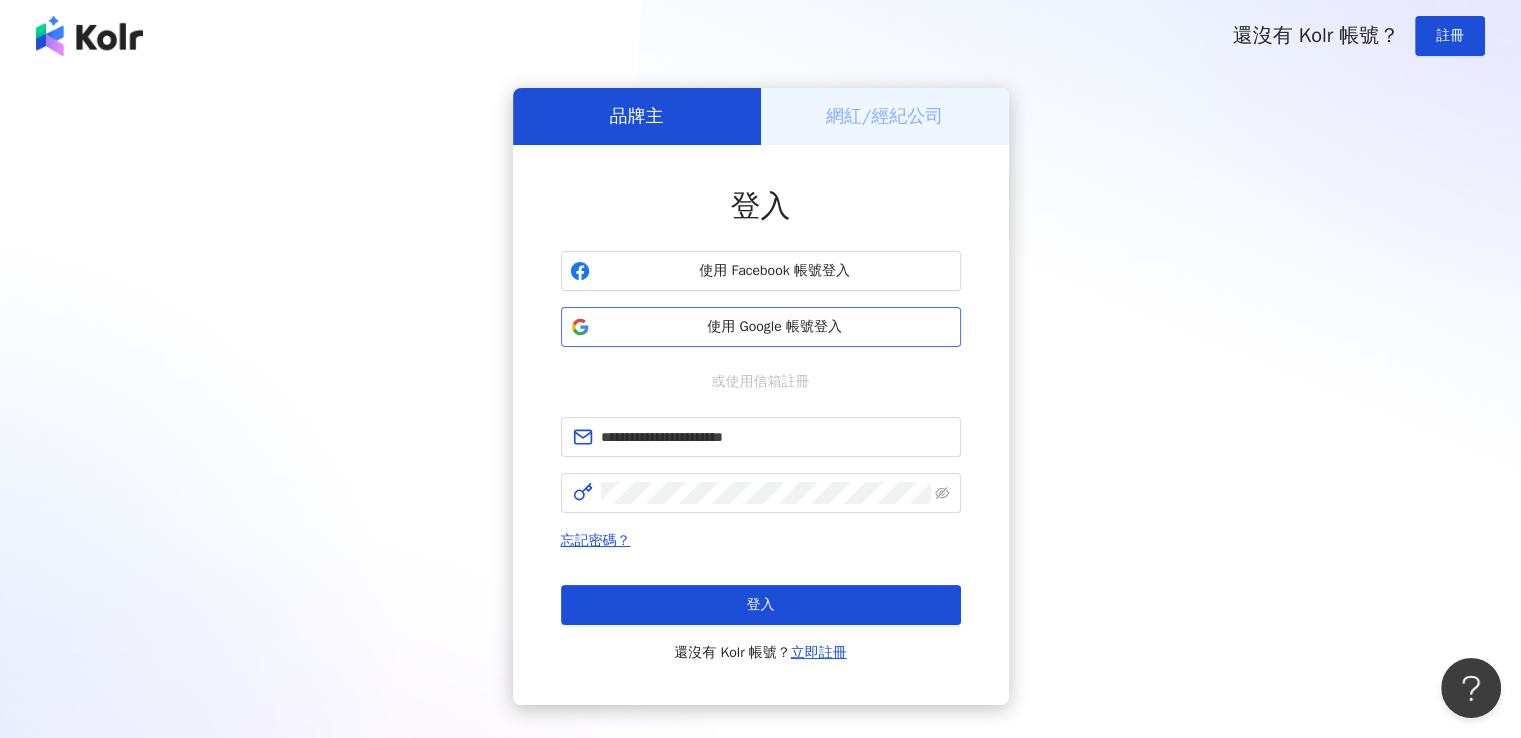 click on "使用 Google 帳號登入" at bounding box center [775, 327] 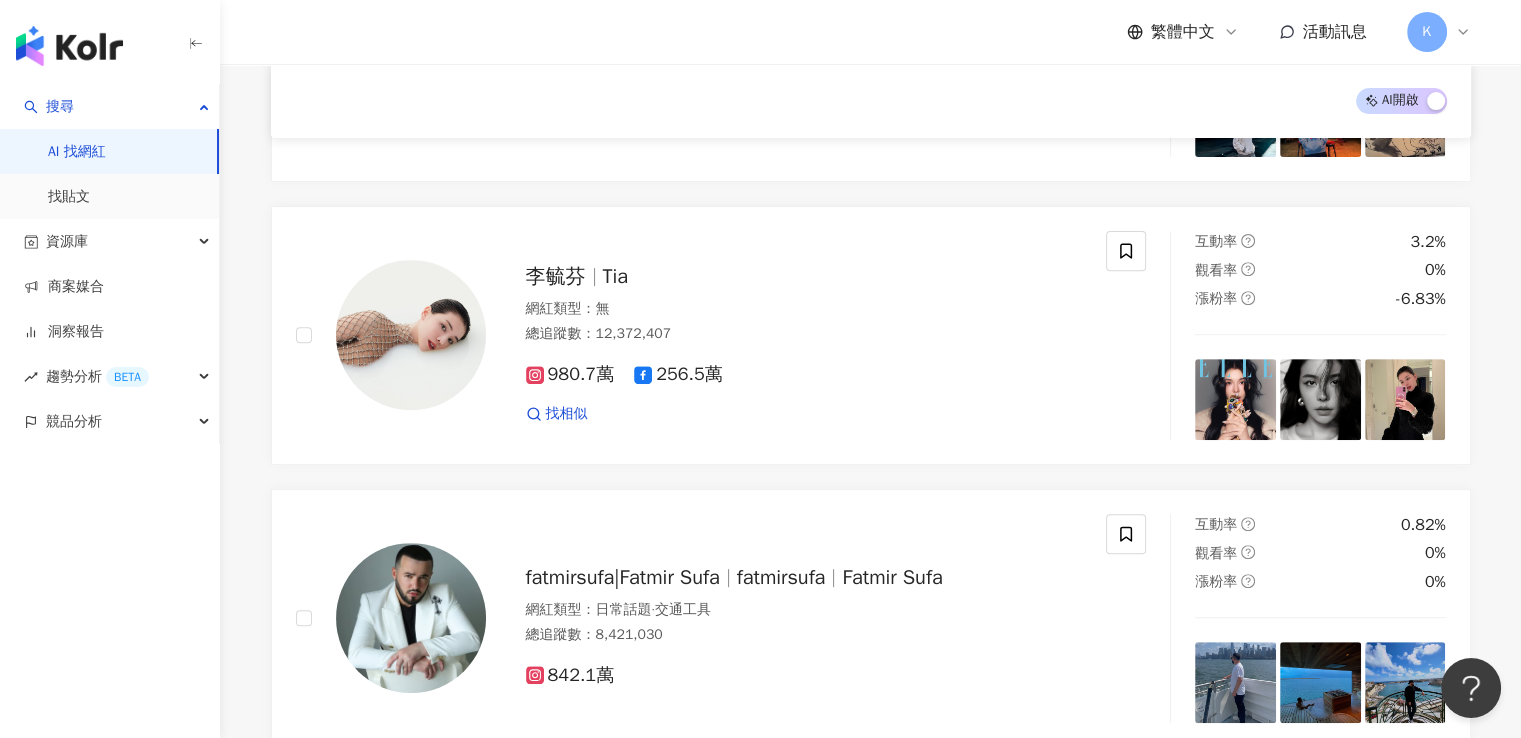 scroll, scrollTop: 0, scrollLeft: 0, axis: both 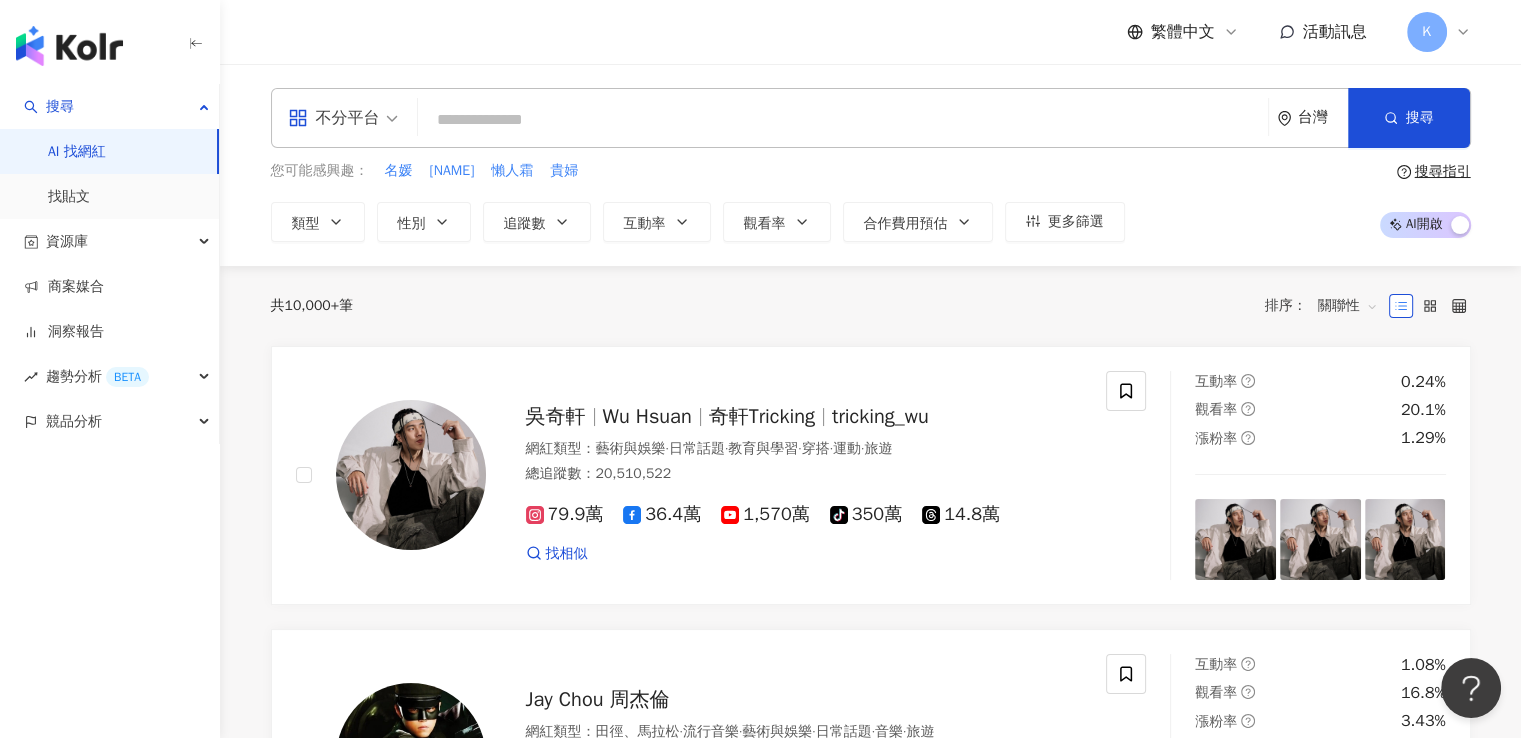 click at bounding box center [843, 120] 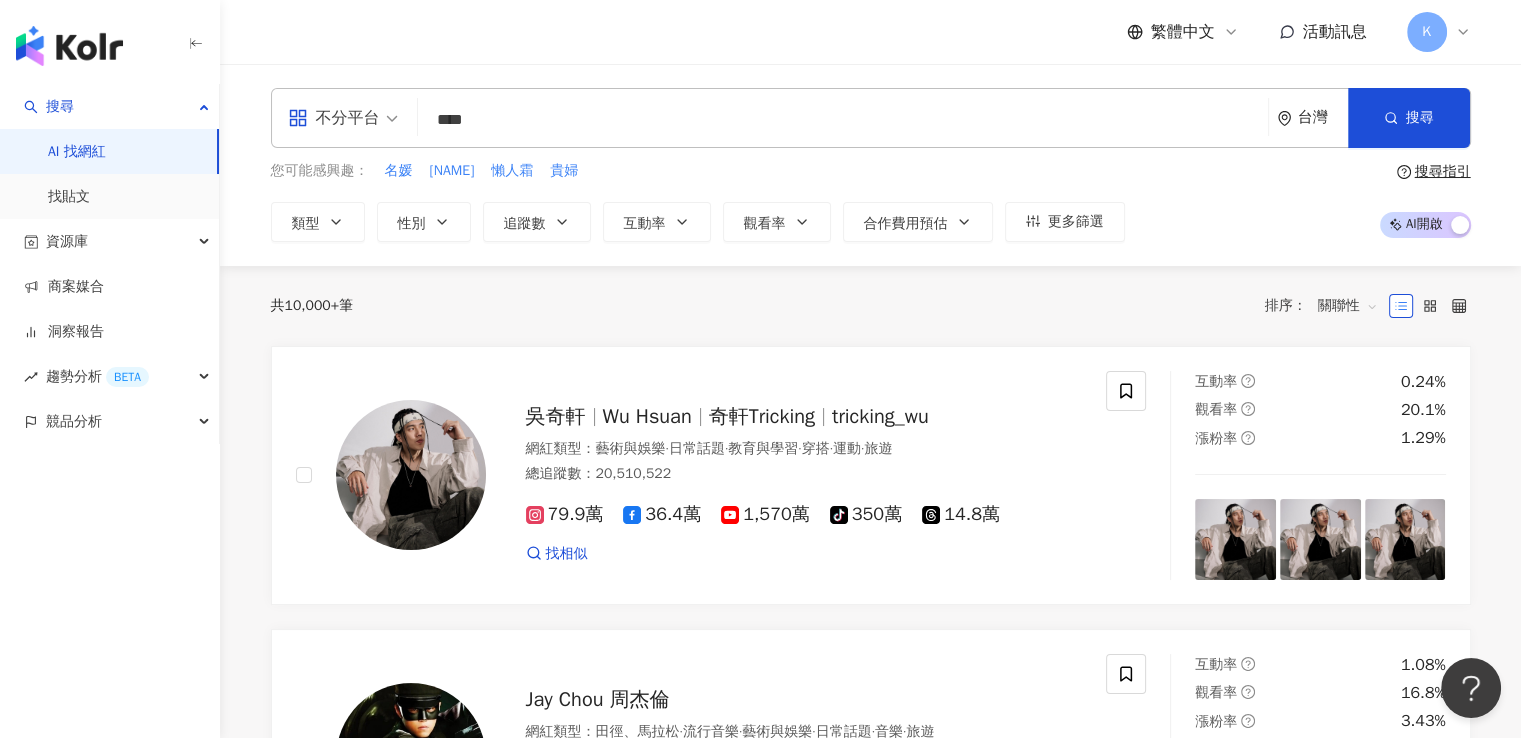 type on "****" 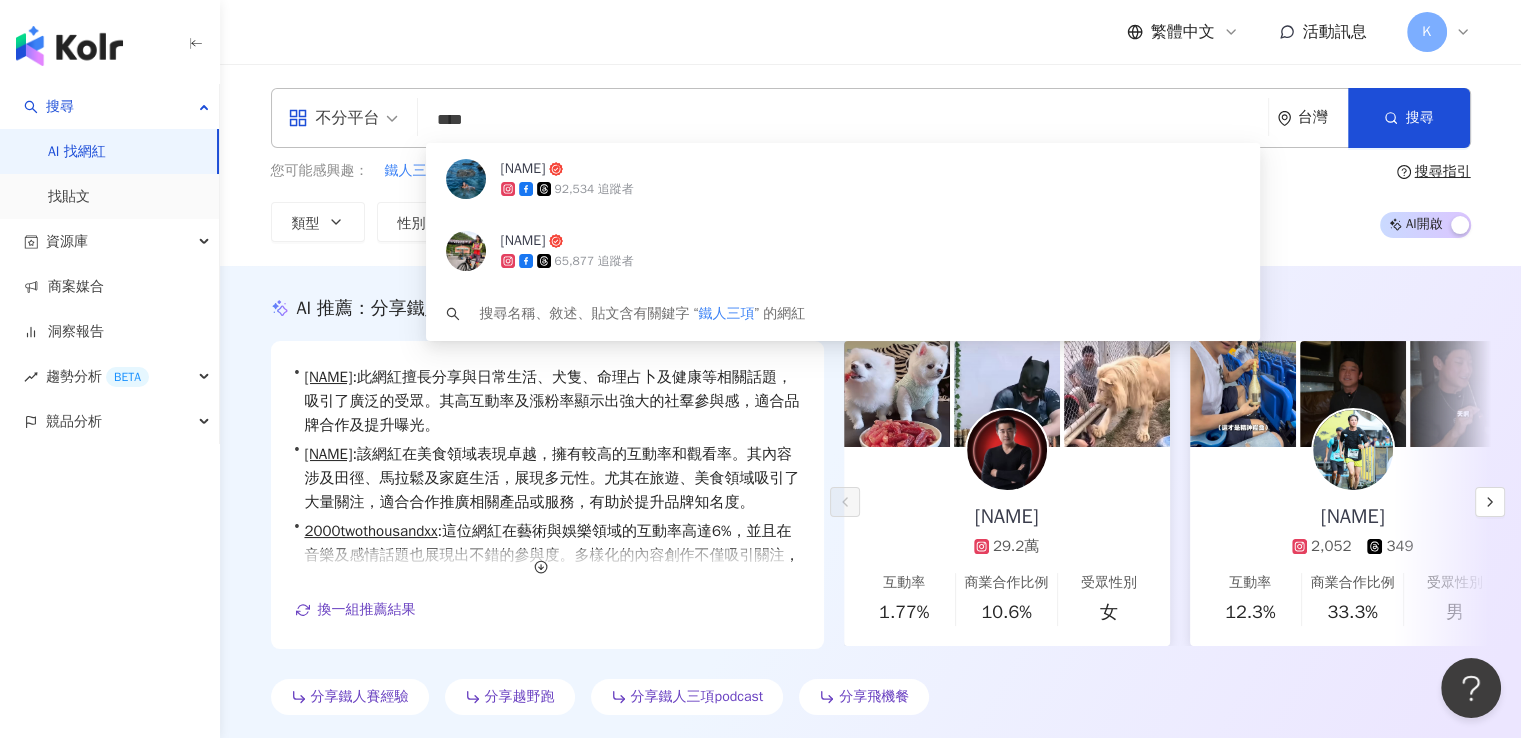 click on "不分平台 **** 台灣 搜尋 a989a606-6f50-4bb0-9a29-0b4e385586be 林昱綺 92,534   追蹤者 李詹瑩 65,877   追蹤者 搜尋名稱、敘述、貼文含有關鍵字 “ 鐵人三項 ” 的網紅 您可能感興趣： 鐵人三項賽事  鐵餅  鐵人賽事  運動強度  冷卻下來  類型 性別 追蹤數 互動率 觀看率 合作費用預估  更多篩選 搜尋指引 AI  開啟 AI  關閉" at bounding box center (871, 165) 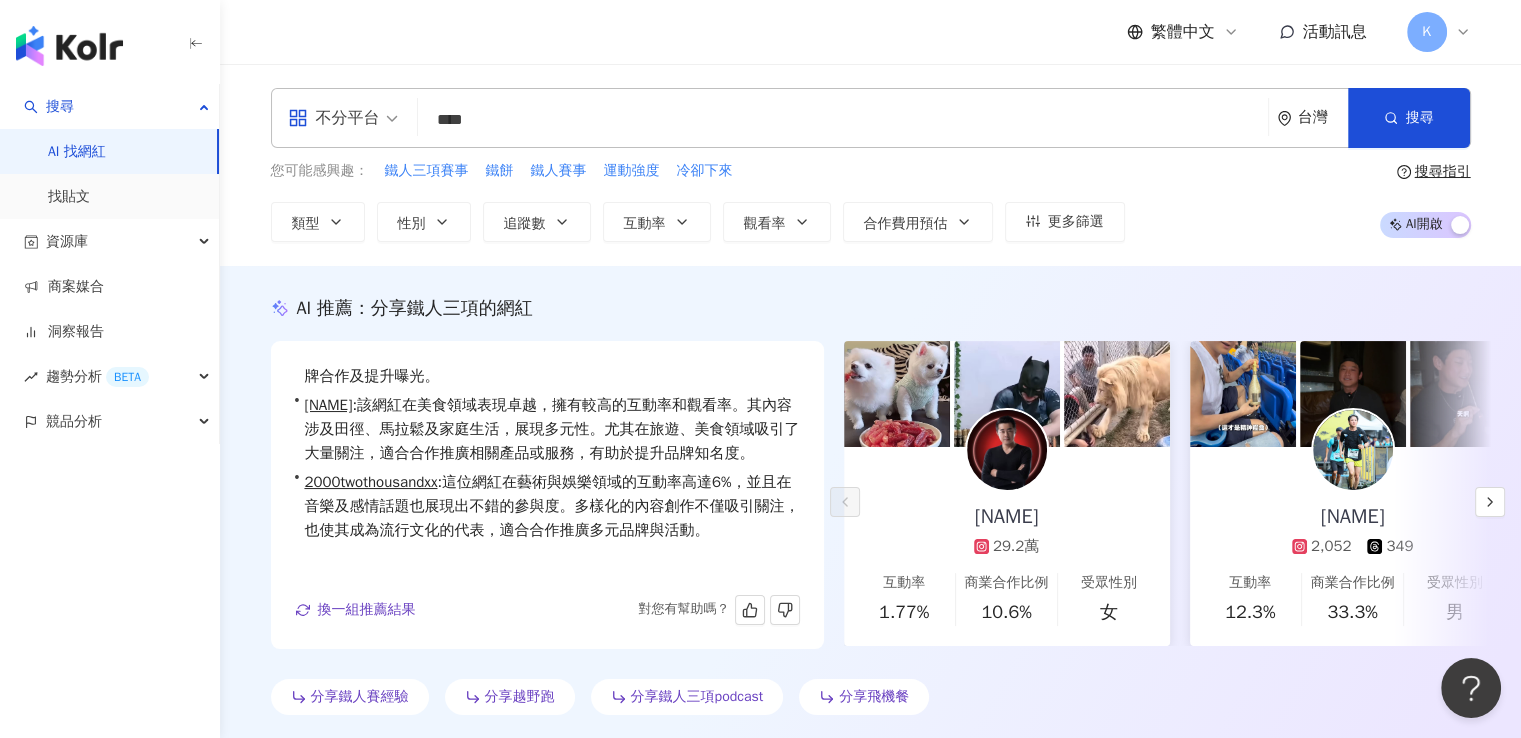 scroll, scrollTop: 96, scrollLeft: 0, axis: vertical 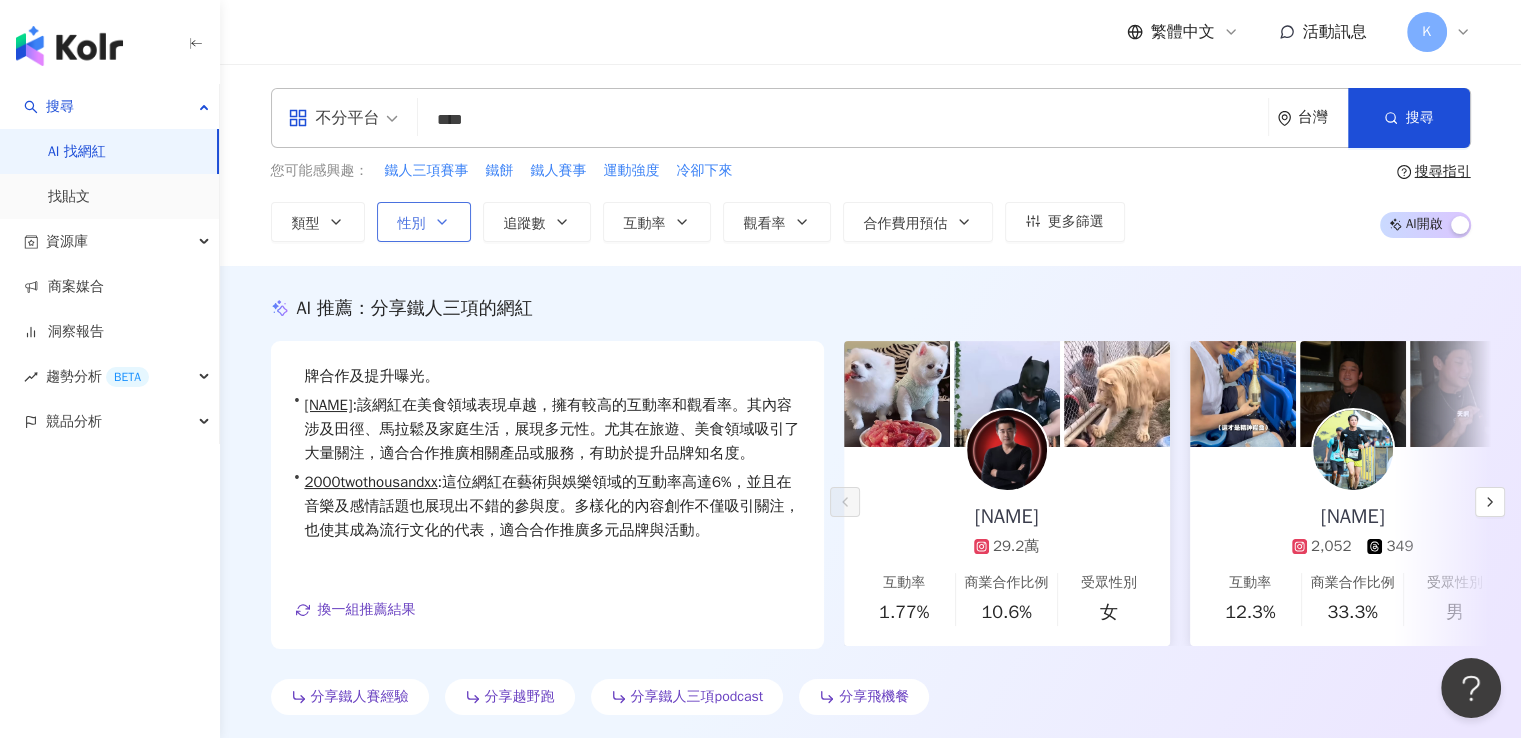 click on "性別" at bounding box center [424, 222] 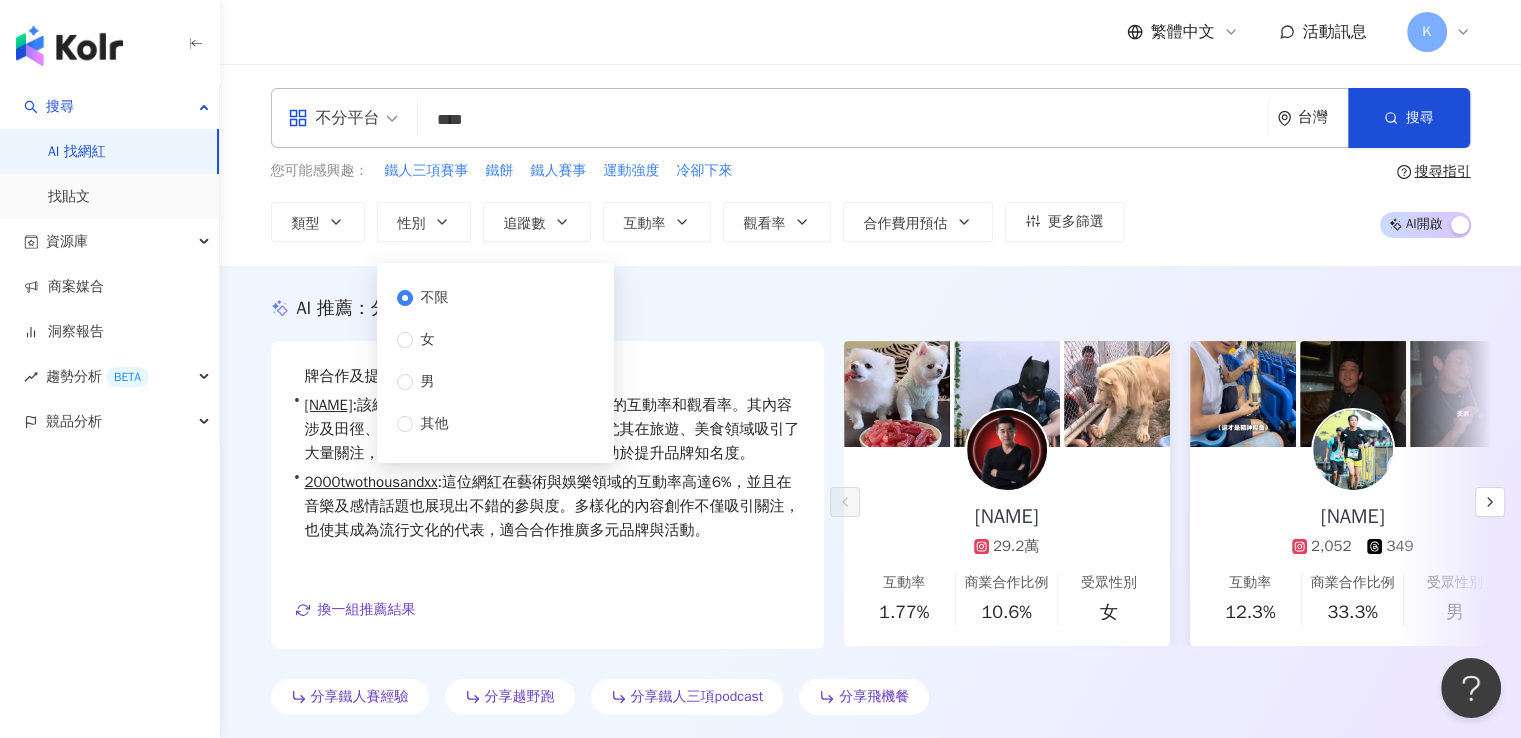 click on "不限 女 男 其他" at bounding box center (431, 361) 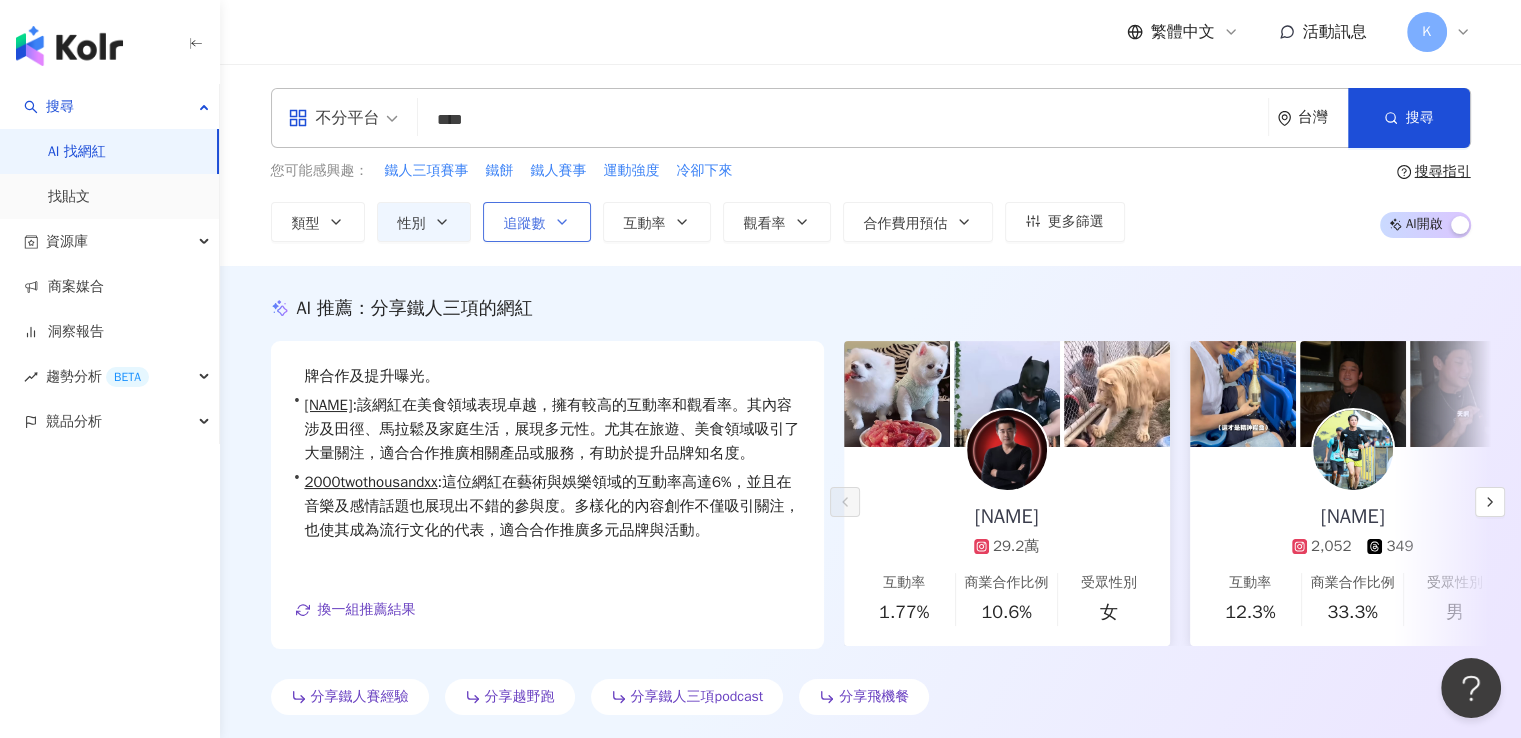 click on "追蹤數" at bounding box center [525, 224] 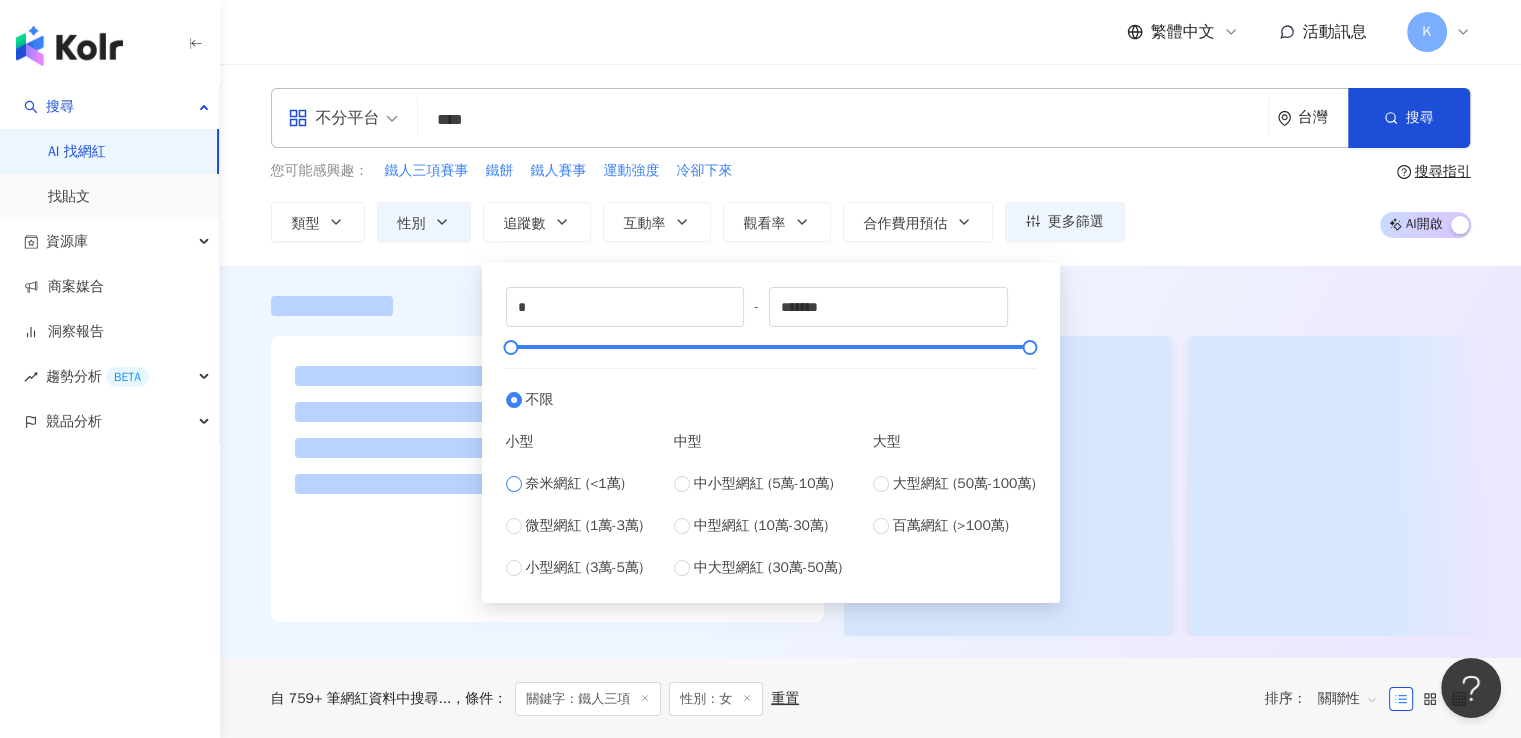 click on "奈米網紅 (<1萬)" at bounding box center [575, 484] 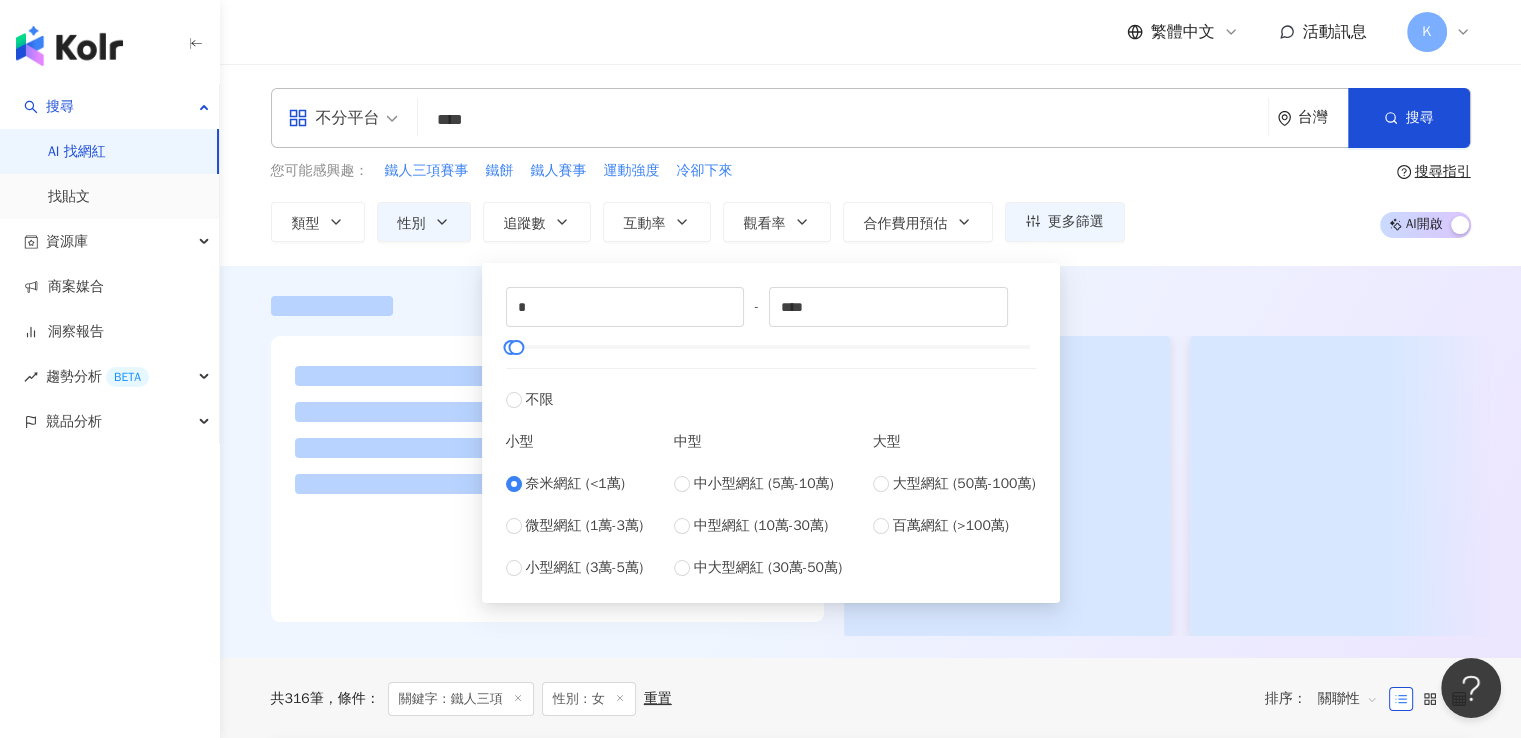 click at bounding box center (871, 466) 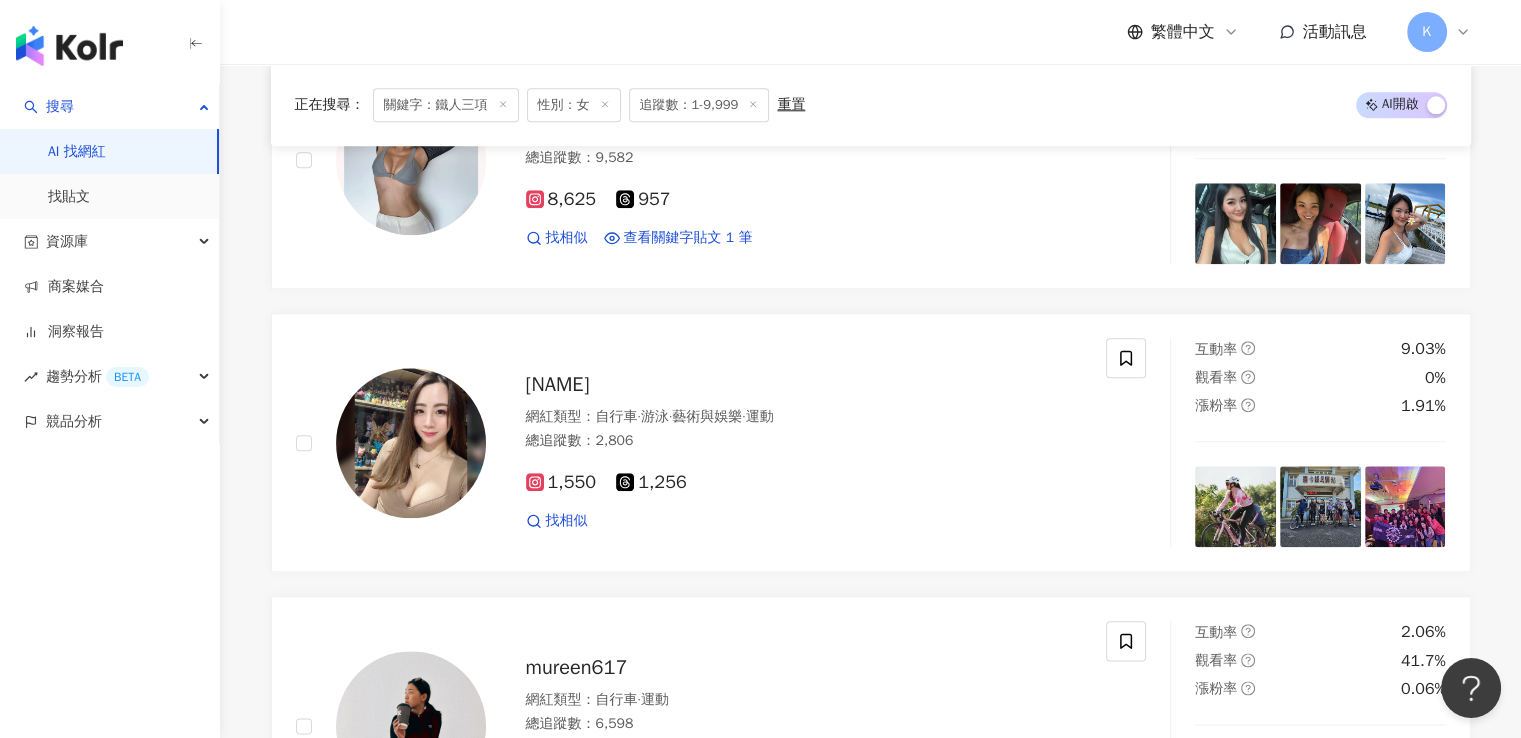 scroll, scrollTop: 2612, scrollLeft: 0, axis: vertical 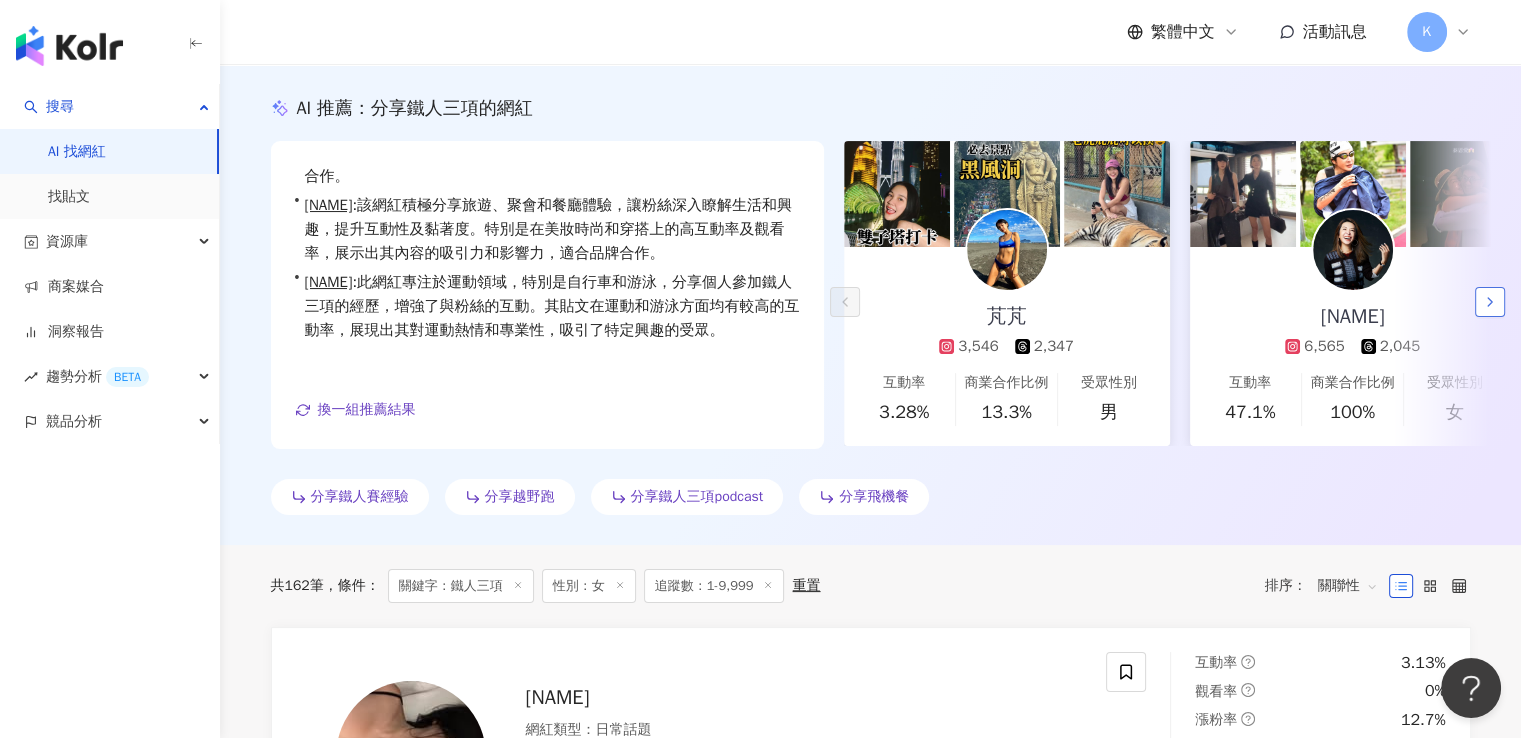 click 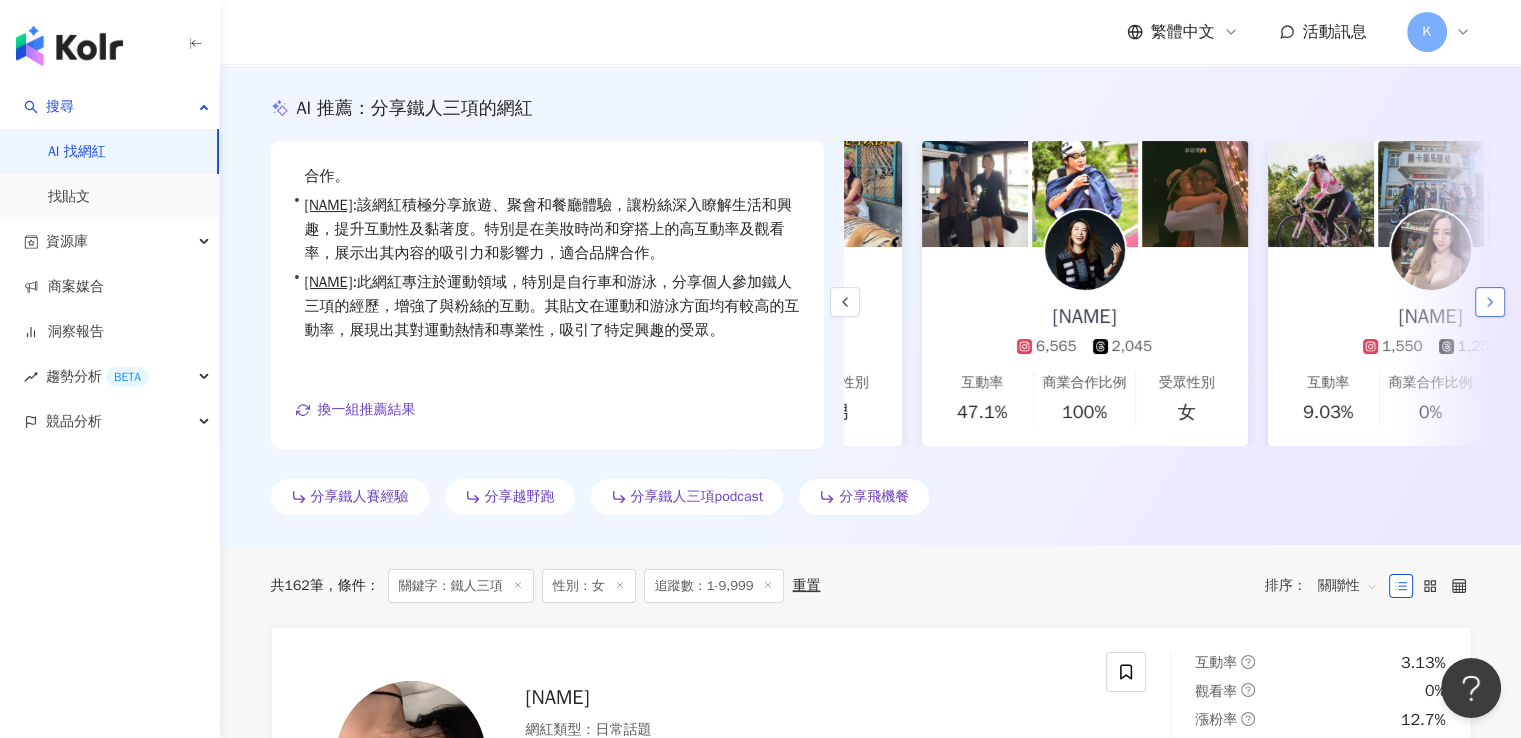 scroll, scrollTop: 0, scrollLeft: 346, axis: horizontal 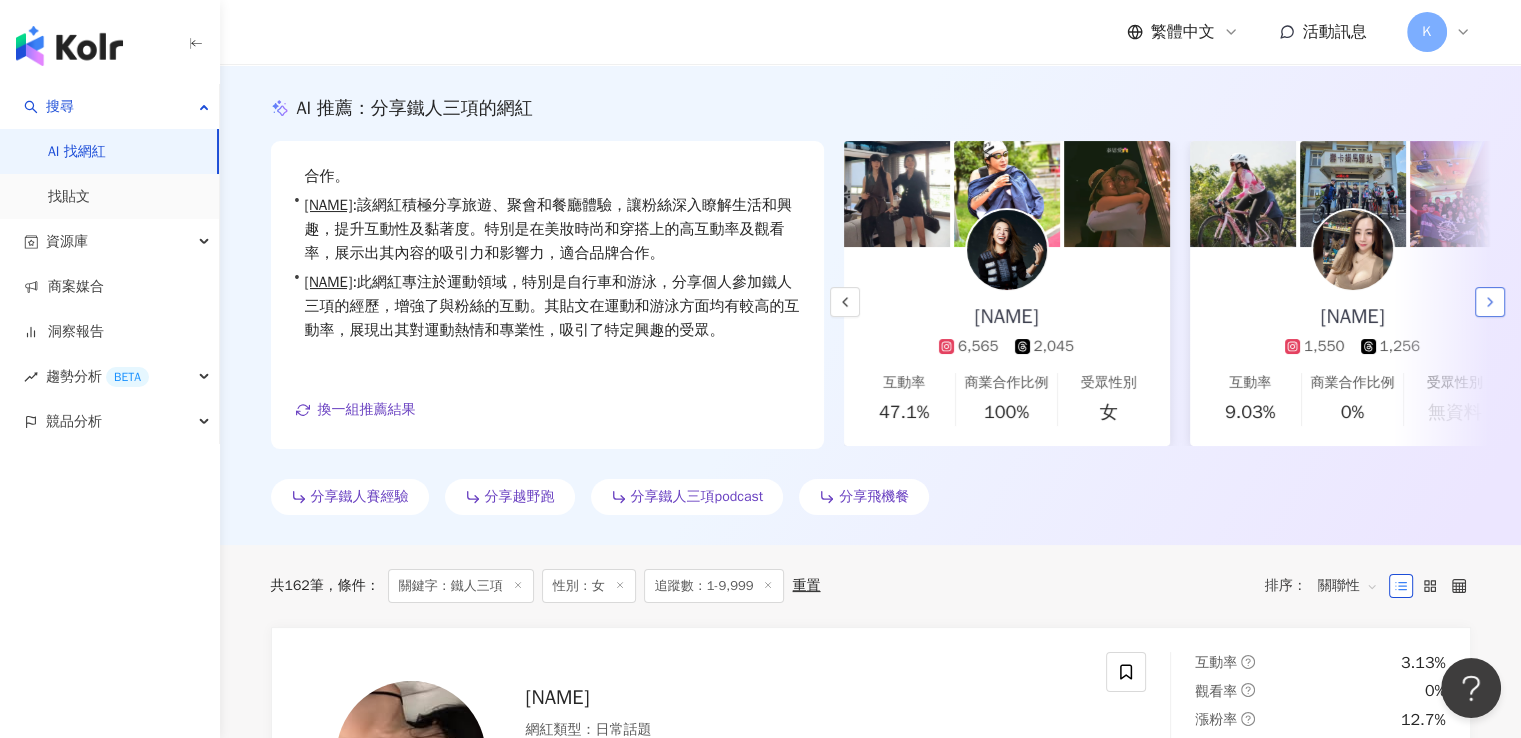click 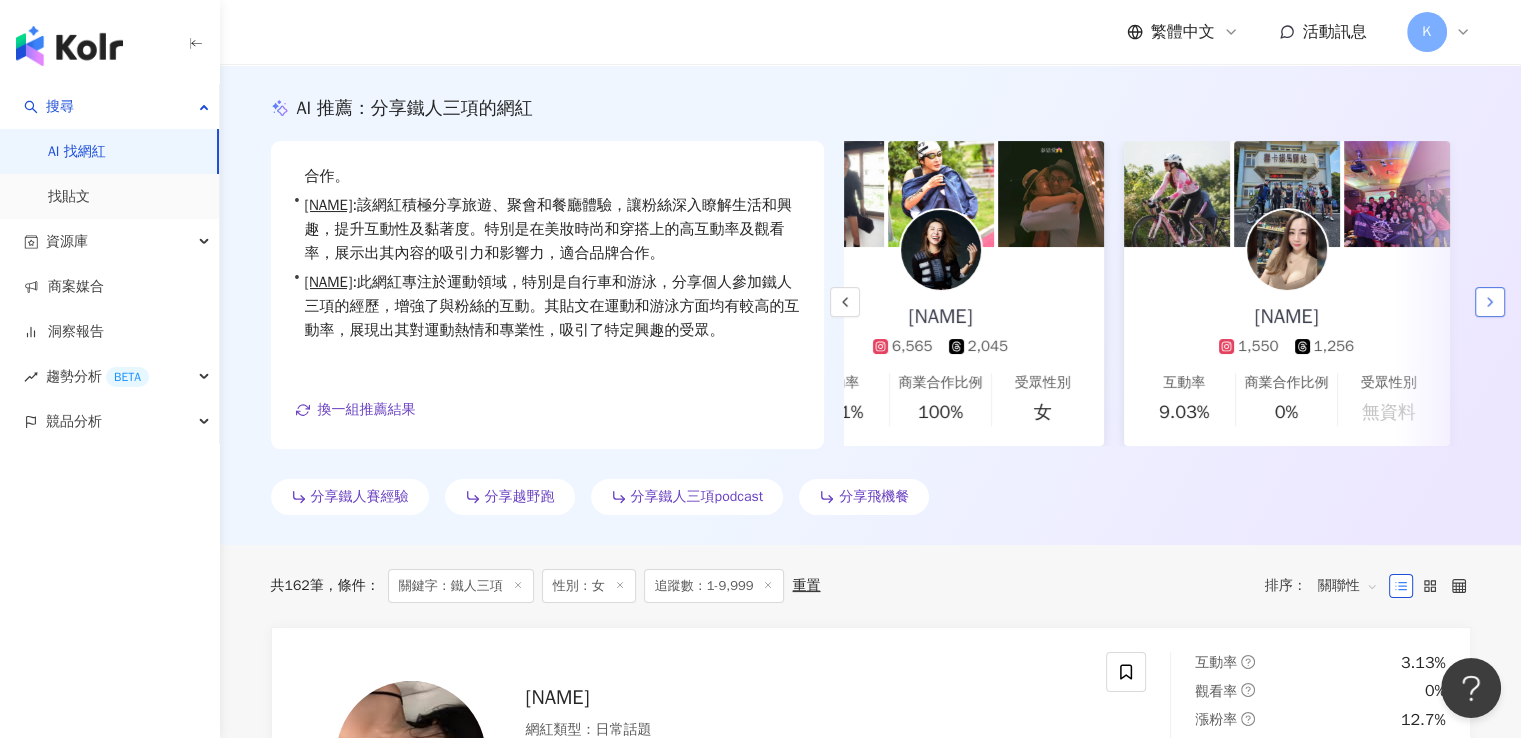 scroll, scrollTop: 0, scrollLeft: 431, axis: horizontal 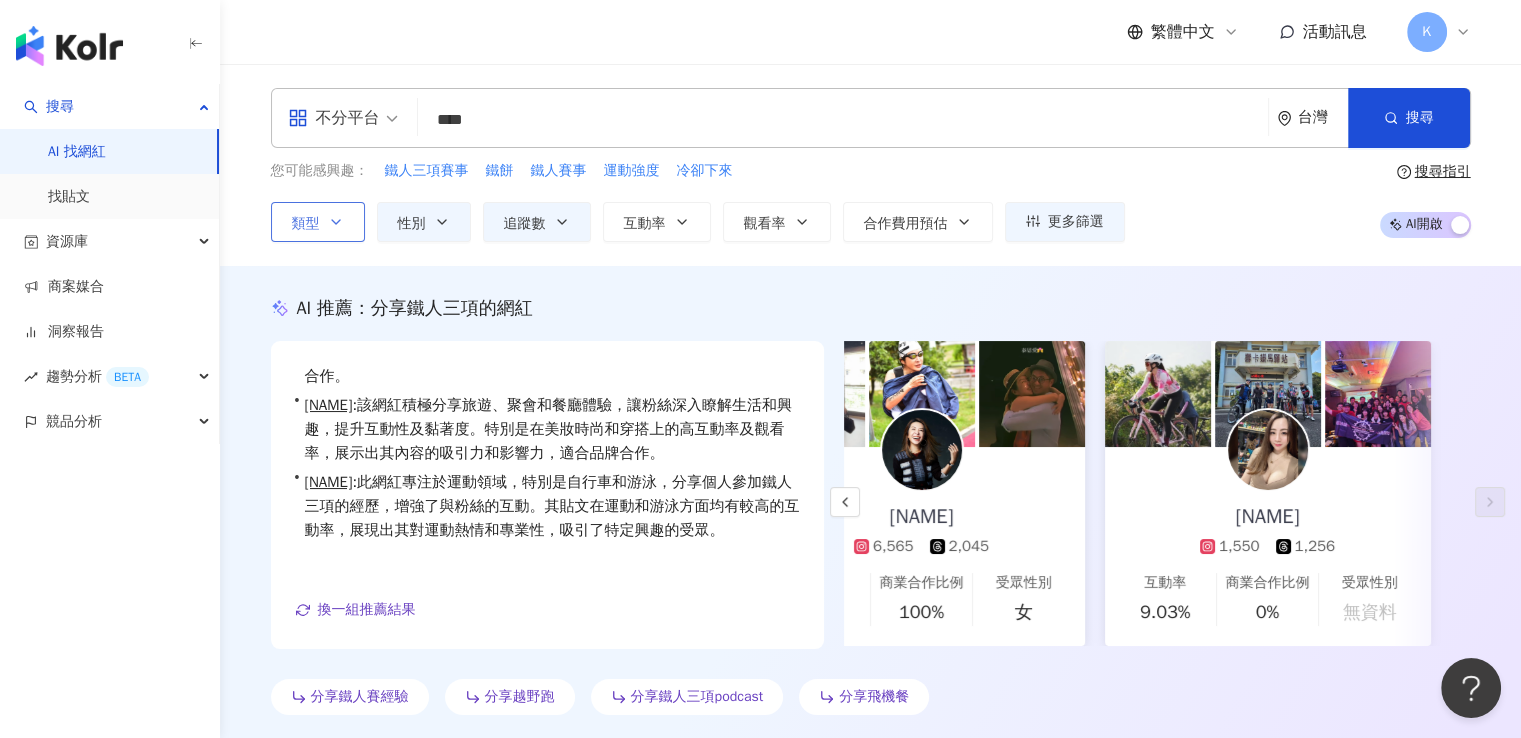 click 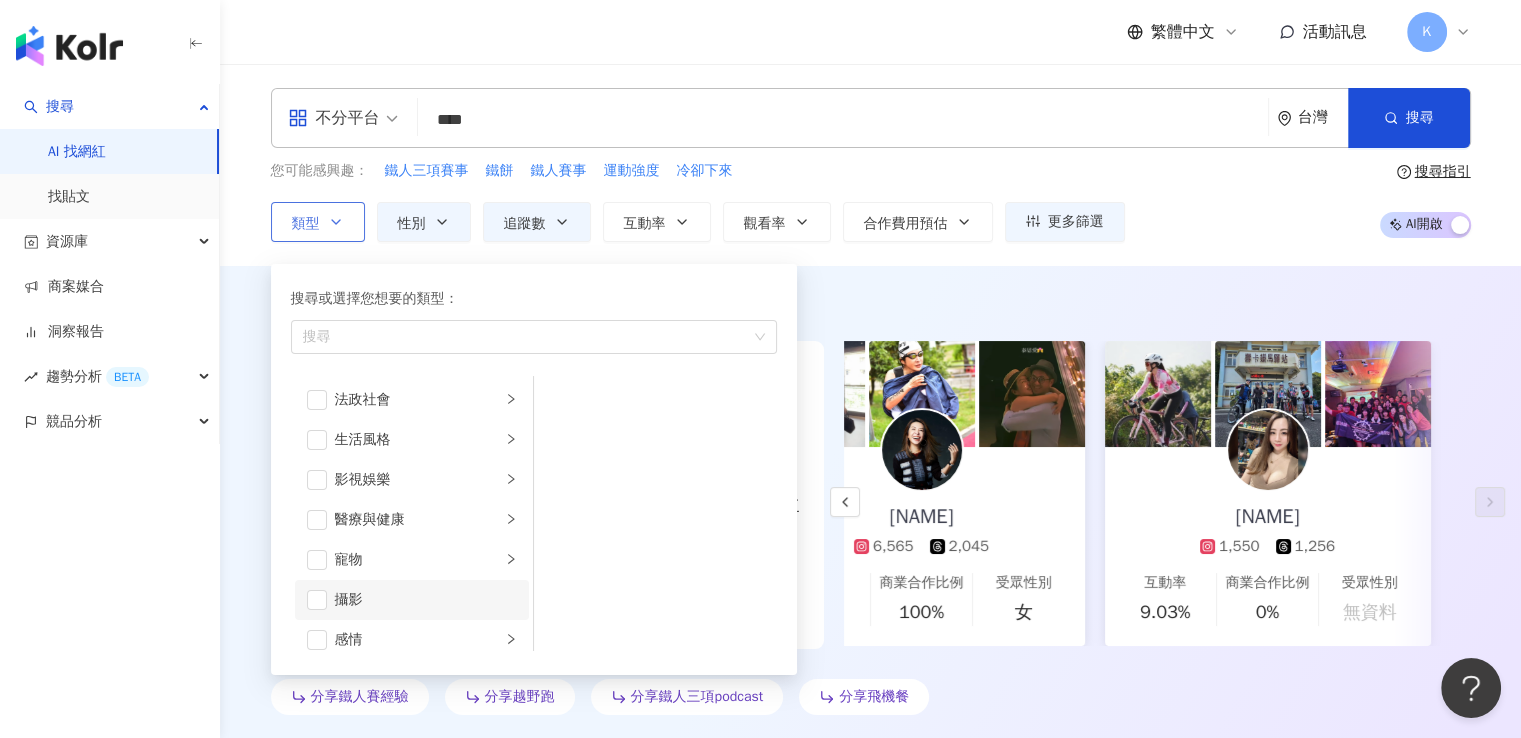 scroll, scrollTop: 600, scrollLeft: 0, axis: vertical 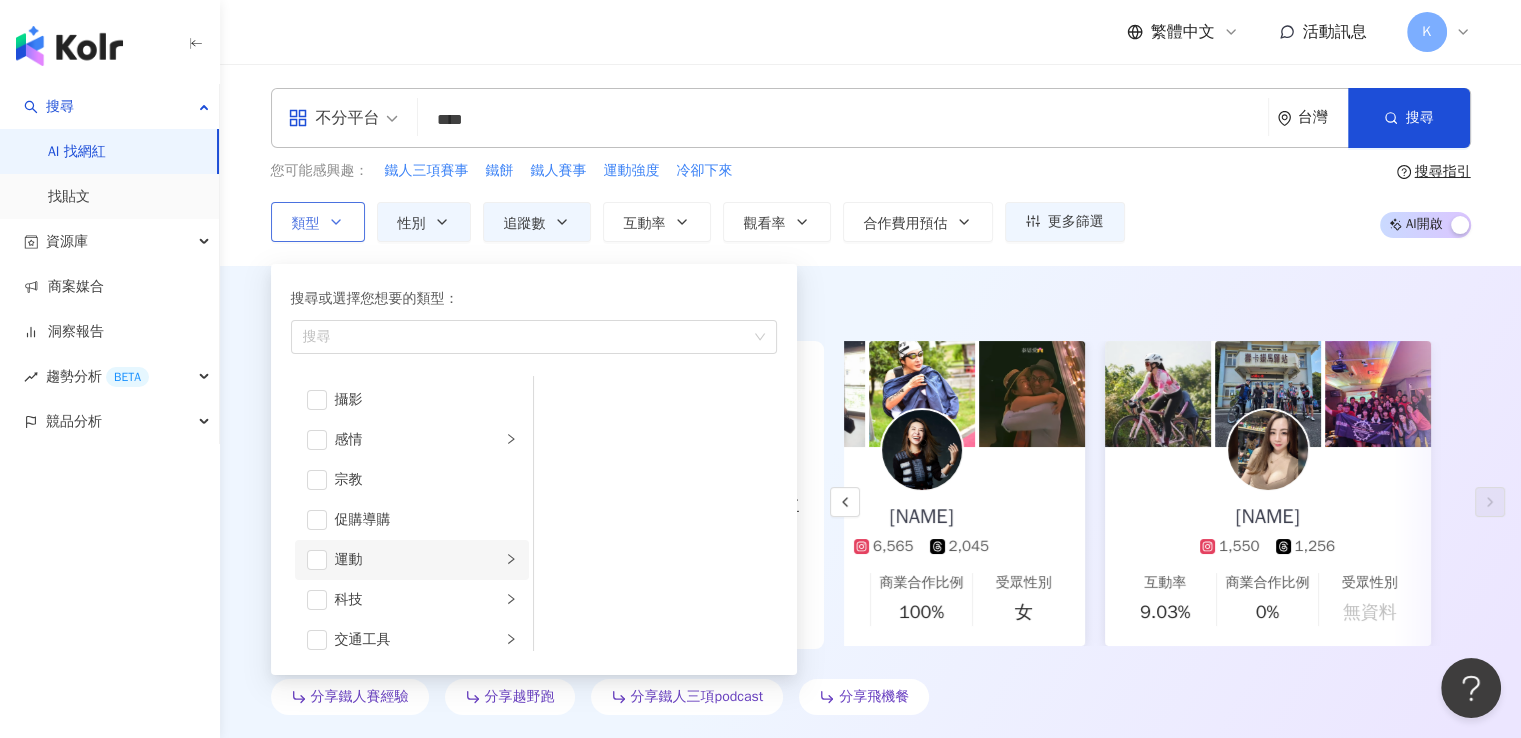 click on "運動" at bounding box center [418, 560] 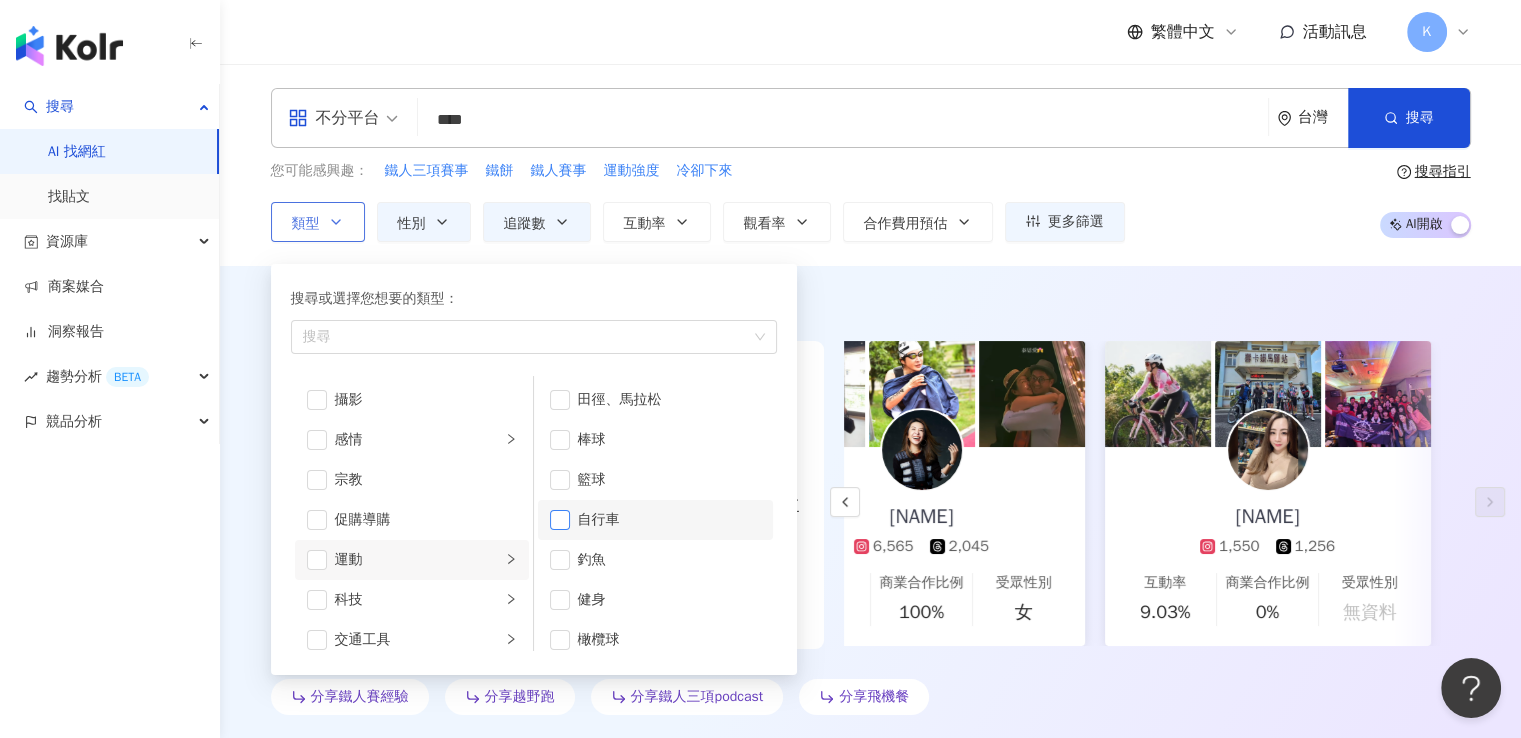 click at bounding box center [560, 520] 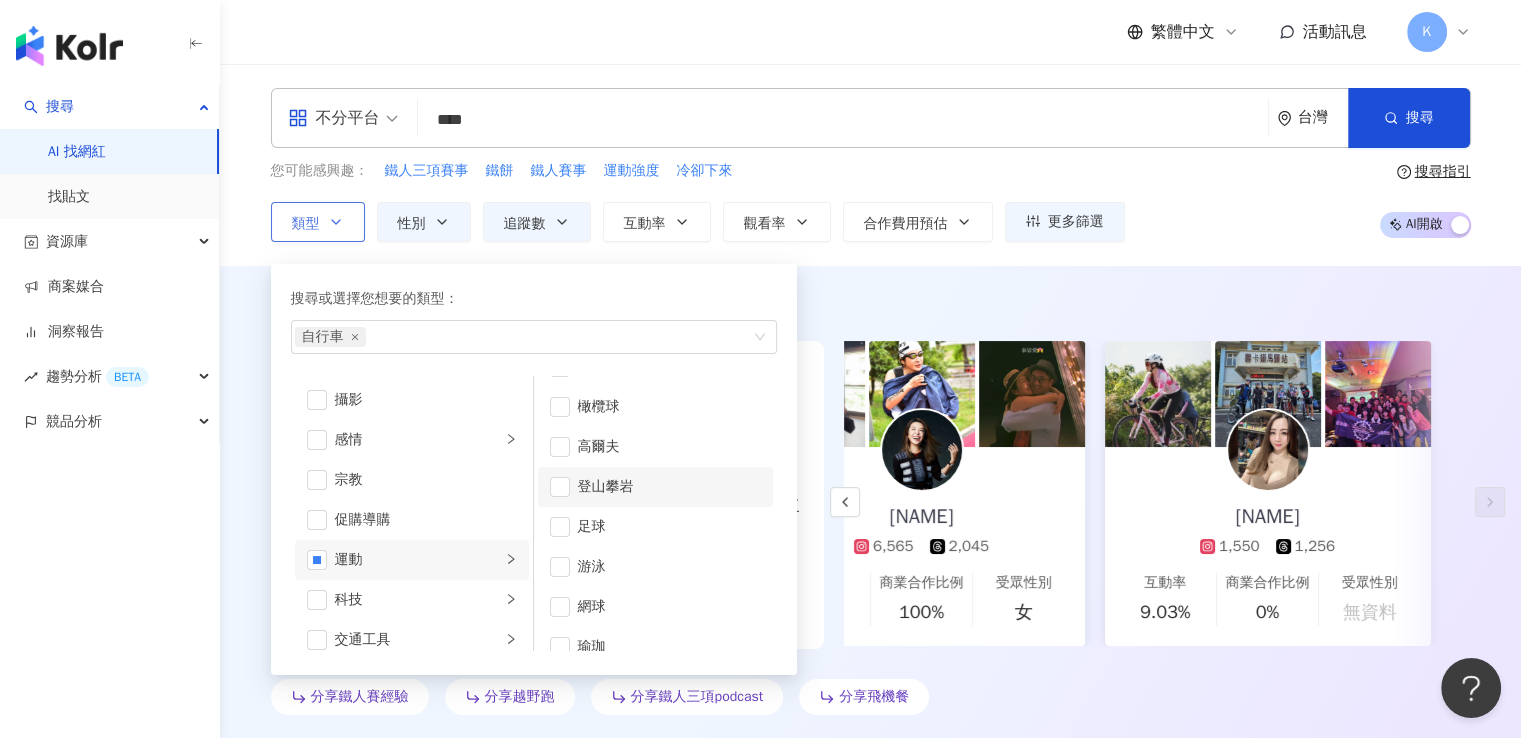 scroll, scrollTop: 252, scrollLeft: 0, axis: vertical 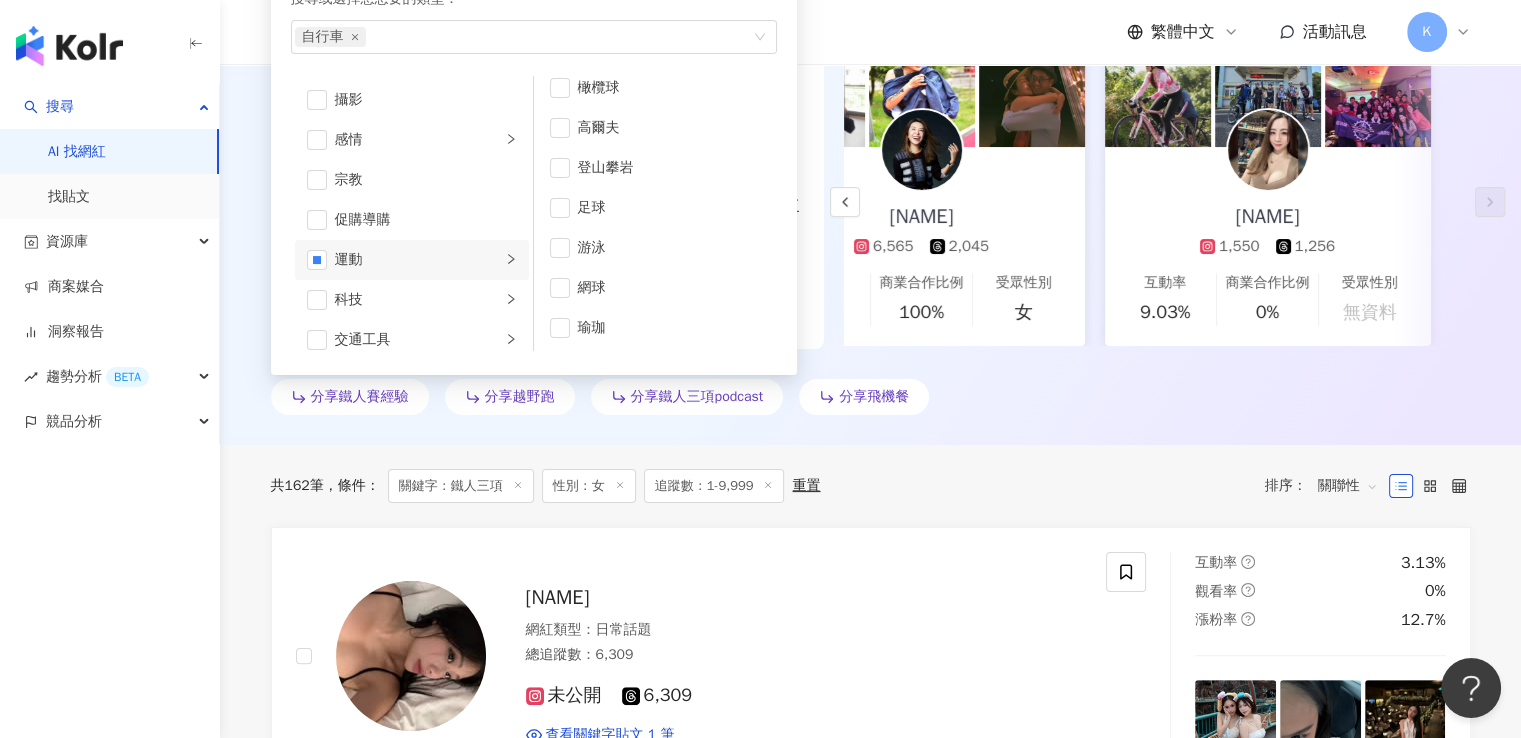 click on "分享鐵人賽經驗 分享越野跑 分享鐵人三項podcast 分享飛機餐" at bounding box center (871, 401) 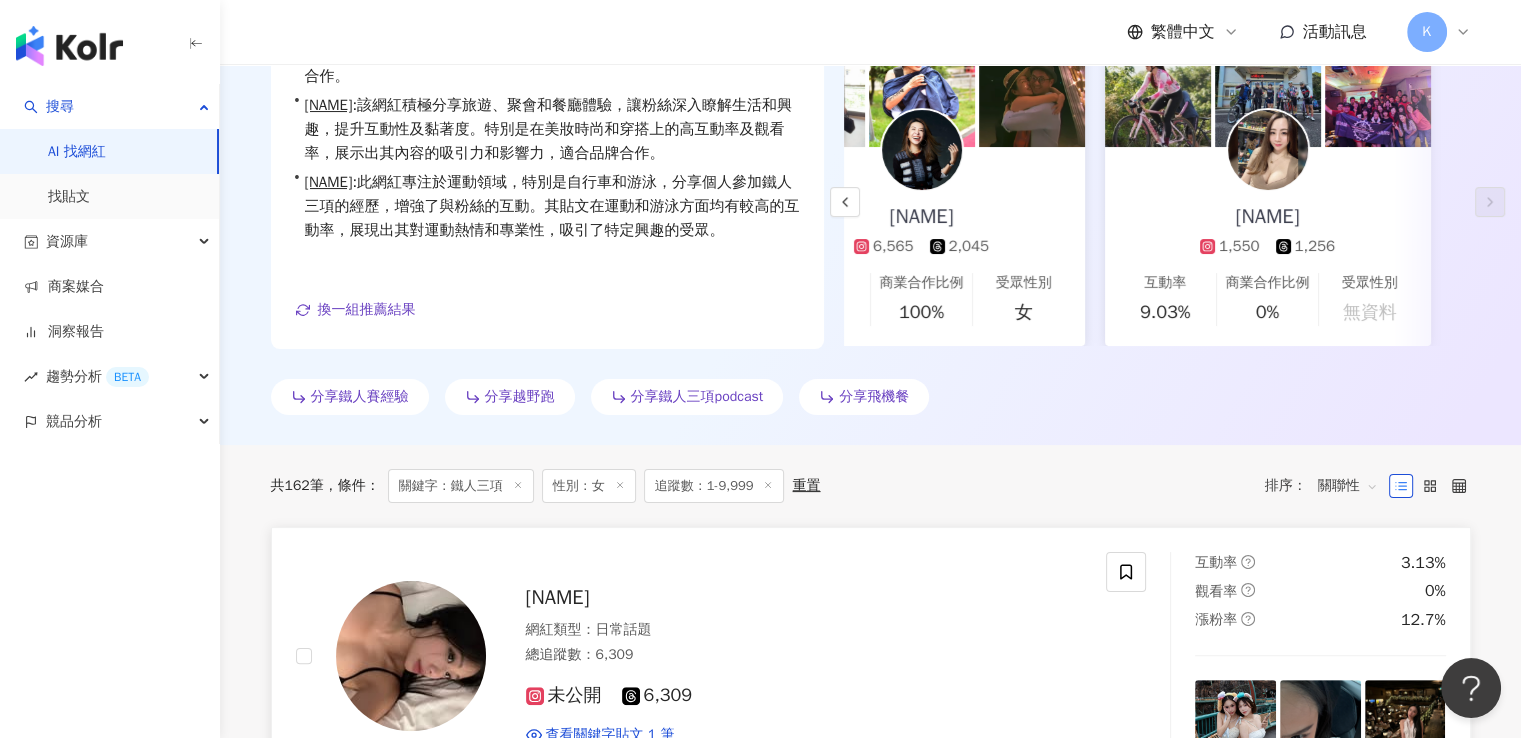 scroll, scrollTop: 0, scrollLeft: 0, axis: both 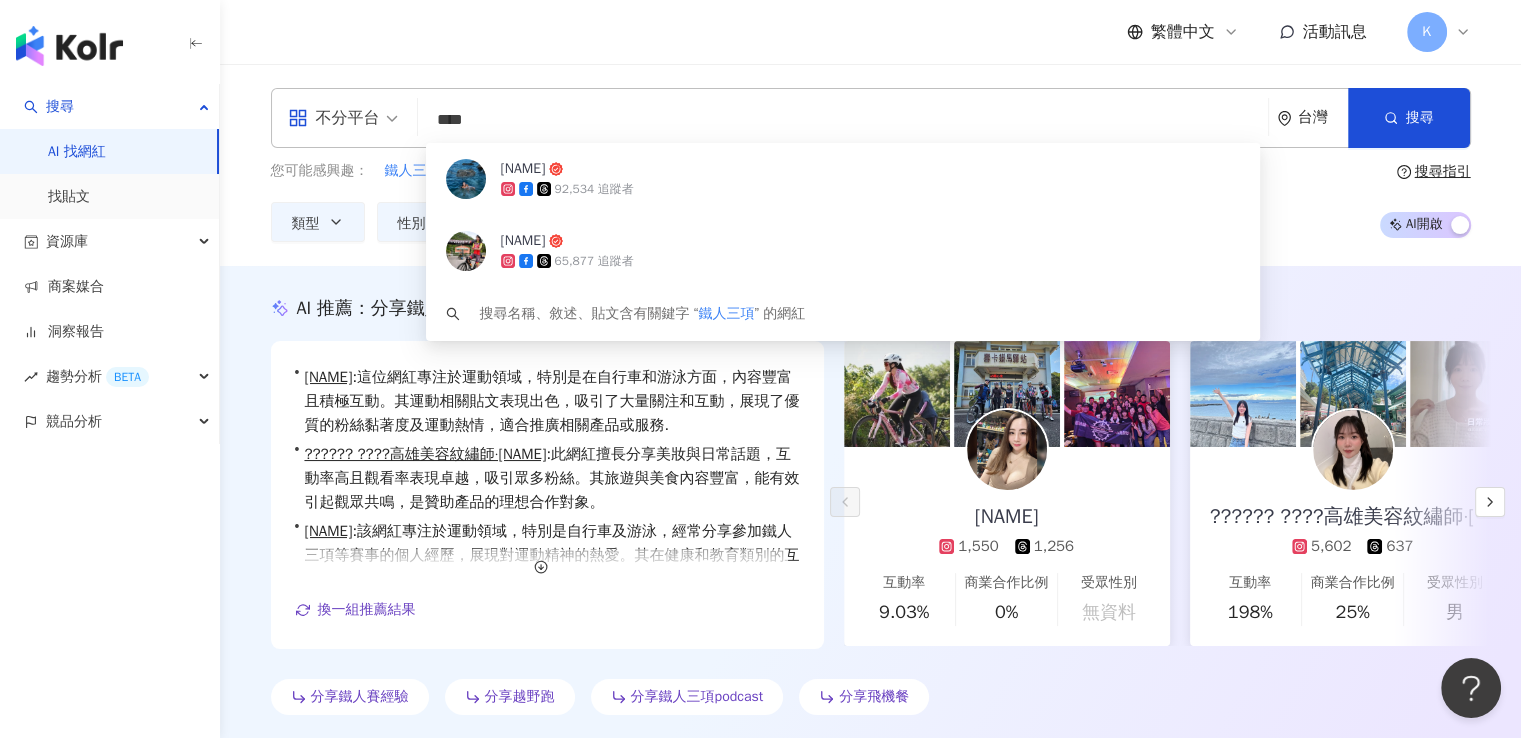drag, startPoint x: 556, startPoint y: 118, endPoint x: 445, endPoint y: 132, distance: 111.8794 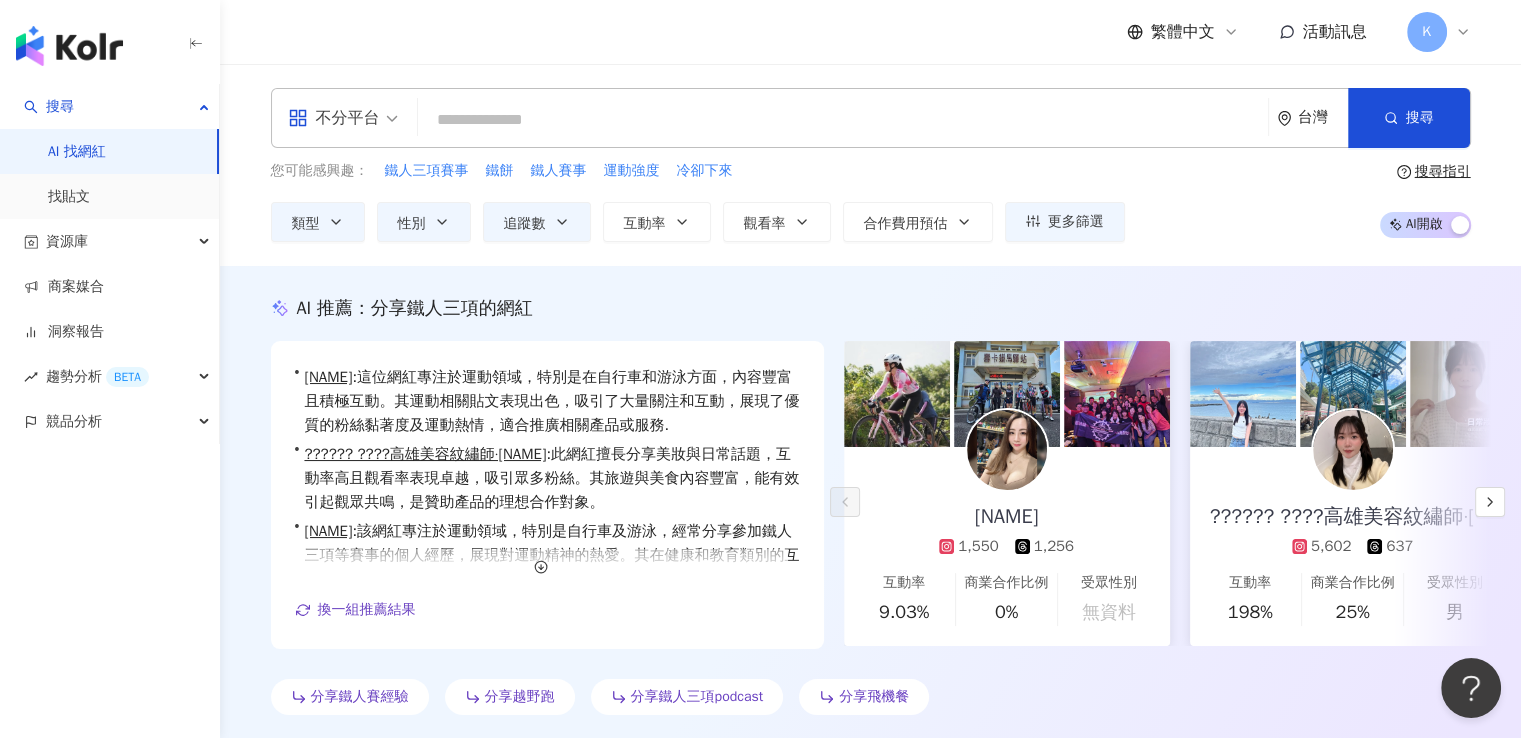 type 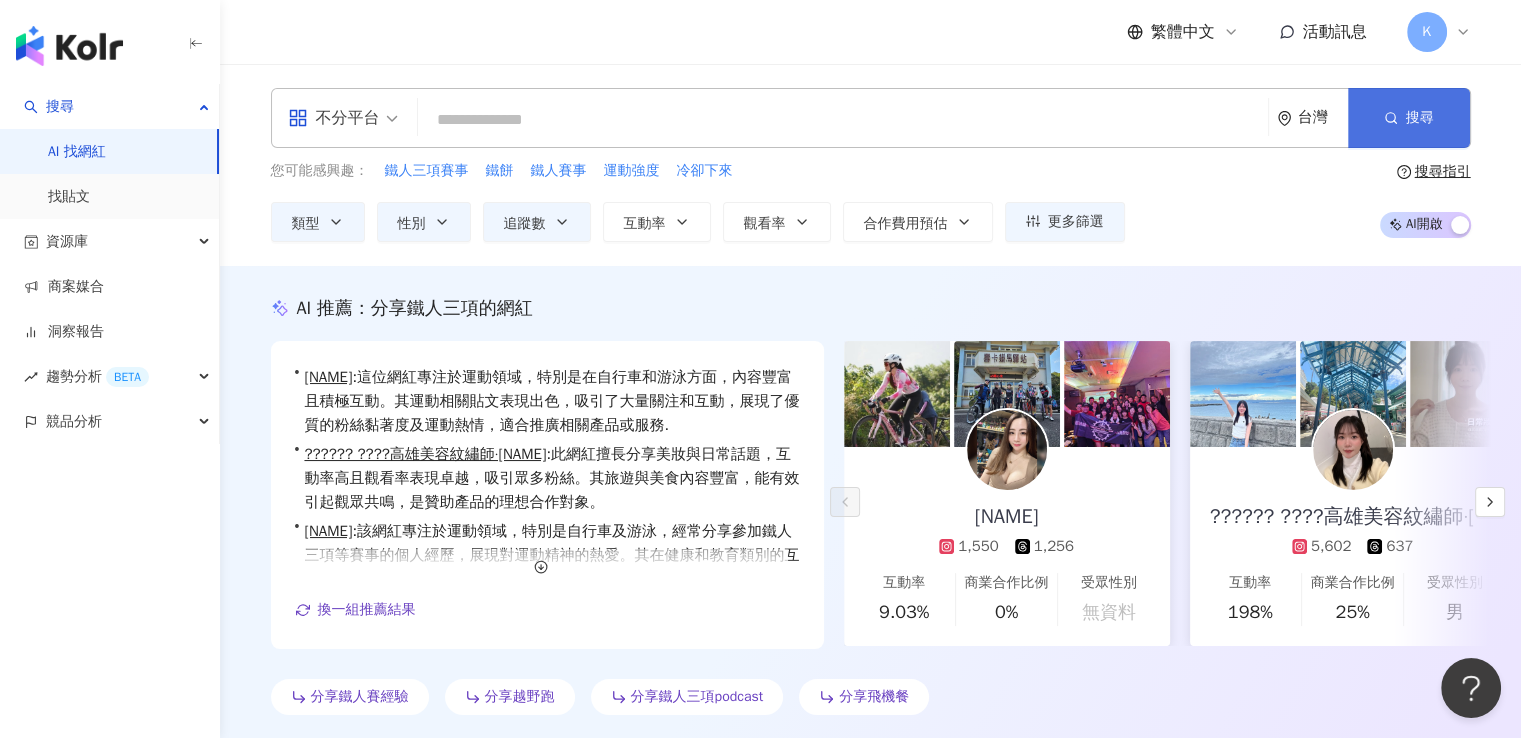 click at bounding box center (1391, 117) 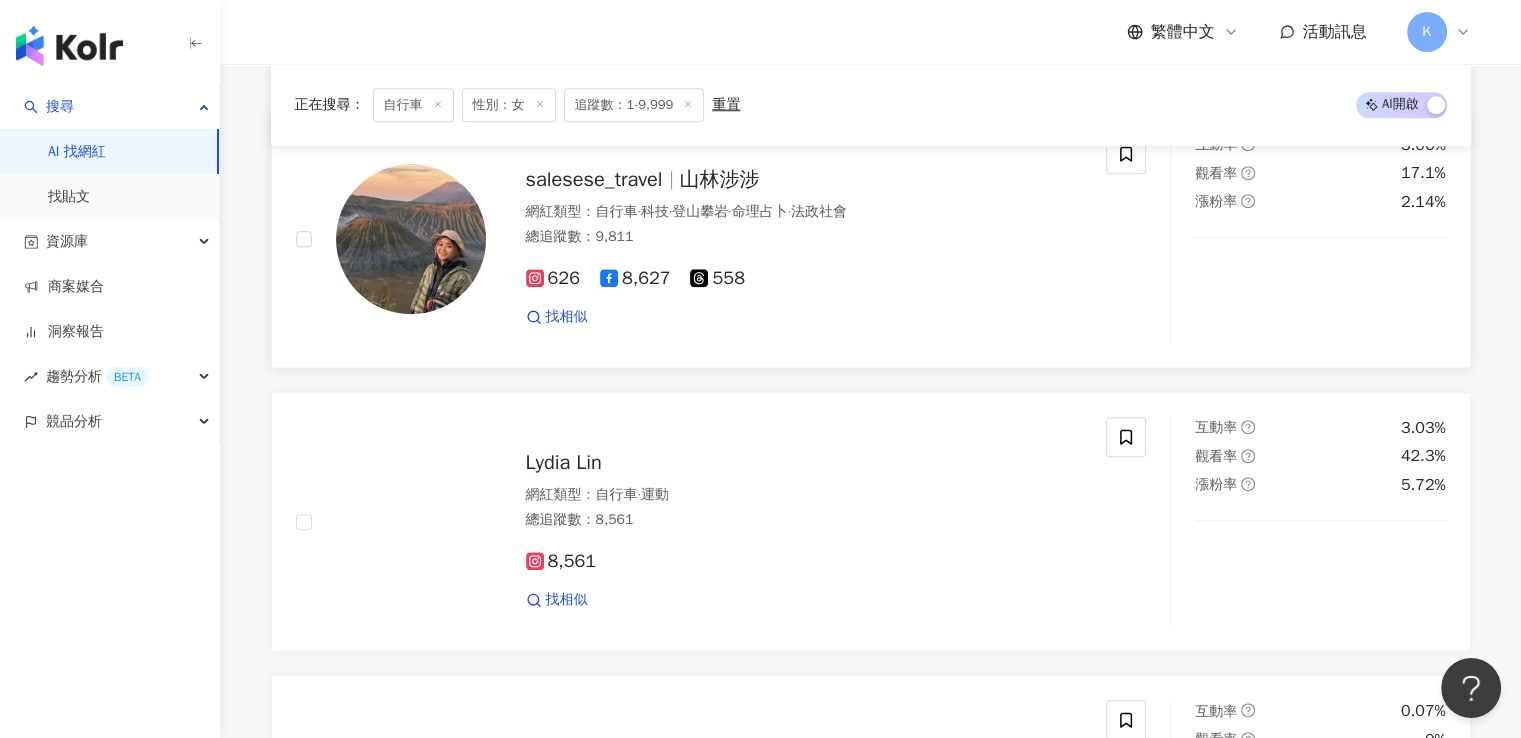scroll, scrollTop: 1900, scrollLeft: 0, axis: vertical 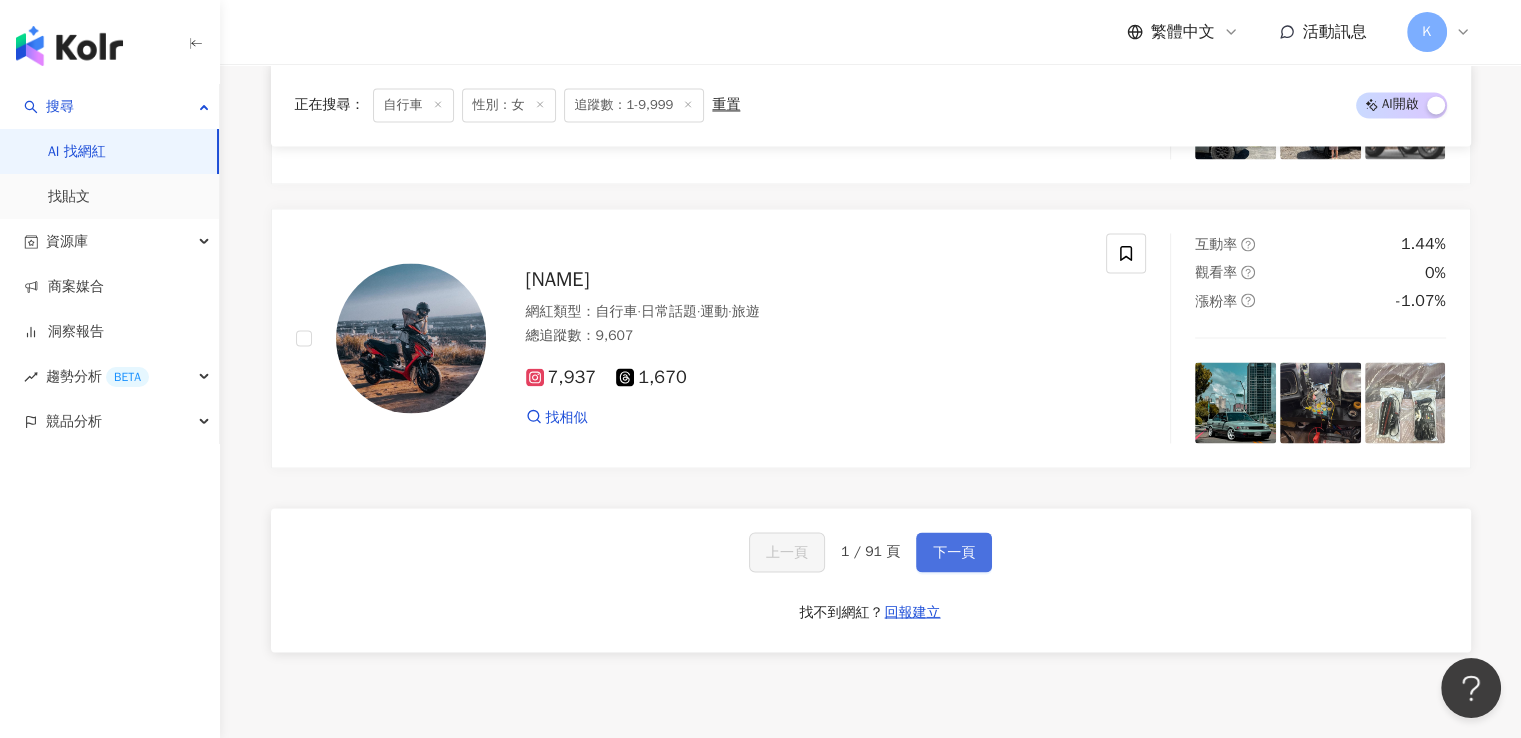 click on "下一頁" at bounding box center (954, 552) 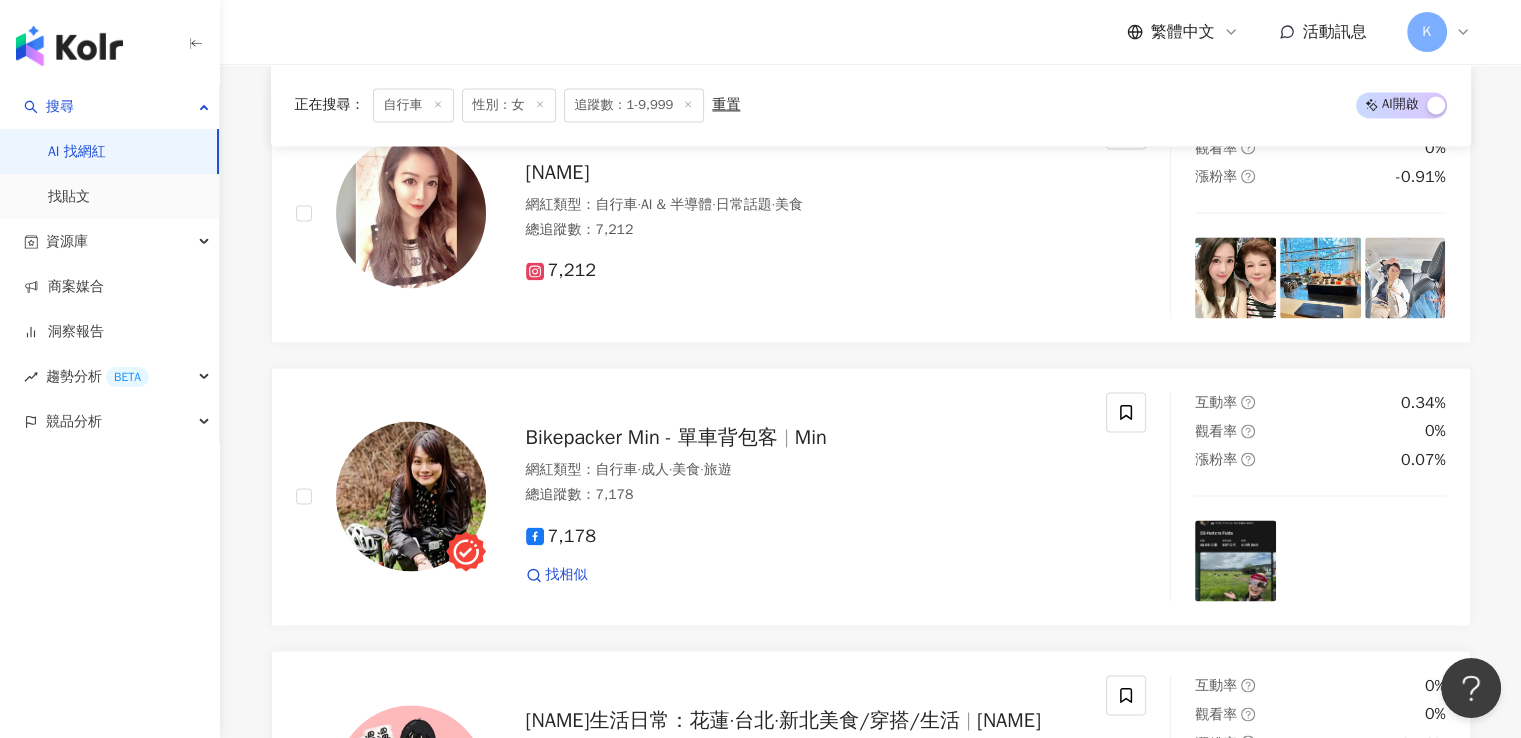 scroll, scrollTop: 3711, scrollLeft: 0, axis: vertical 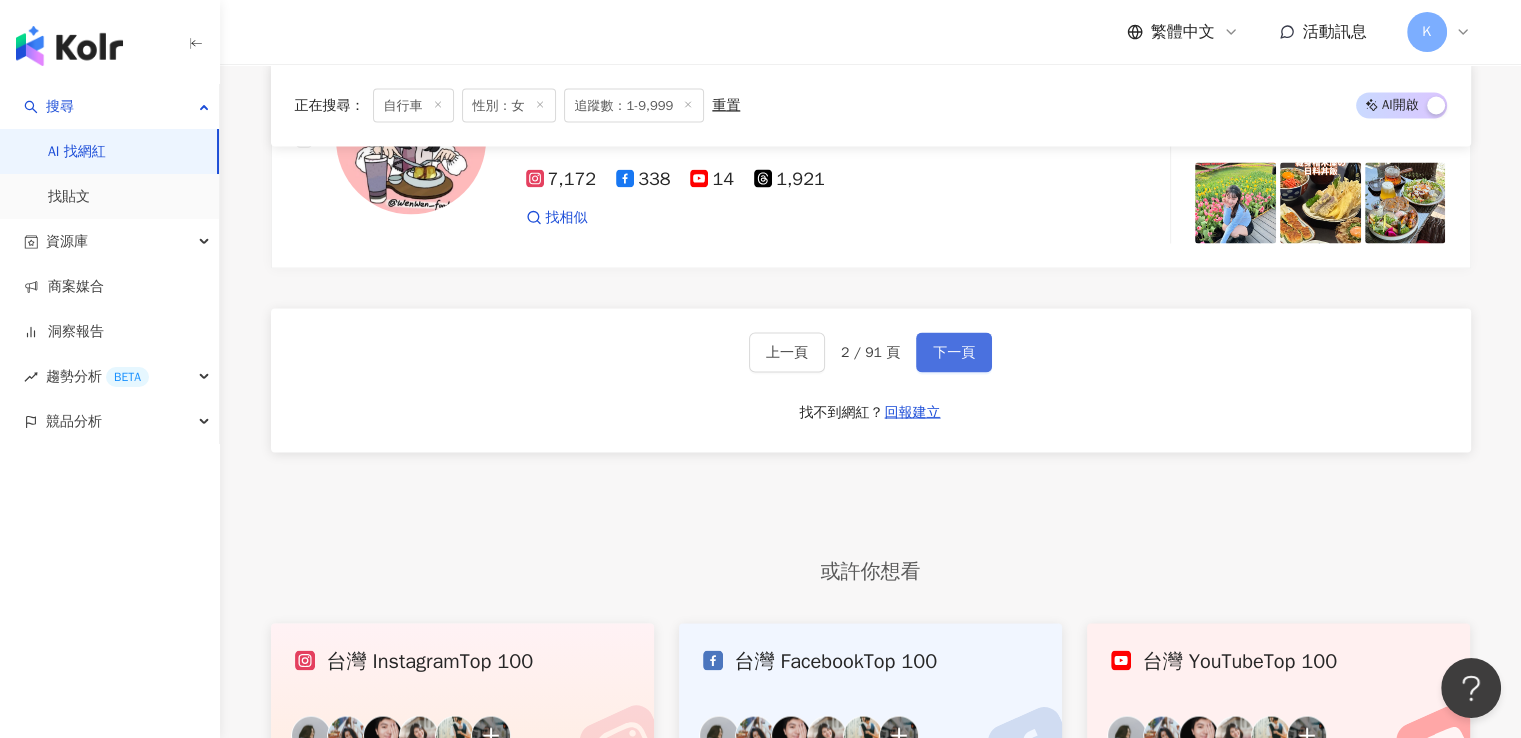 click on "下一頁" at bounding box center (954, 352) 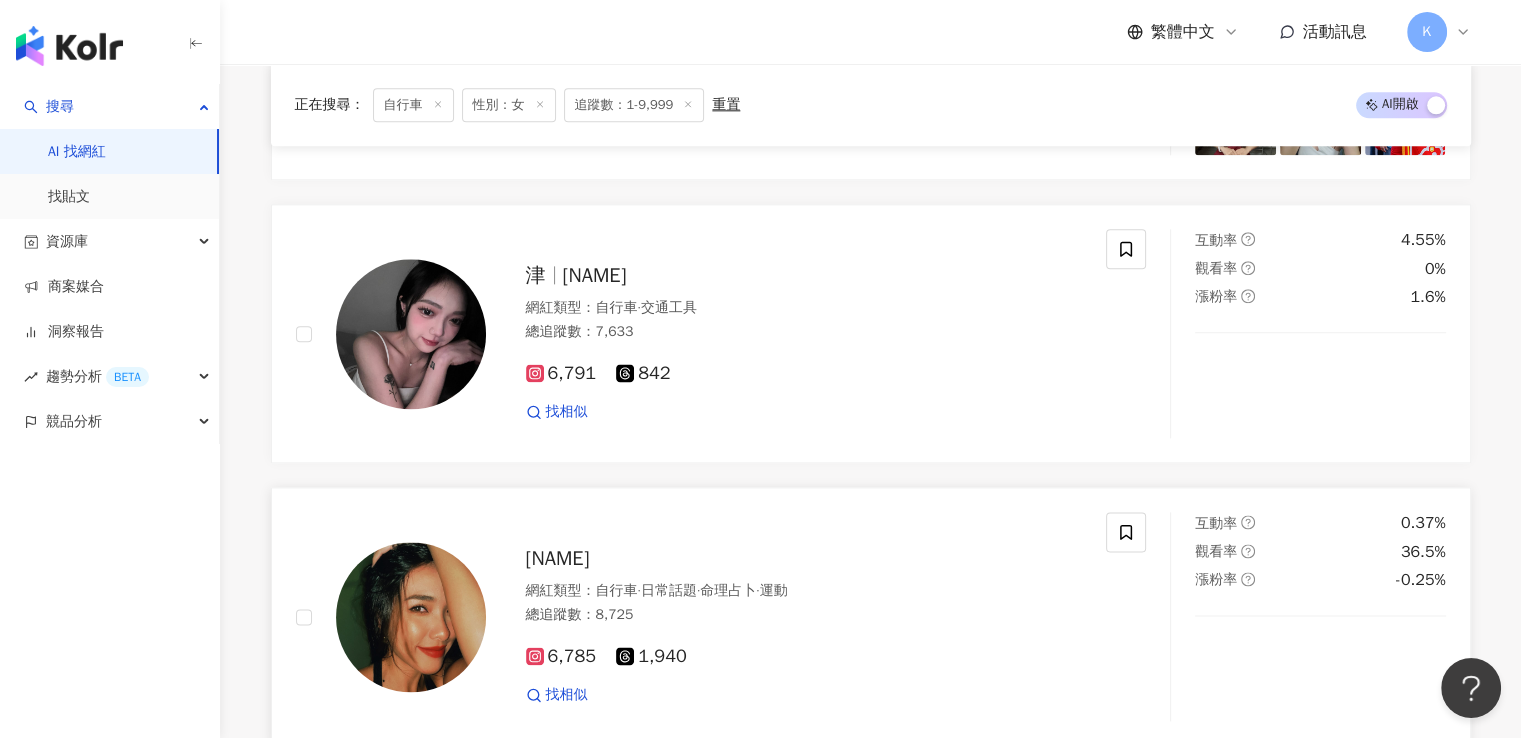 scroll, scrollTop: 2541, scrollLeft: 0, axis: vertical 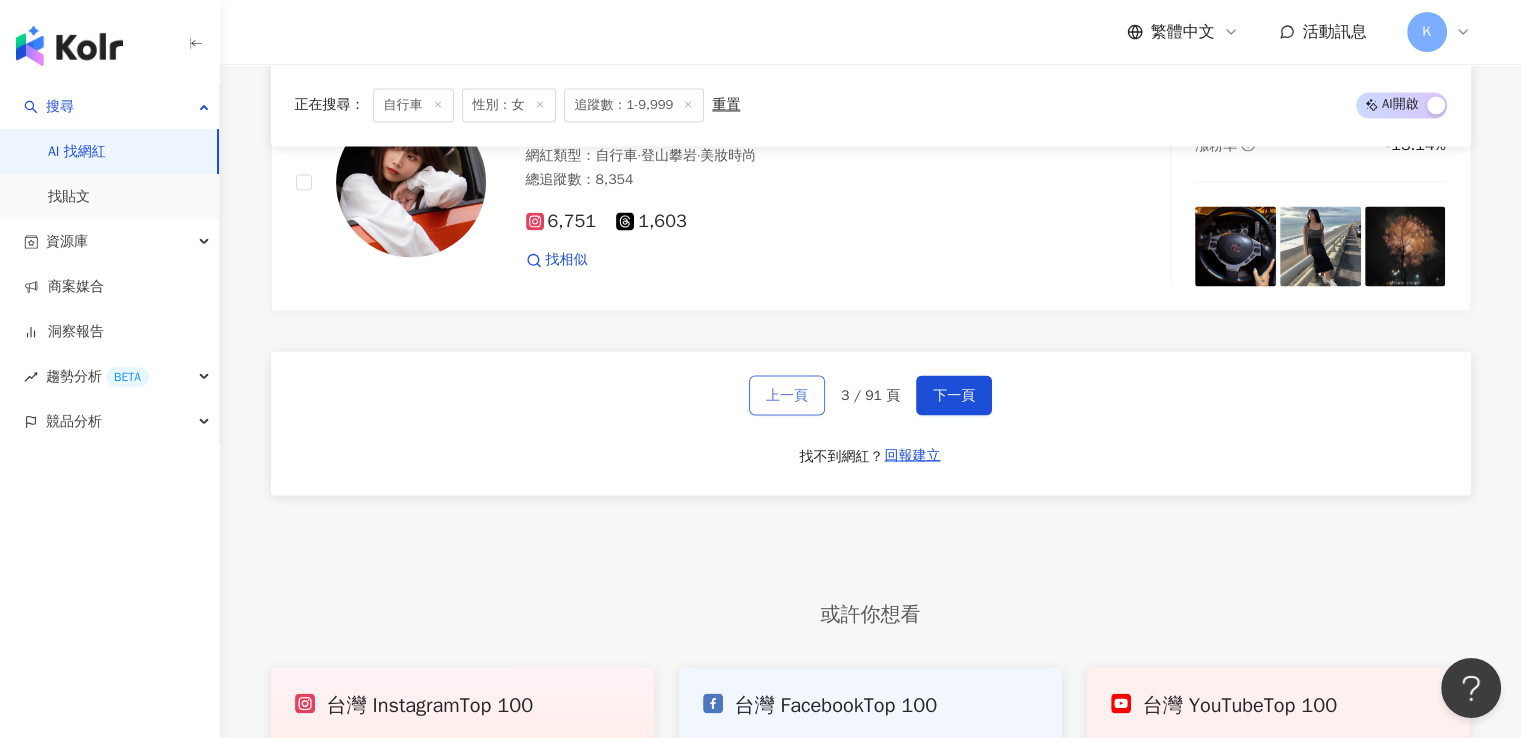 click on "上一頁" at bounding box center [787, 395] 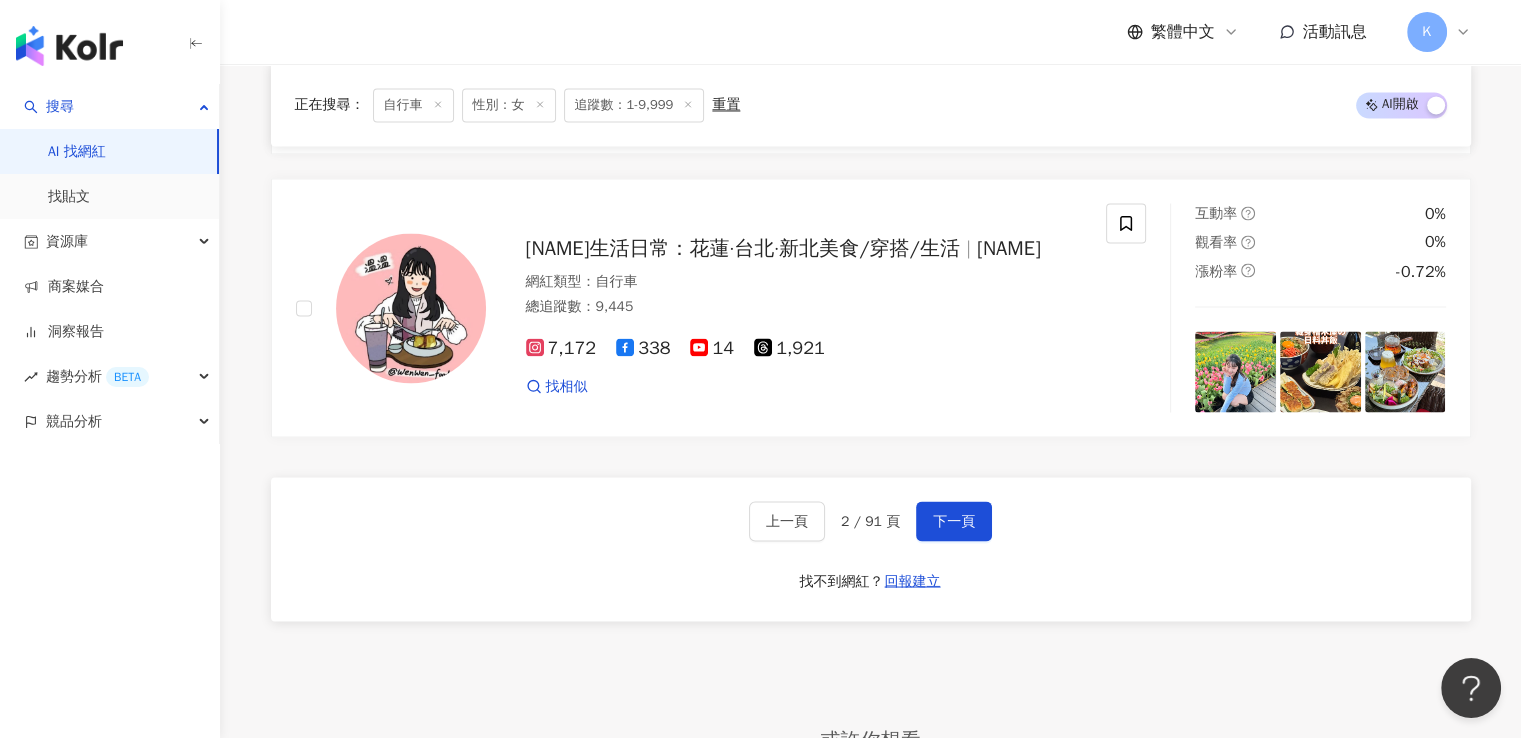 scroll, scrollTop: 3868, scrollLeft: 0, axis: vertical 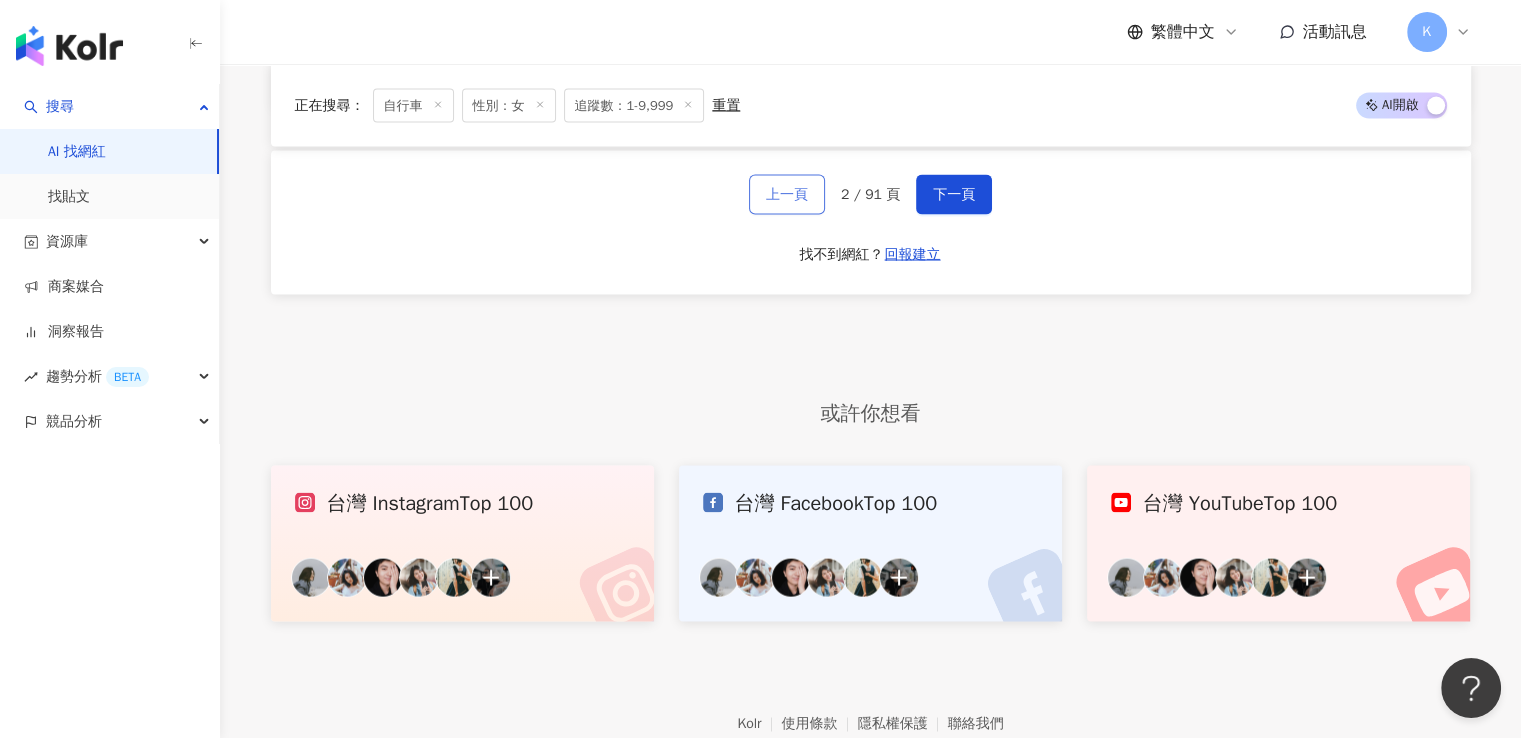 click on "上一頁" at bounding box center (787, 195) 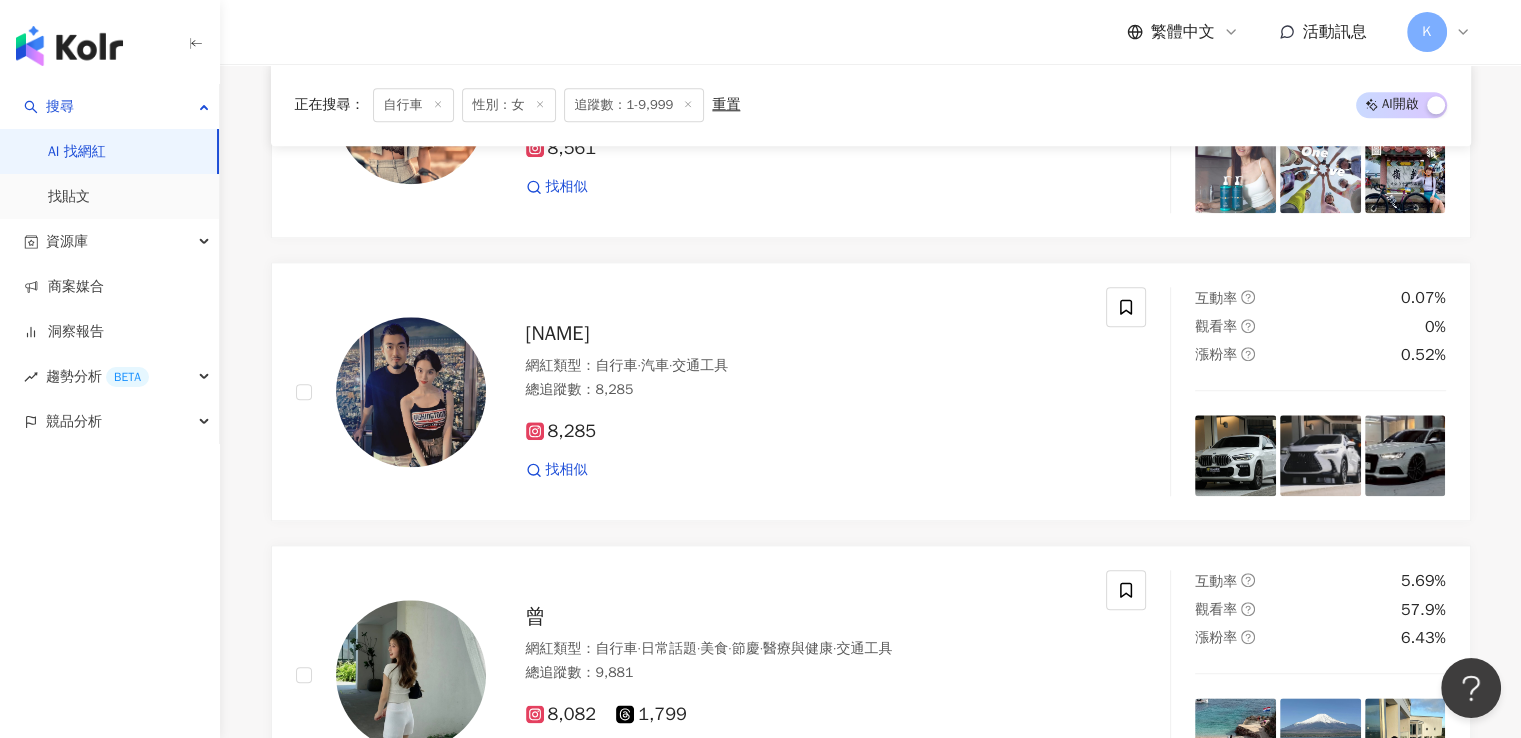 scroll, scrollTop: 1856, scrollLeft: 0, axis: vertical 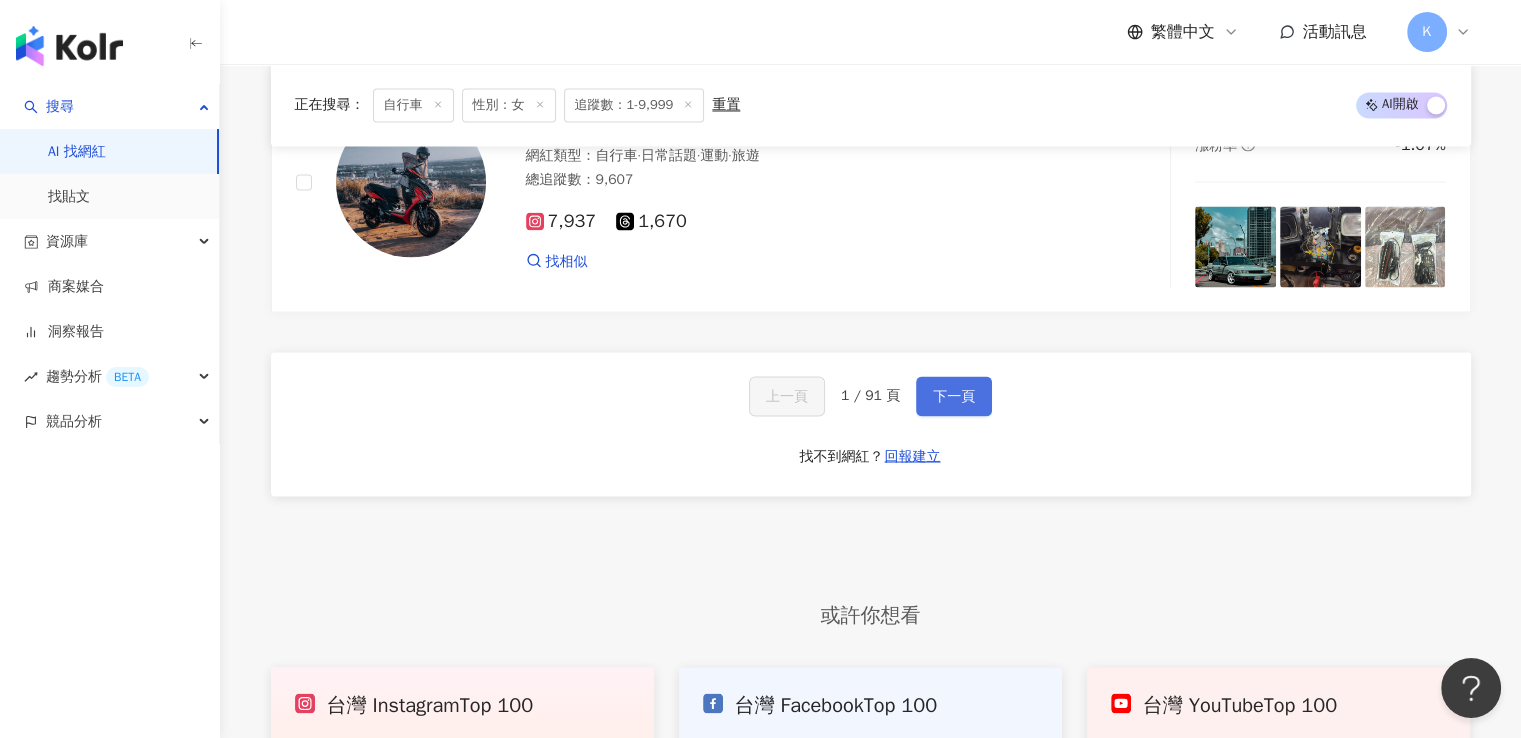 click on "下一頁" at bounding box center (954, 396) 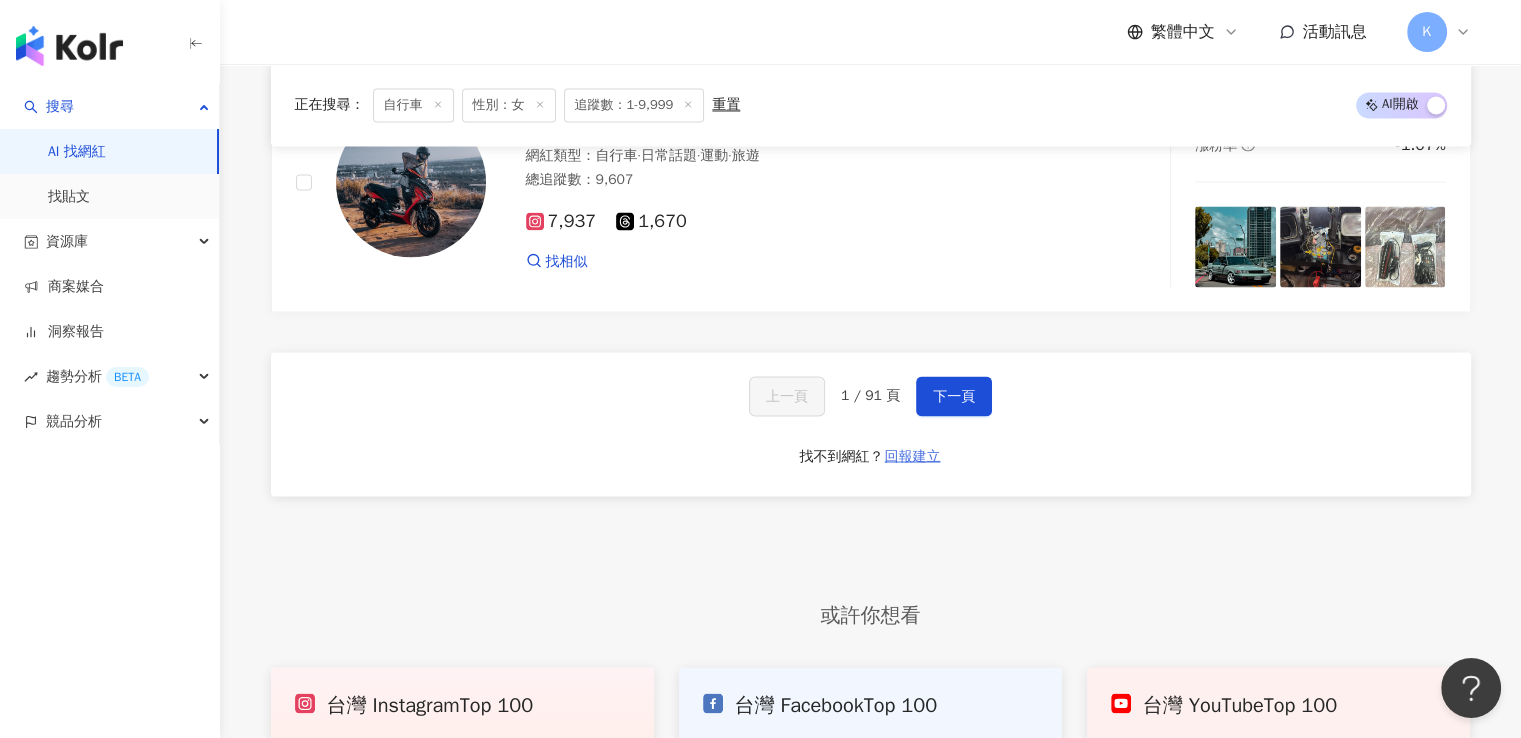 scroll, scrollTop: 1319, scrollLeft: 0, axis: vertical 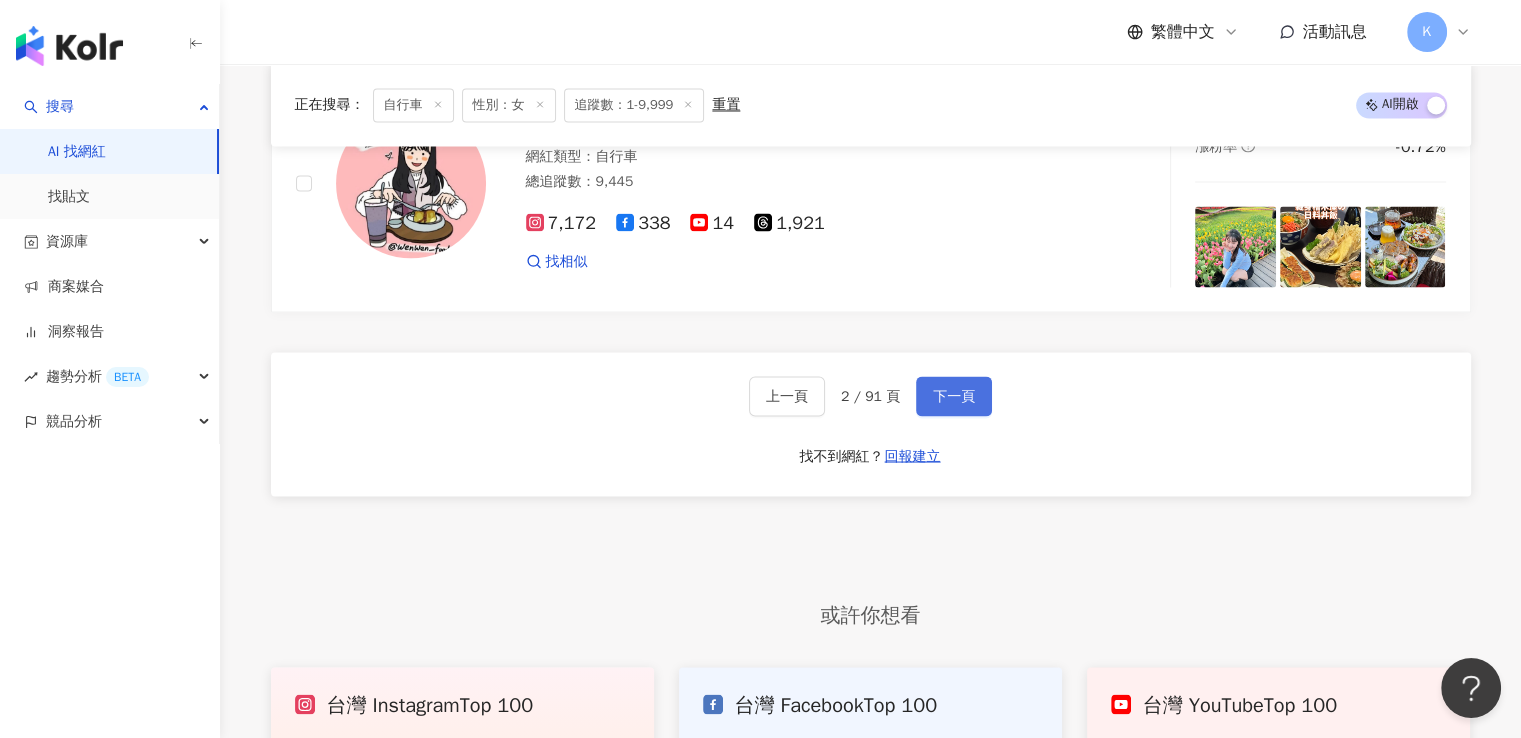 click on "下一頁" at bounding box center [954, 396] 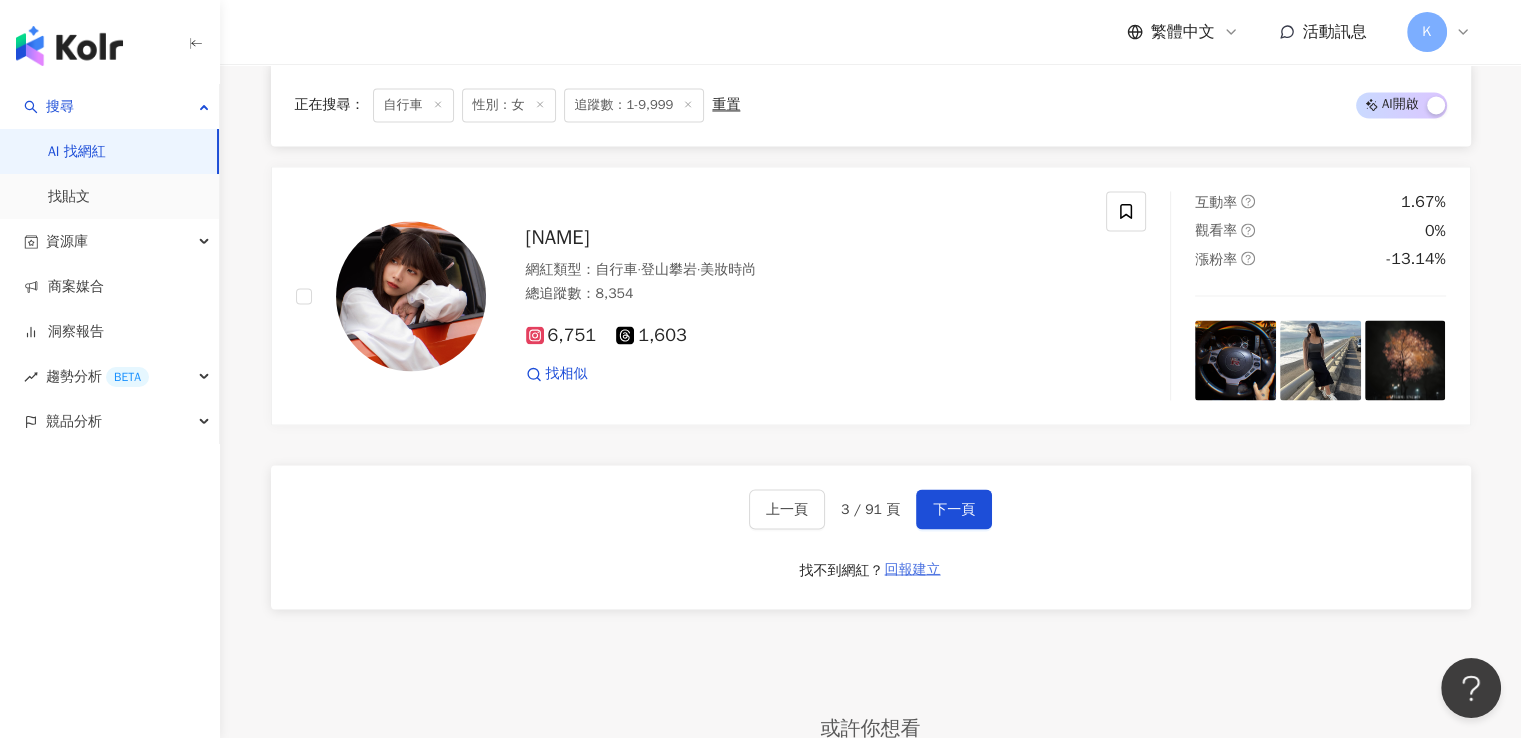 scroll, scrollTop: 3497, scrollLeft: 0, axis: vertical 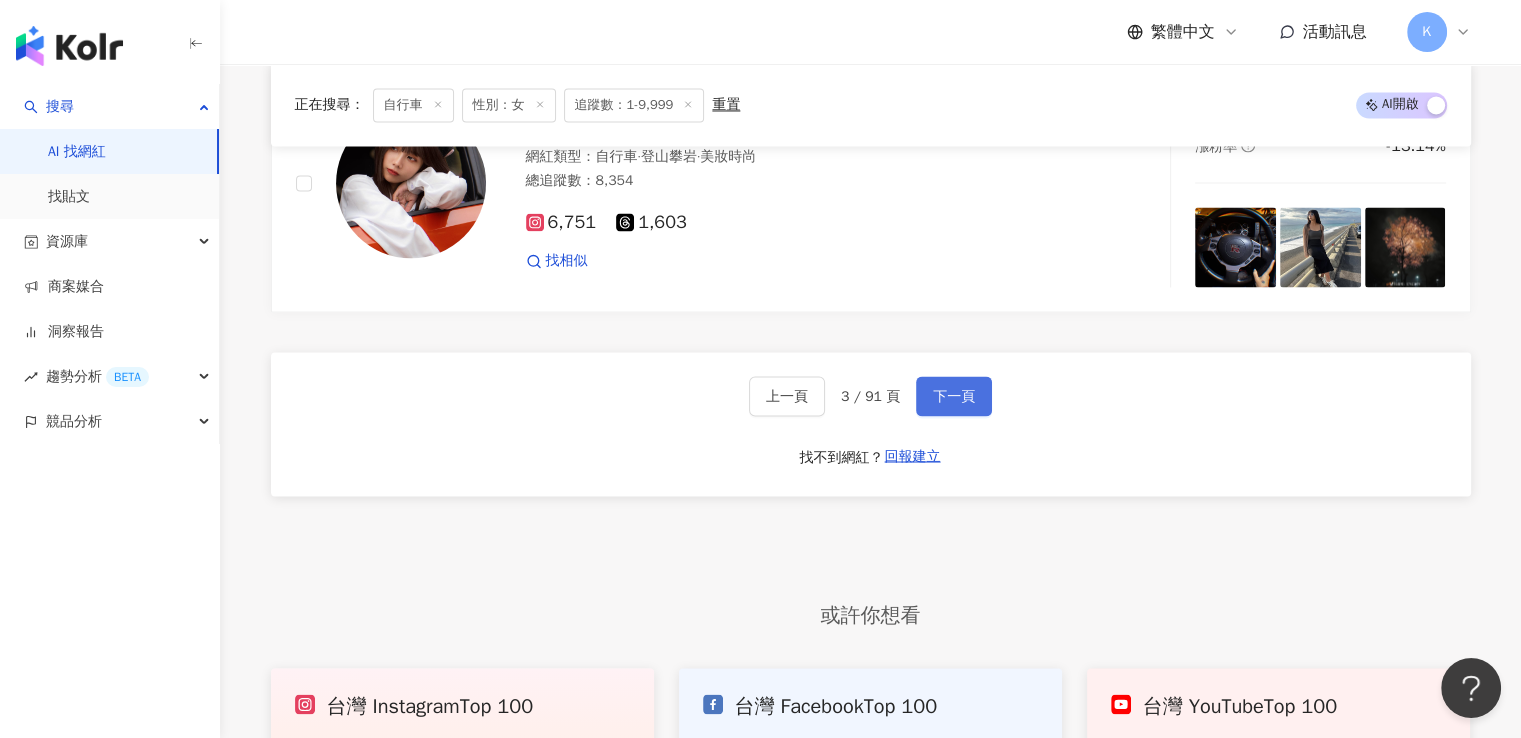 click on "下一頁" at bounding box center [954, 396] 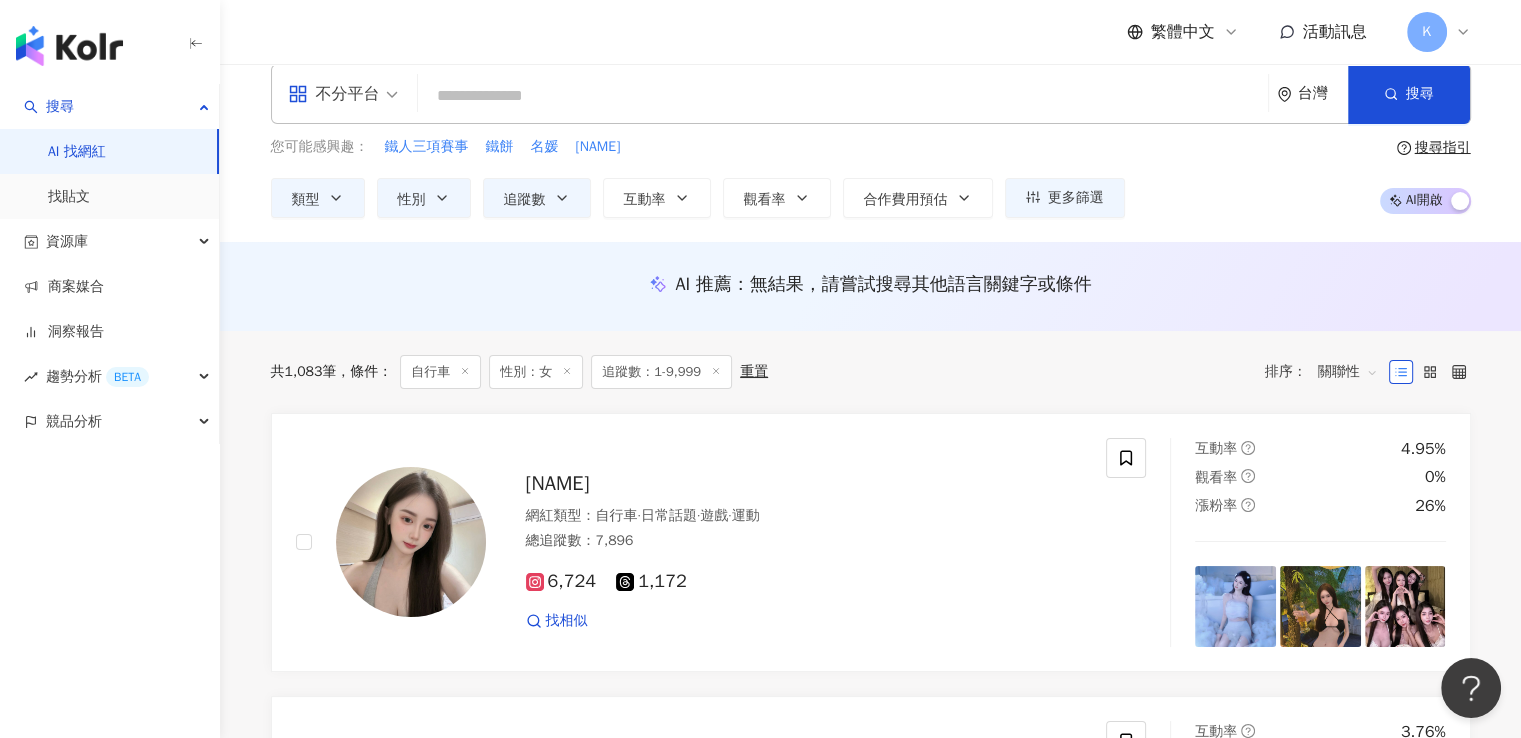scroll, scrollTop: 0, scrollLeft: 0, axis: both 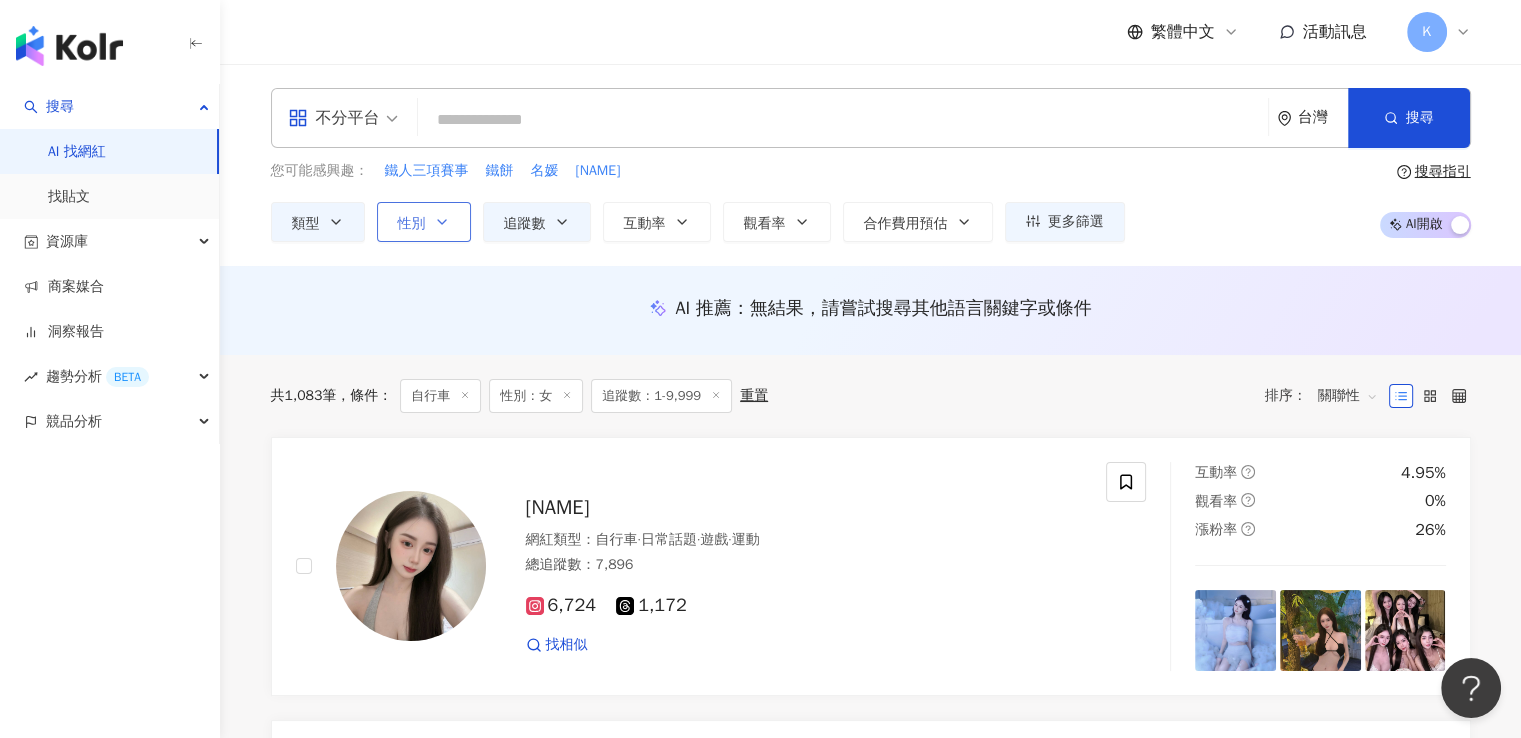 click on "性別" at bounding box center [424, 222] 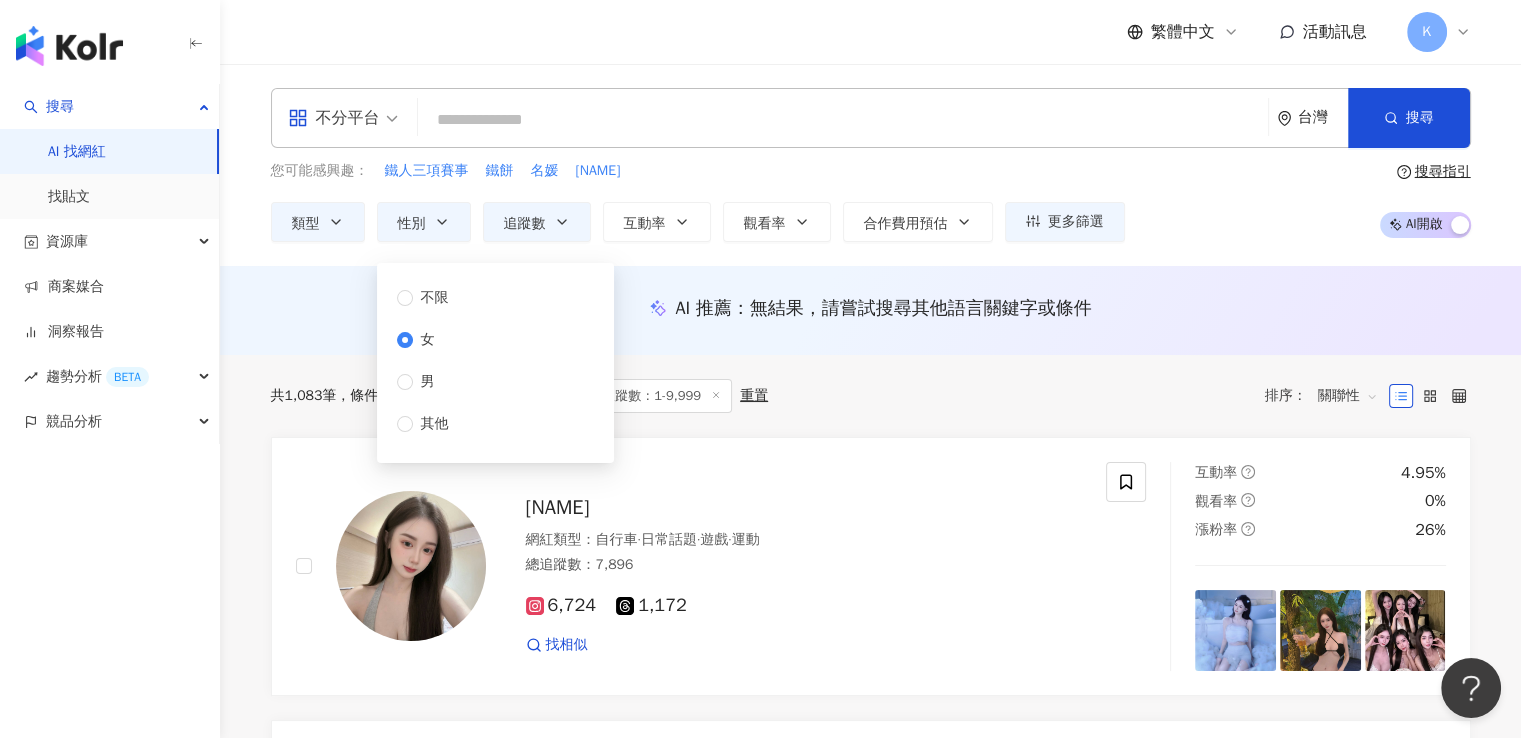 click on "共  1,083  筆 條件 ： 自行車 性別：女 追蹤數：1-9,999 重置 排序： 關聯性" at bounding box center [871, 396] 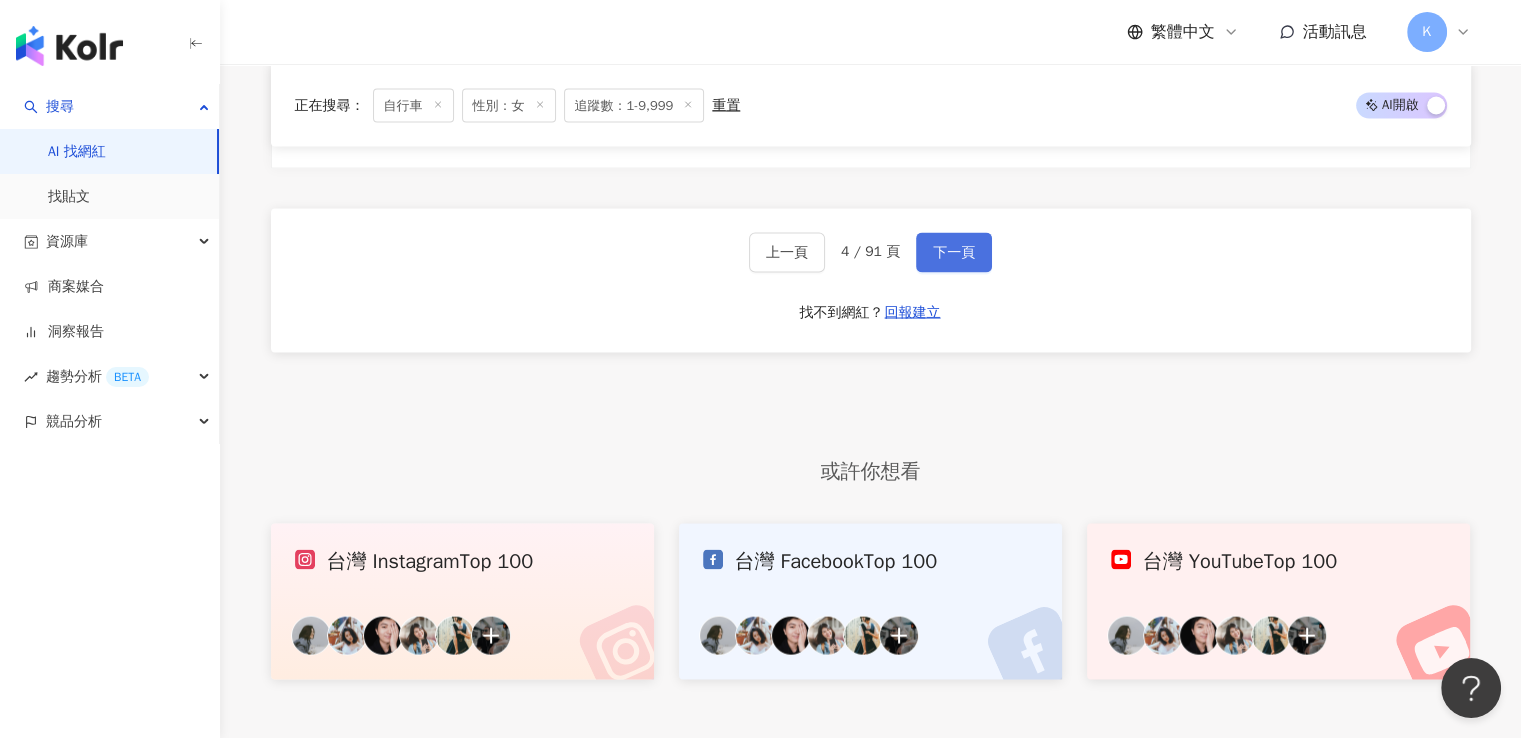 click on "下一頁" at bounding box center [954, 252] 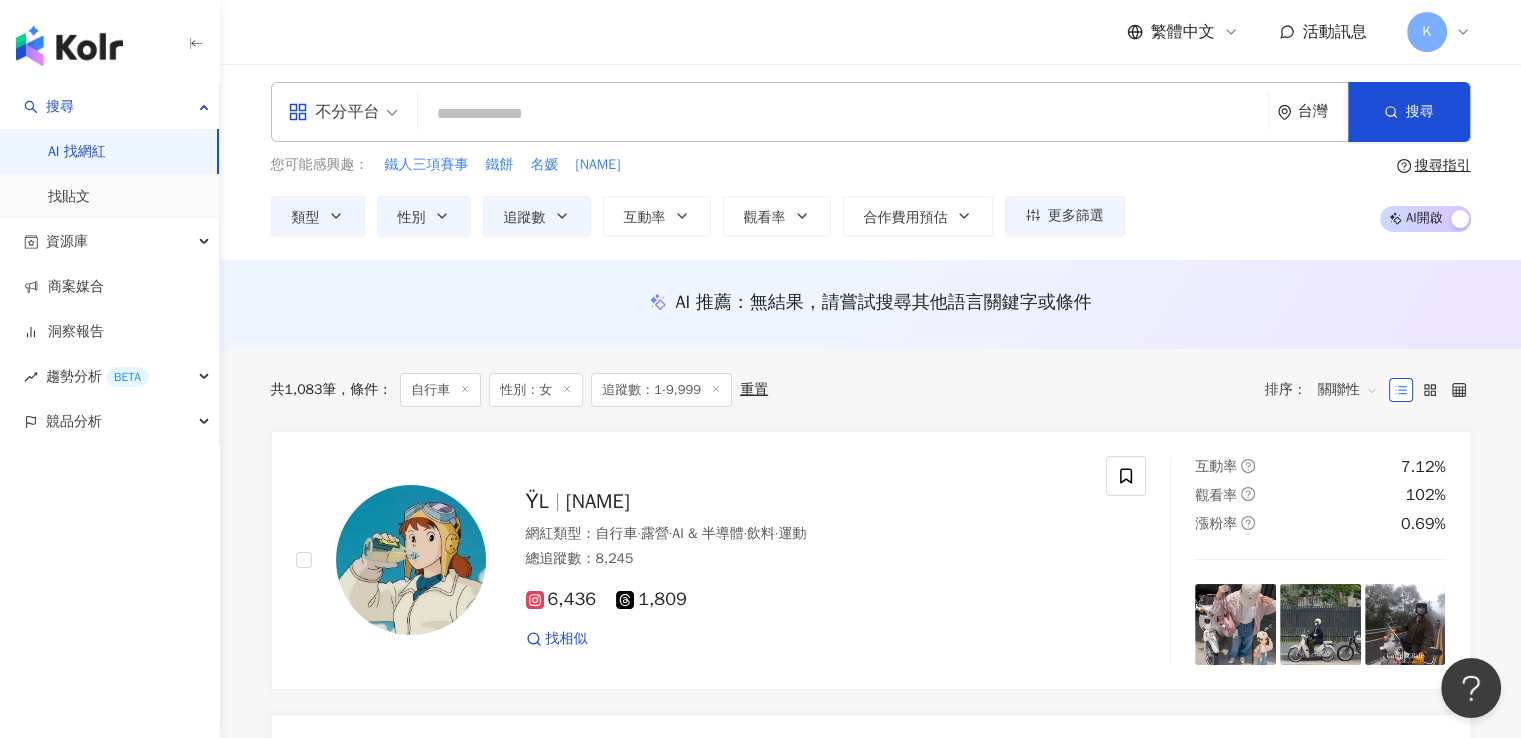 scroll, scrollTop: 0, scrollLeft: 0, axis: both 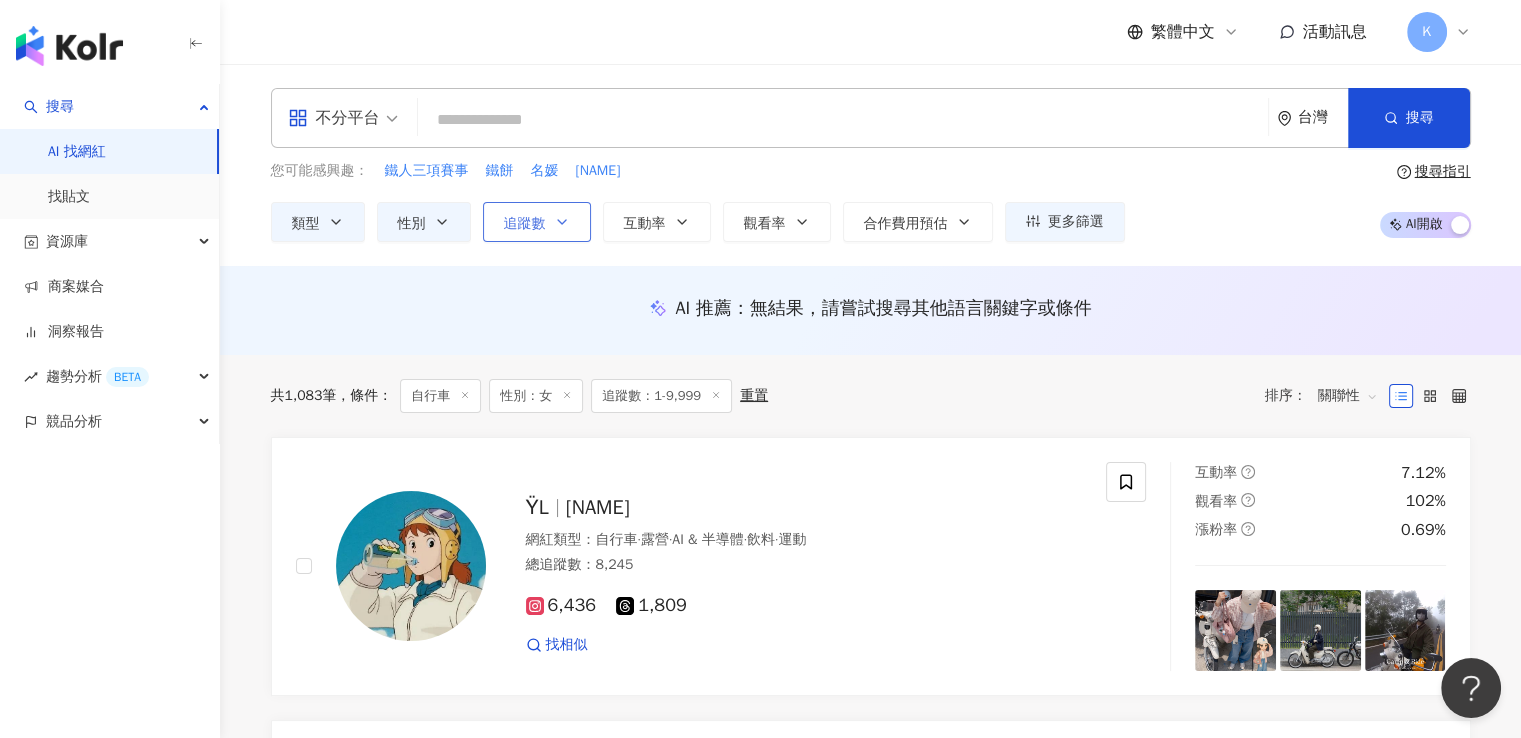 click on "追蹤數" at bounding box center [525, 224] 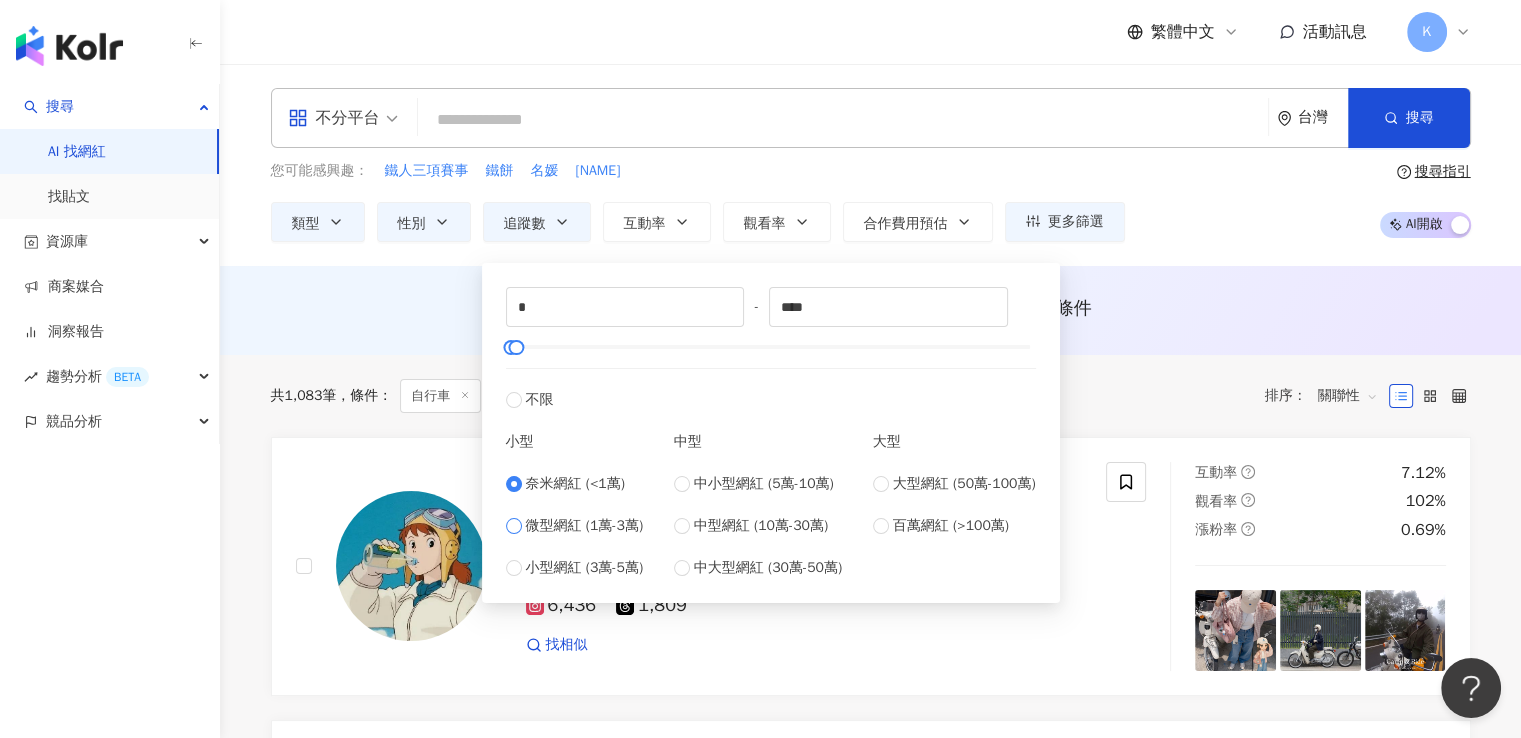 click on "微型網紅 (1萬-3萬)" at bounding box center (585, 526) 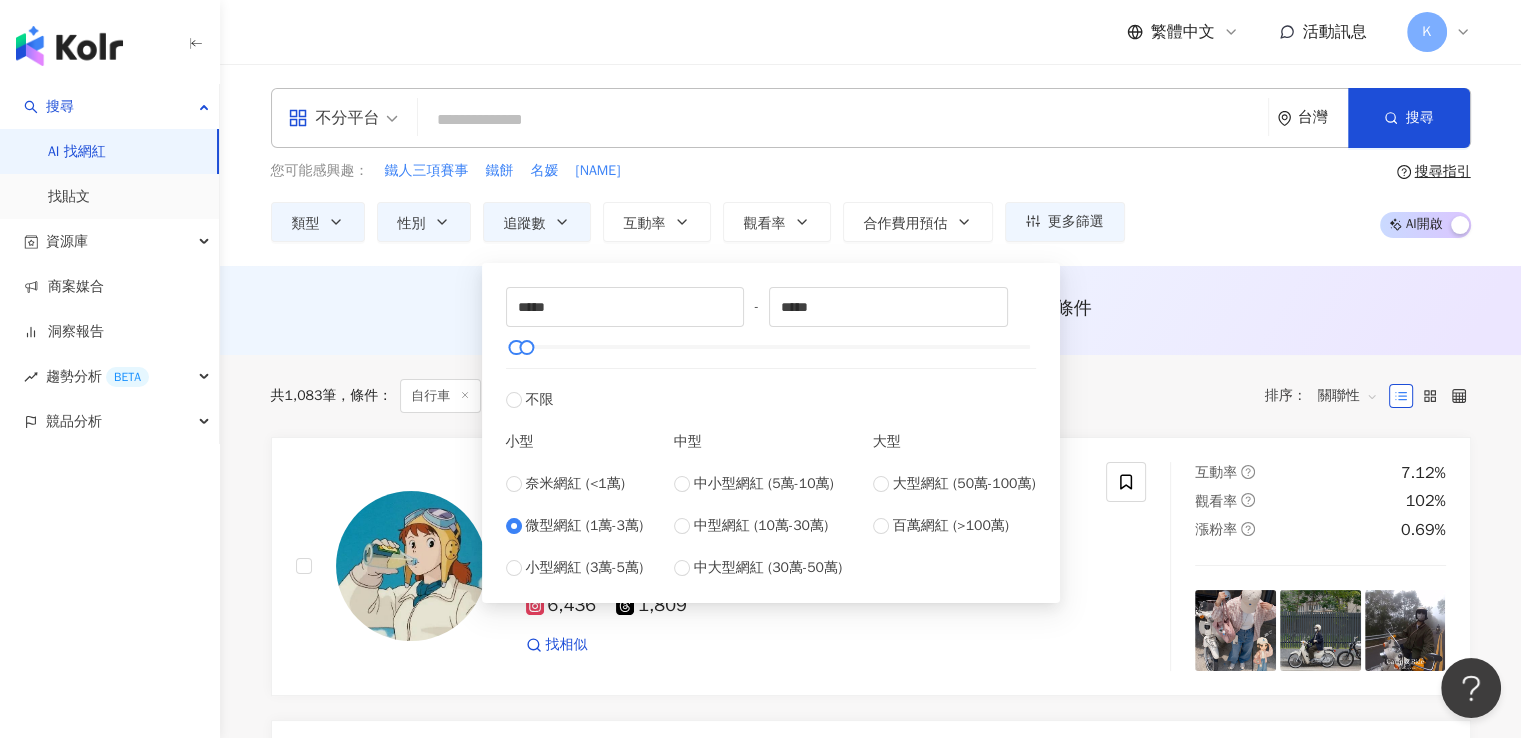 click on "共  1,083  筆 條件 ： 自行車 性別：女 追蹤數：1-9,999 重置 排序： 關聯性" at bounding box center (871, 396) 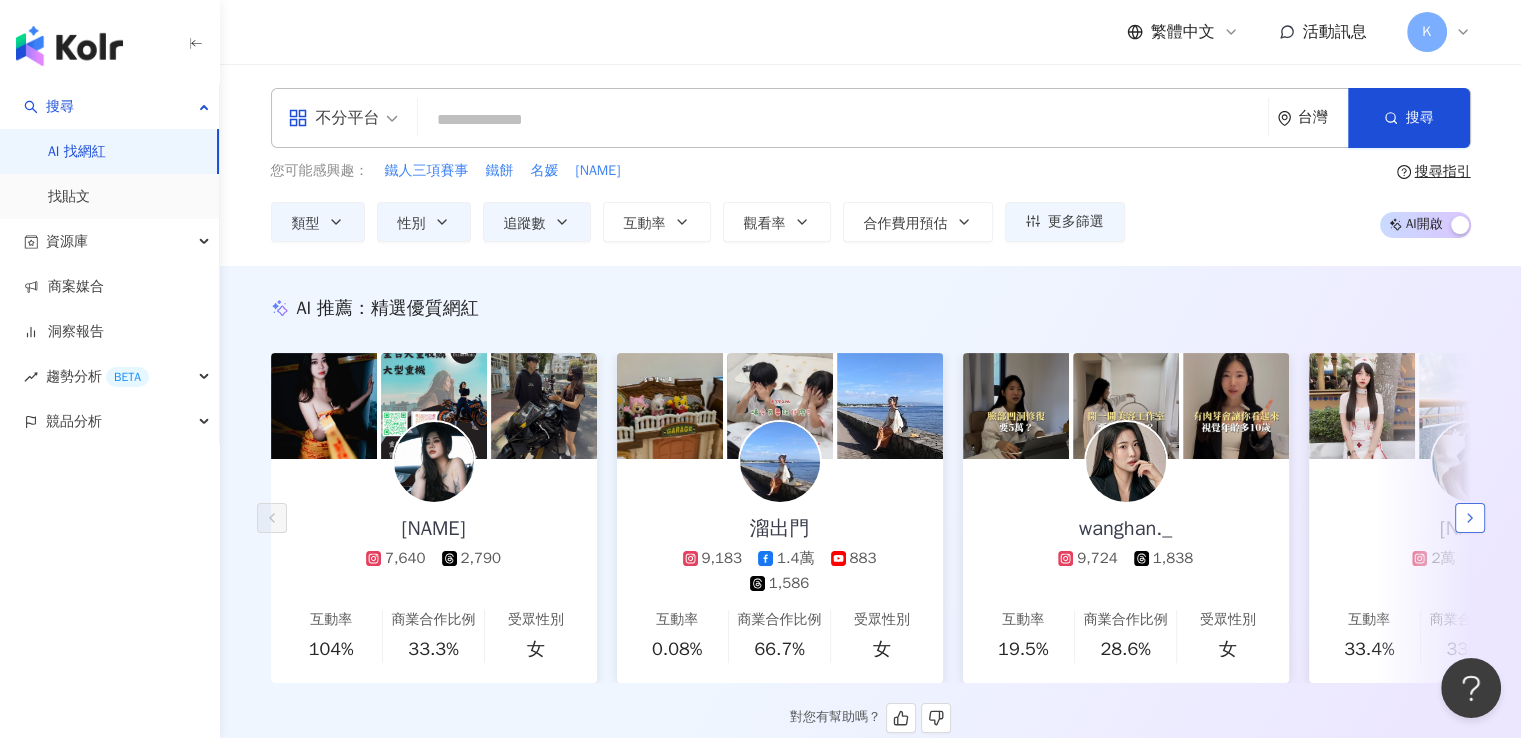 click at bounding box center [1470, 518] 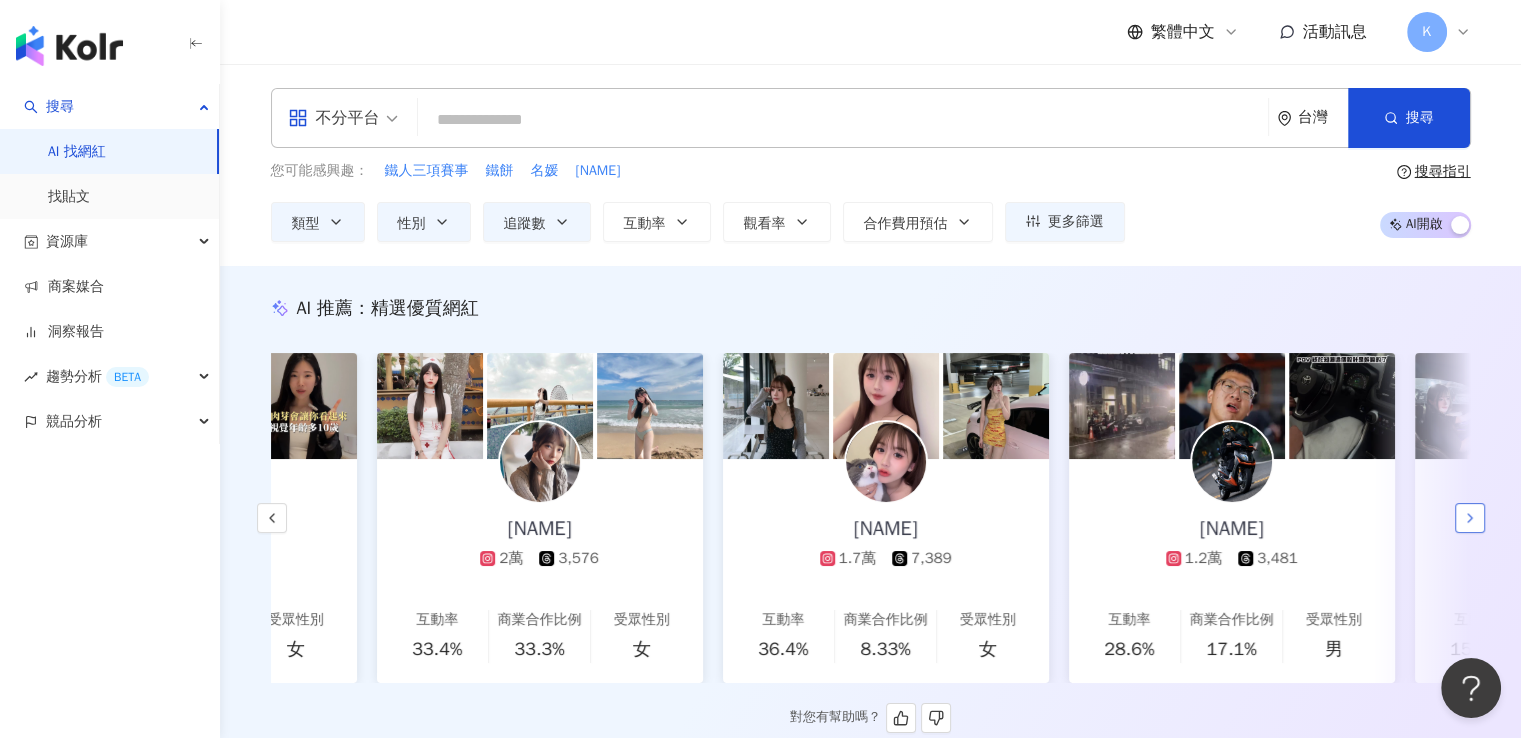 scroll, scrollTop: 0, scrollLeft: 1038, axis: horizontal 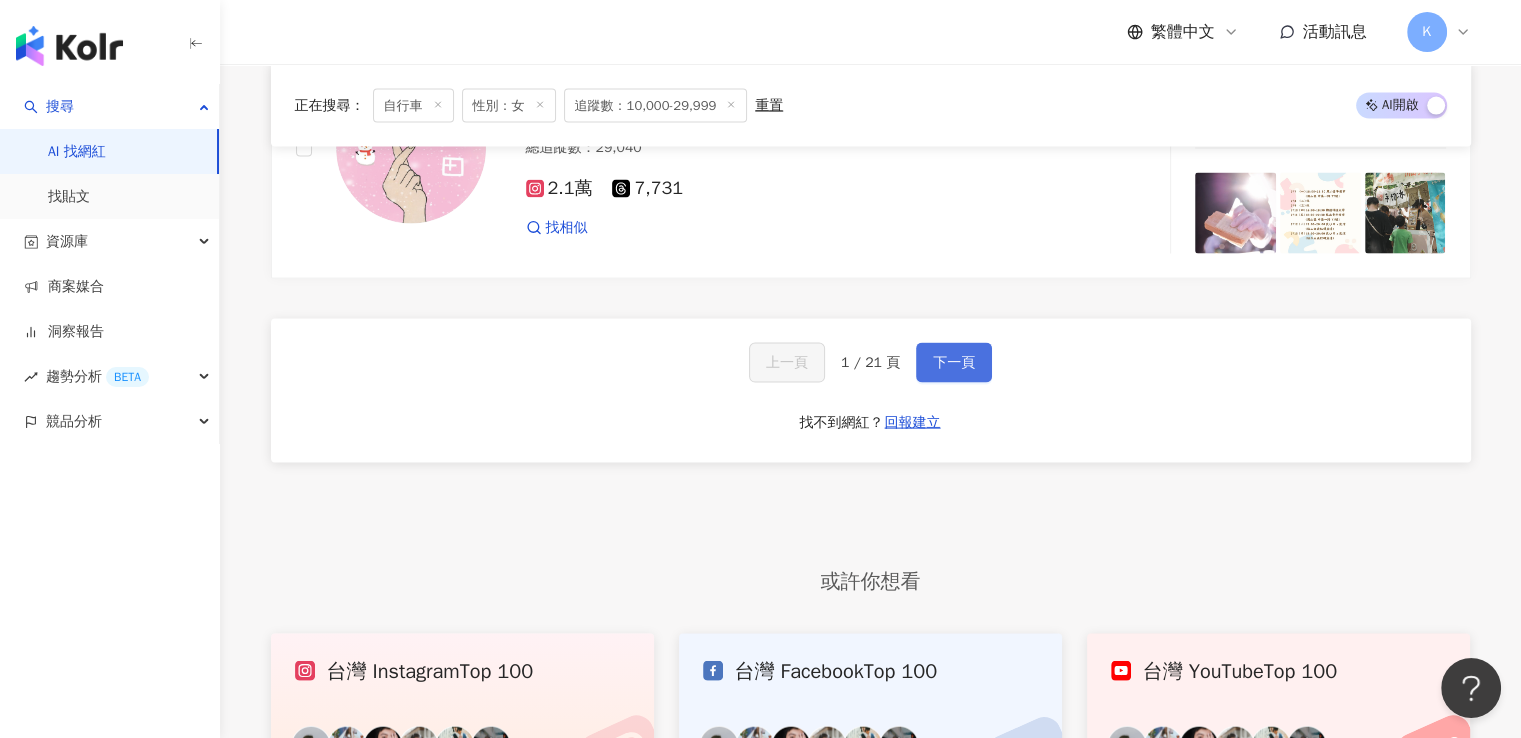 click on "下一頁" at bounding box center [954, 363] 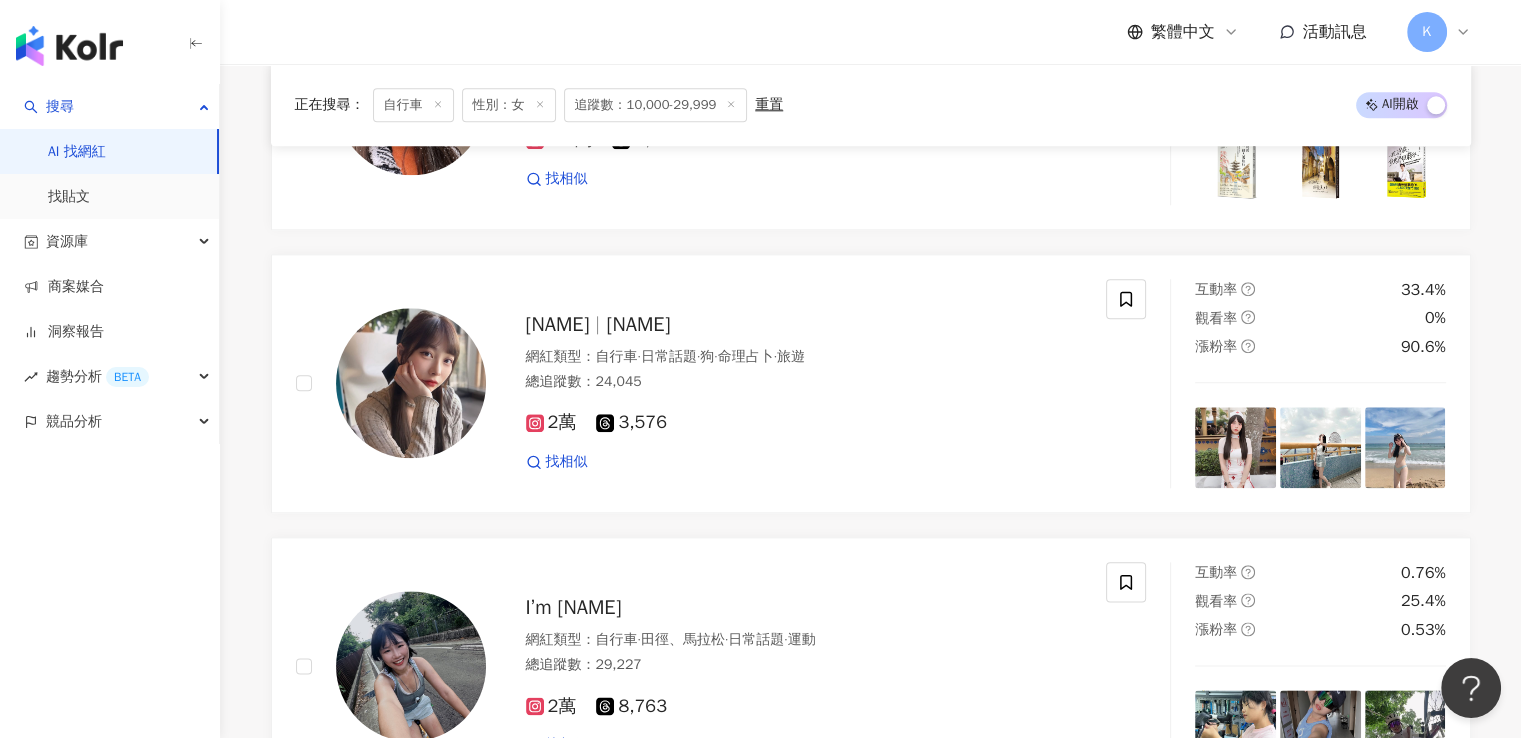 scroll, scrollTop: 2330, scrollLeft: 0, axis: vertical 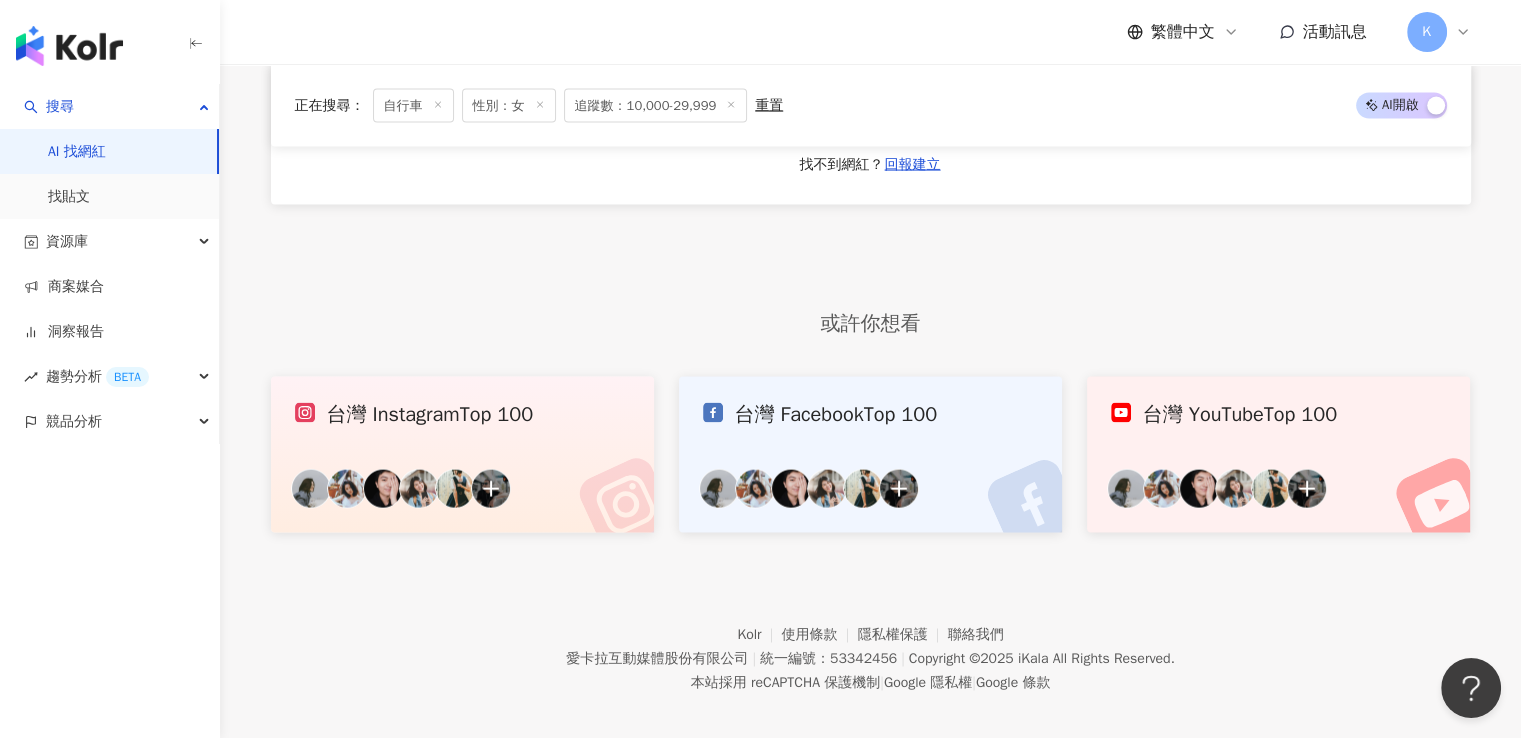 drag, startPoint x: 1532, startPoint y: 303, endPoint x: 15, endPoint y: 6, distance: 1545.8002 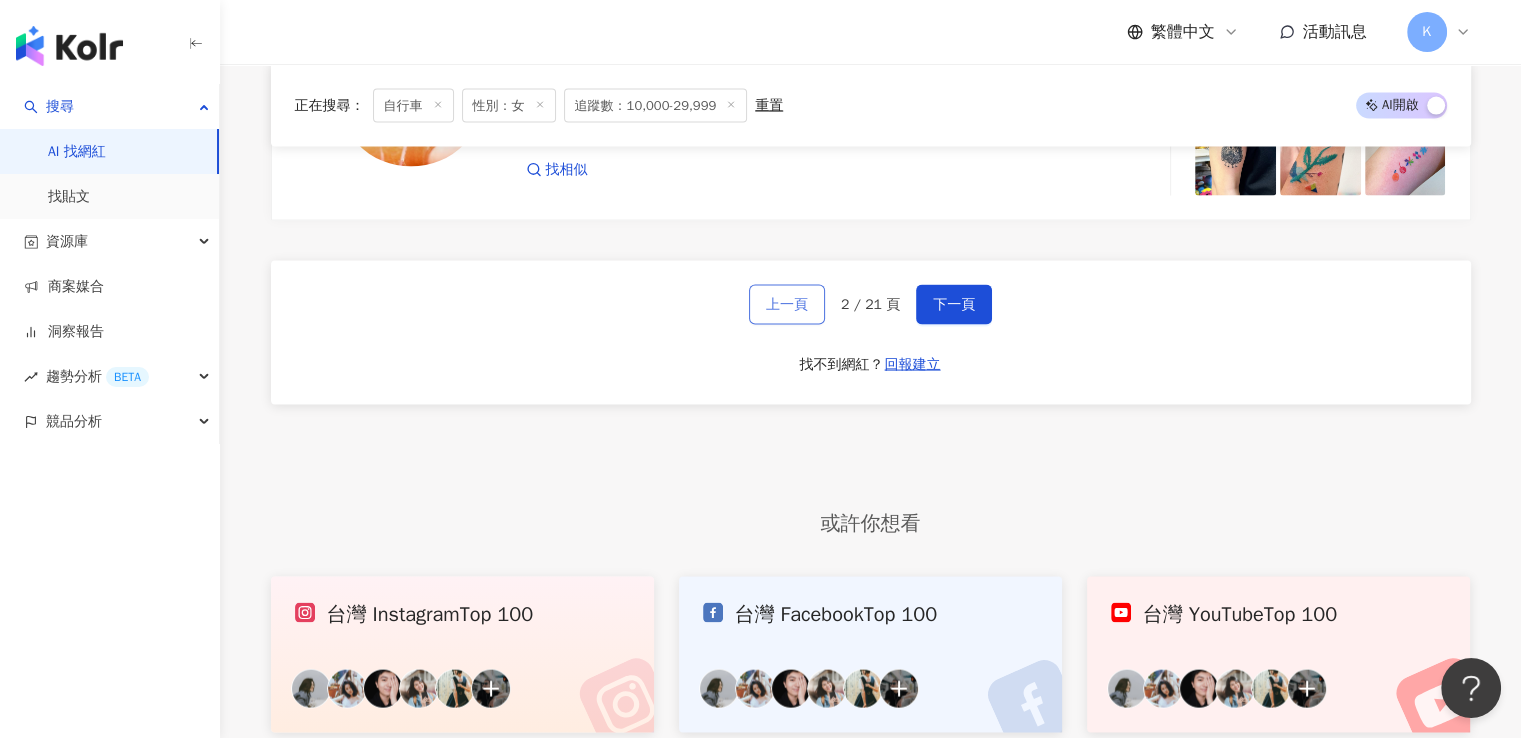 scroll, scrollTop: 3988, scrollLeft: 0, axis: vertical 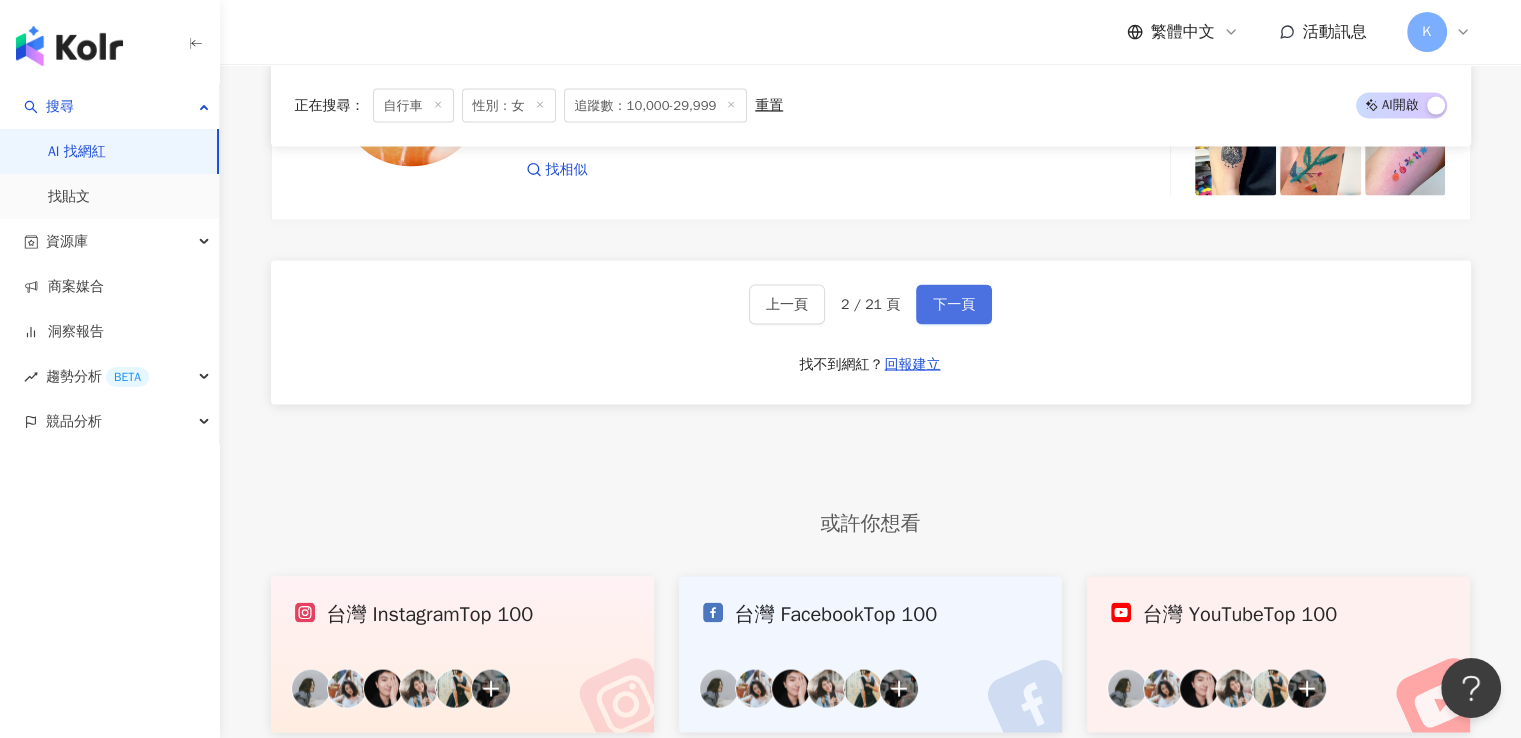 click on "下一頁" at bounding box center (954, 305) 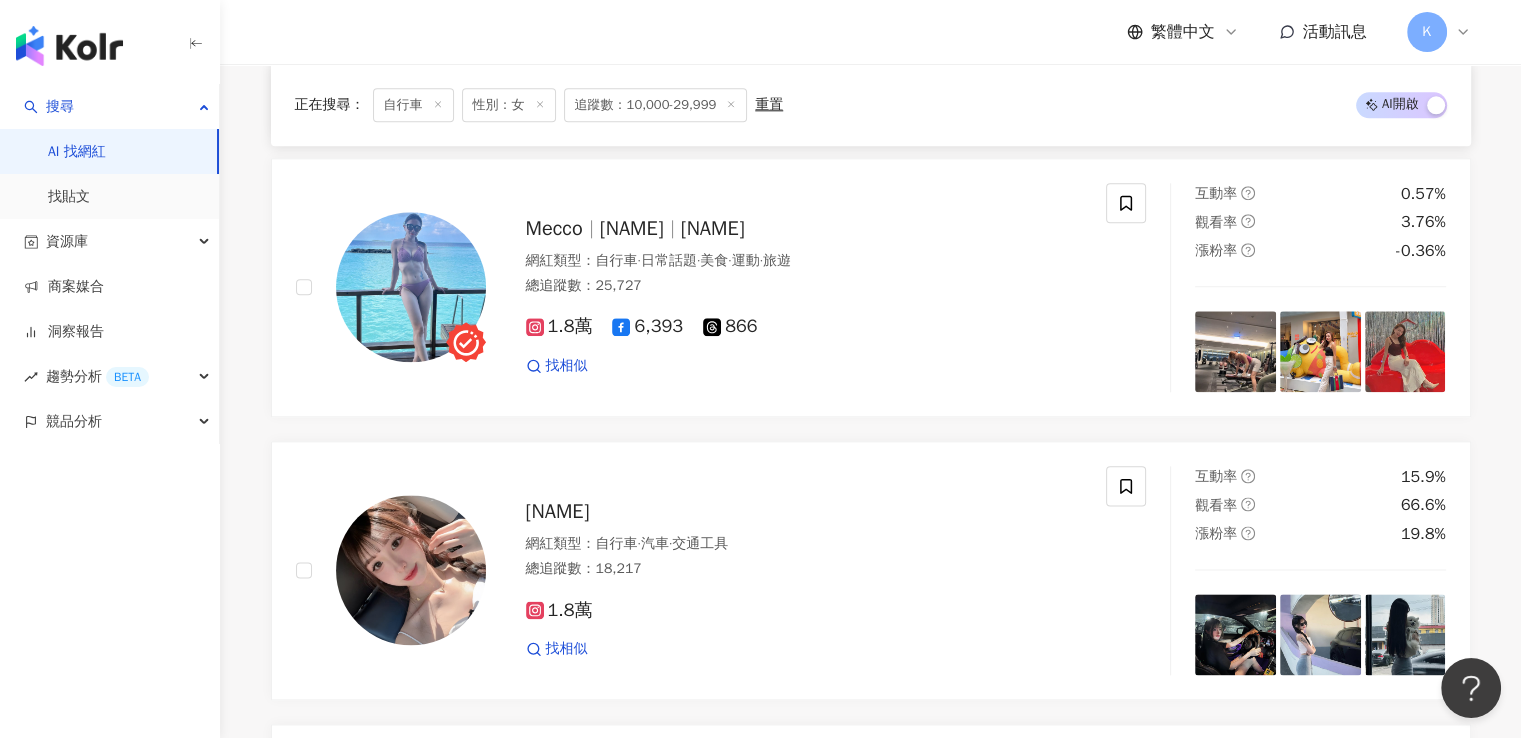 scroll, scrollTop: 2609, scrollLeft: 0, axis: vertical 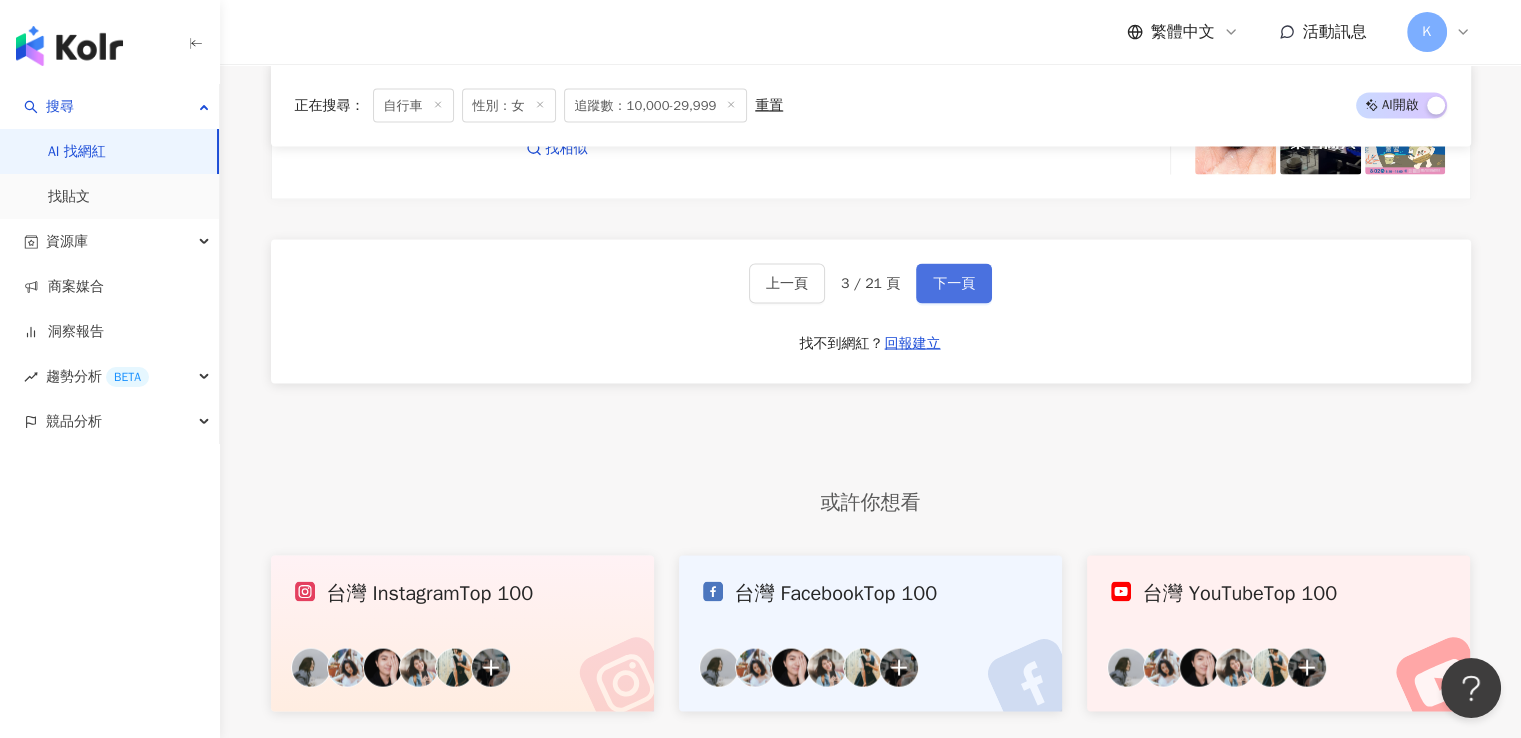 click on "下一頁" at bounding box center (954, 284) 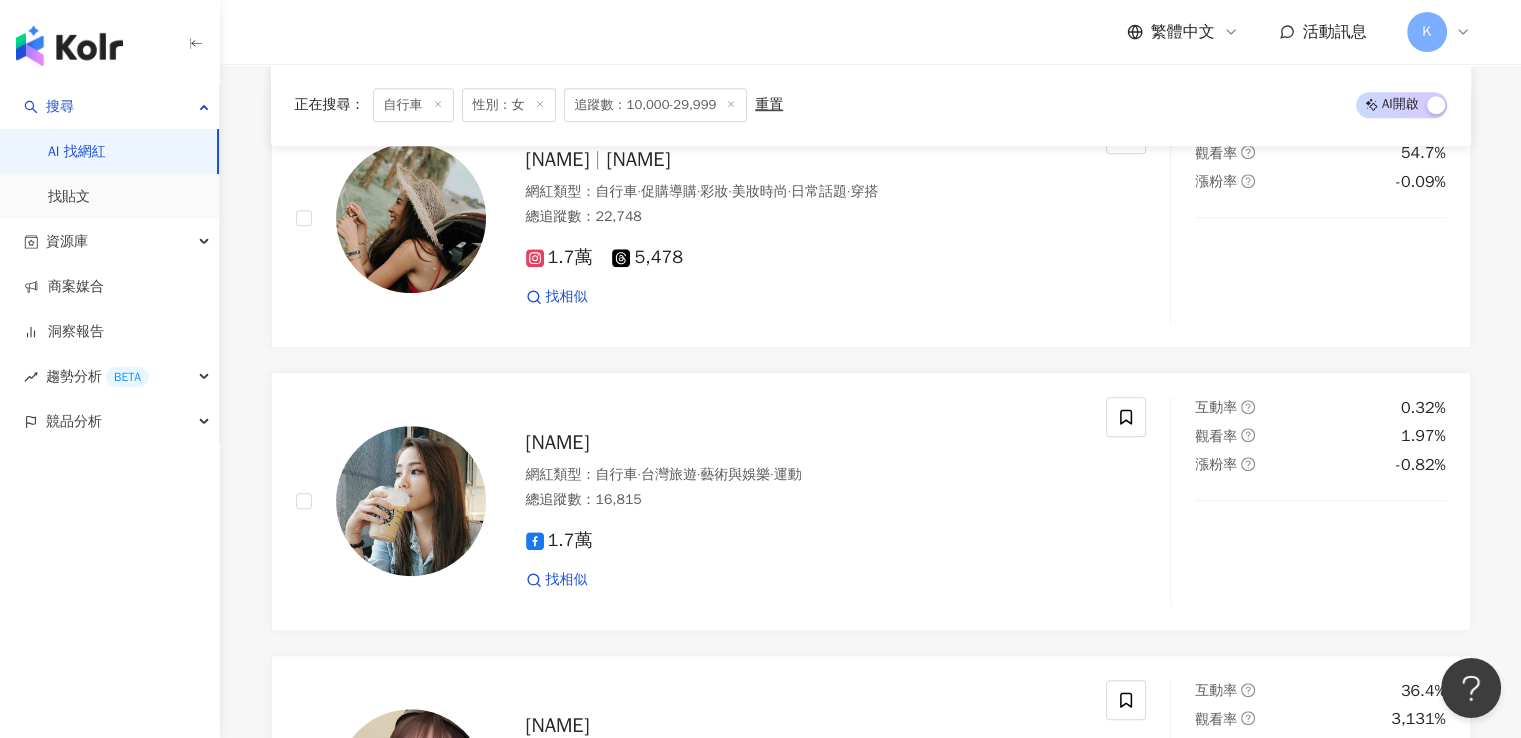 scroll, scrollTop: 1114, scrollLeft: 0, axis: vertical 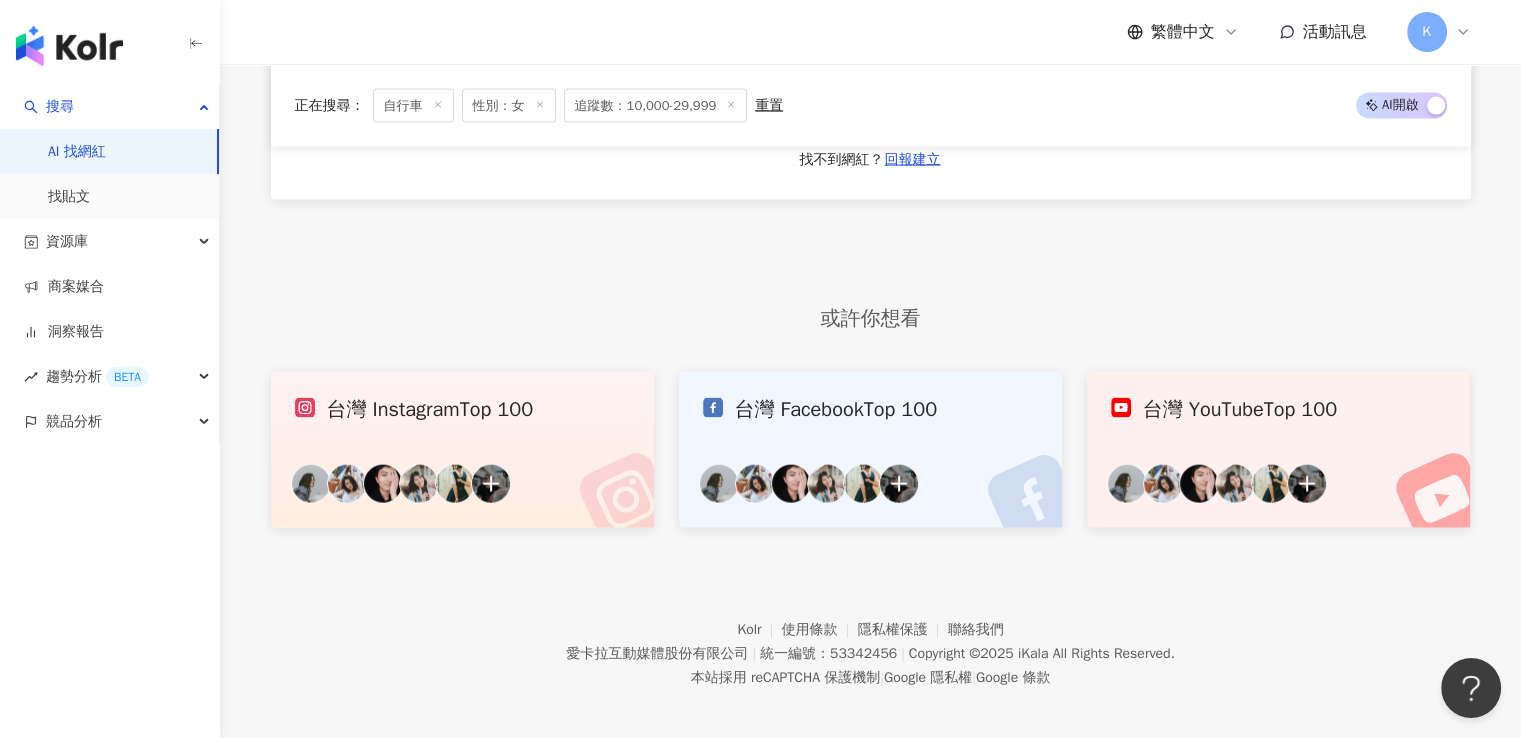 drag, startPoint x: 1532, startPoint y: 132, endPoint x: 27, endPoint y: 2, distance: 1510.6041 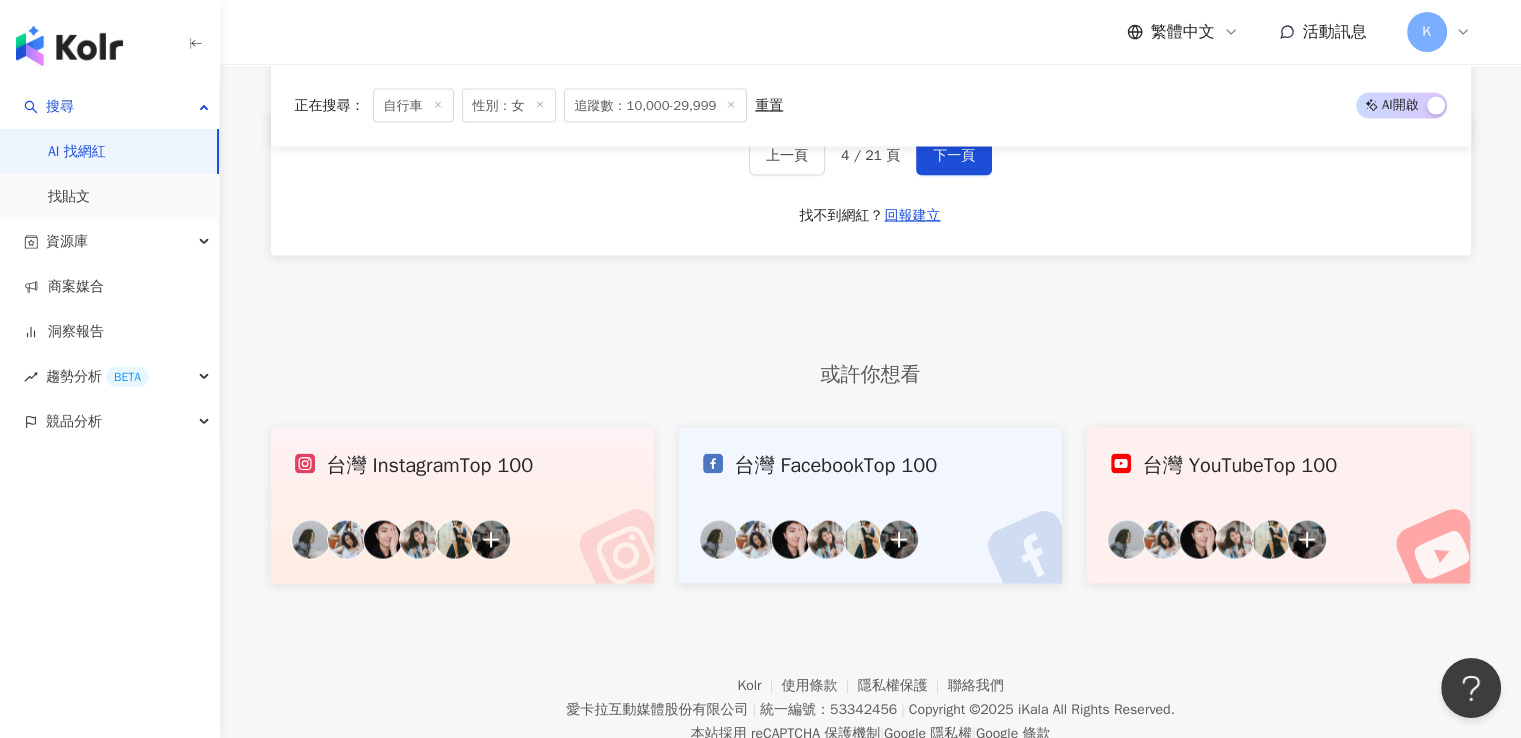 scroll, scrollTop: 4093, scrollLeft: 0, axis: vertical 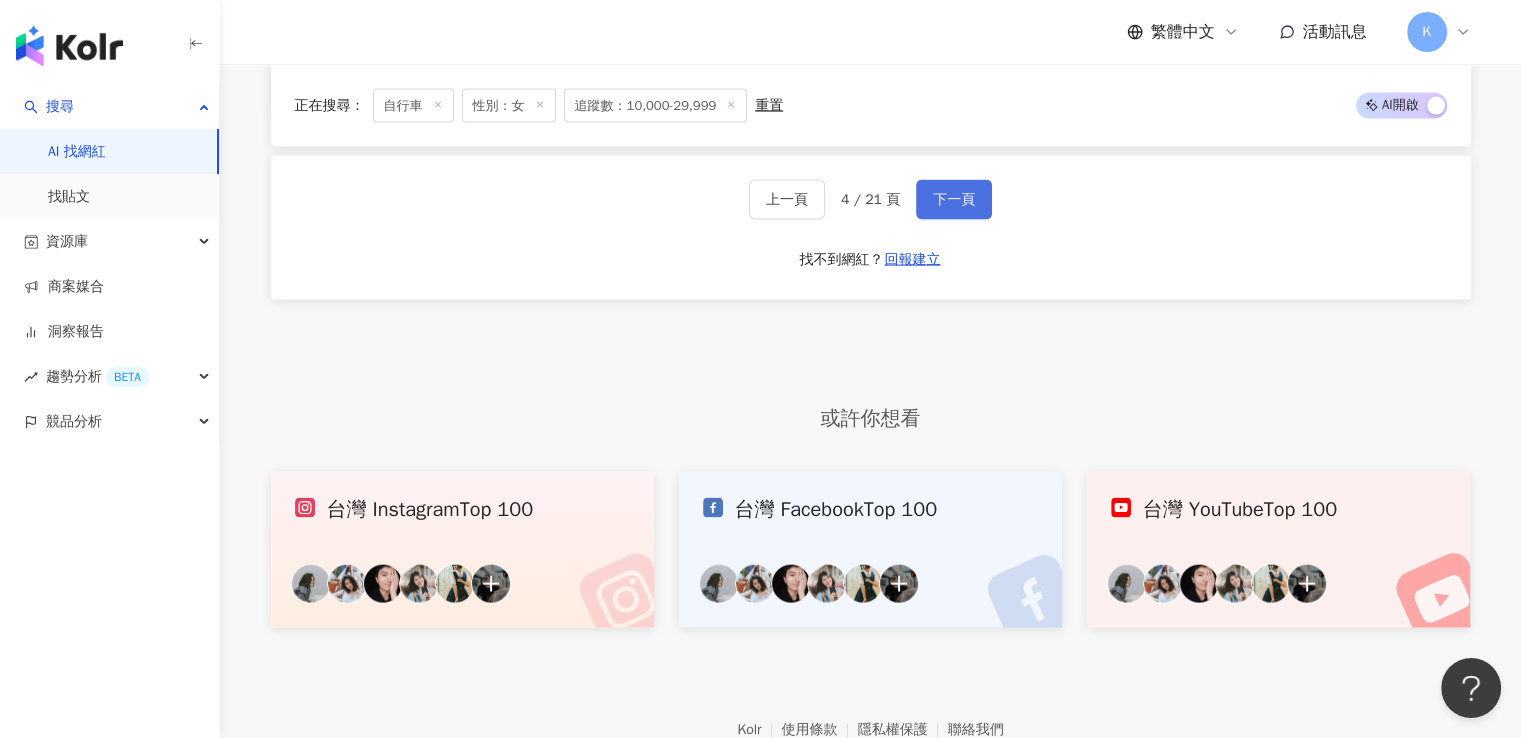 click on "下一頁" at bounding box center [954, 200] 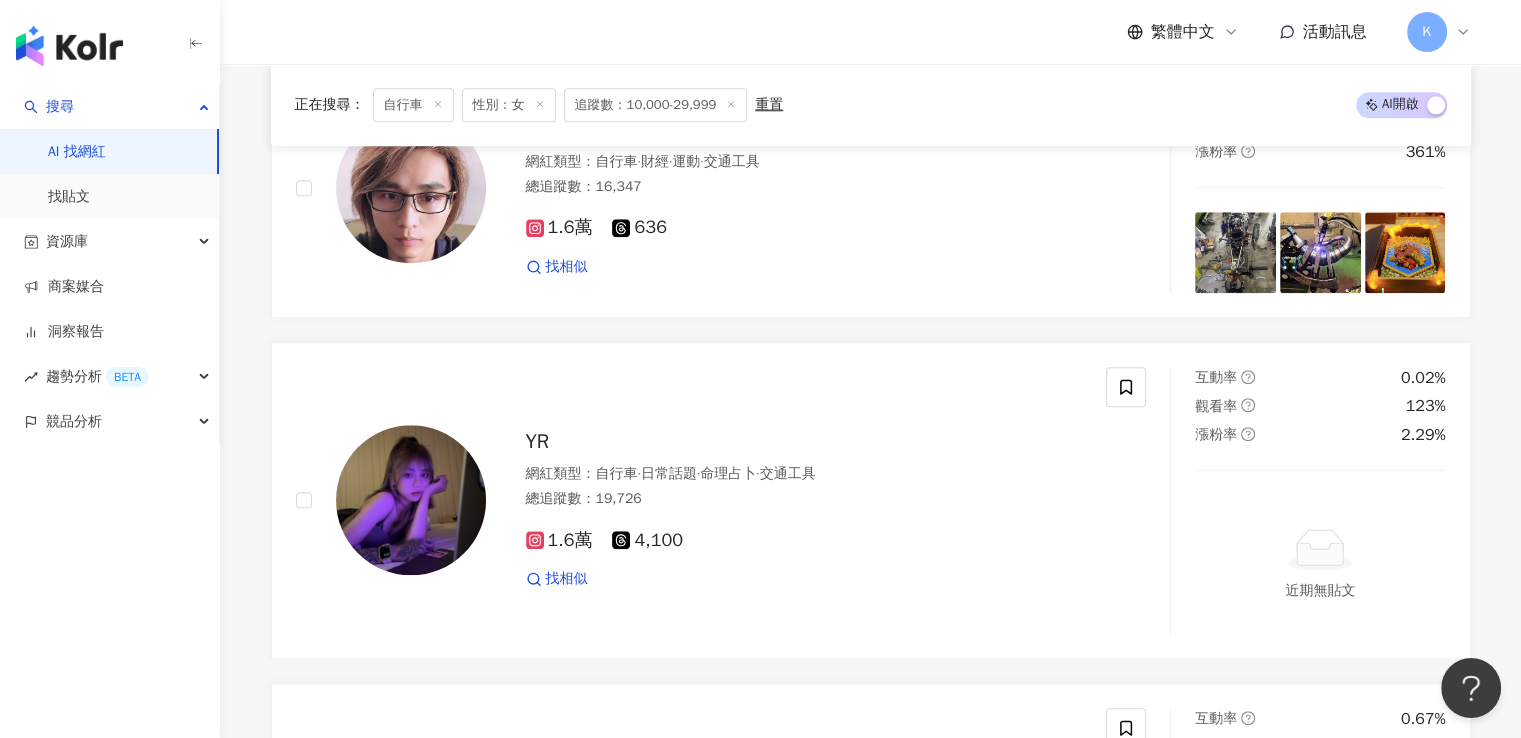 scroll, scrollTop: 4204, scrollLeft: 0, axis: vertical 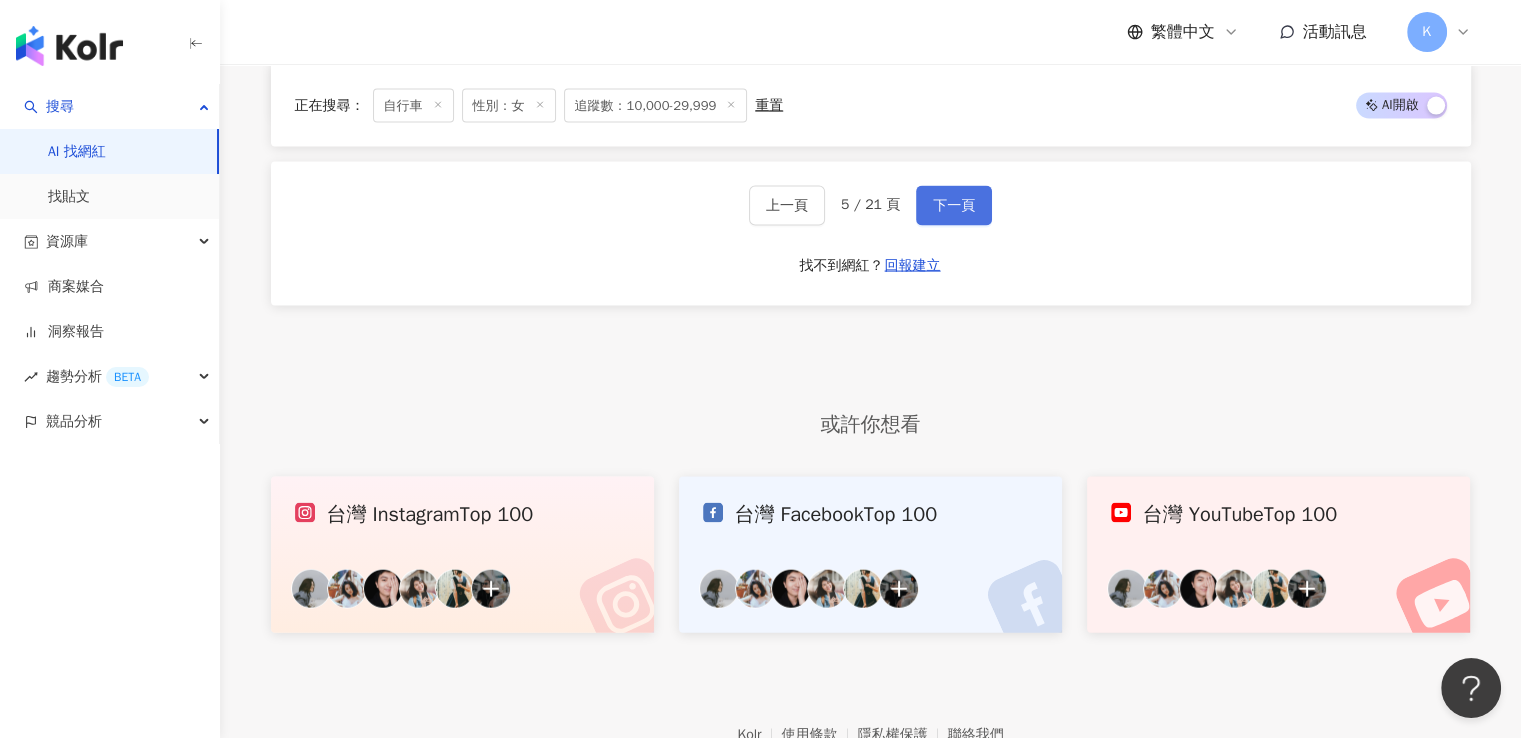 click on "下一頁" at bounding box center [954, 206] 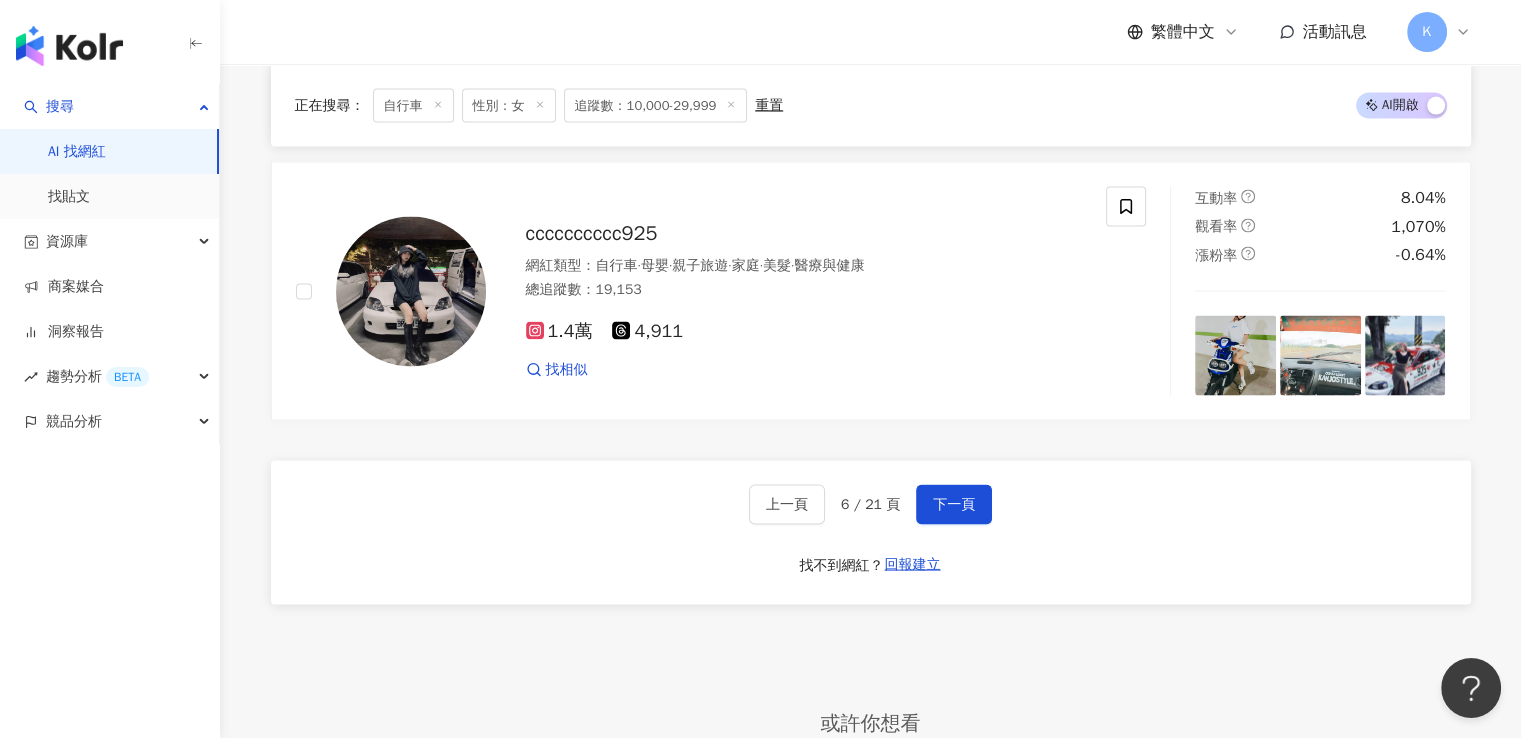 scroll, scrollTop: 3346, scrollLeft: 0, axis: vertical 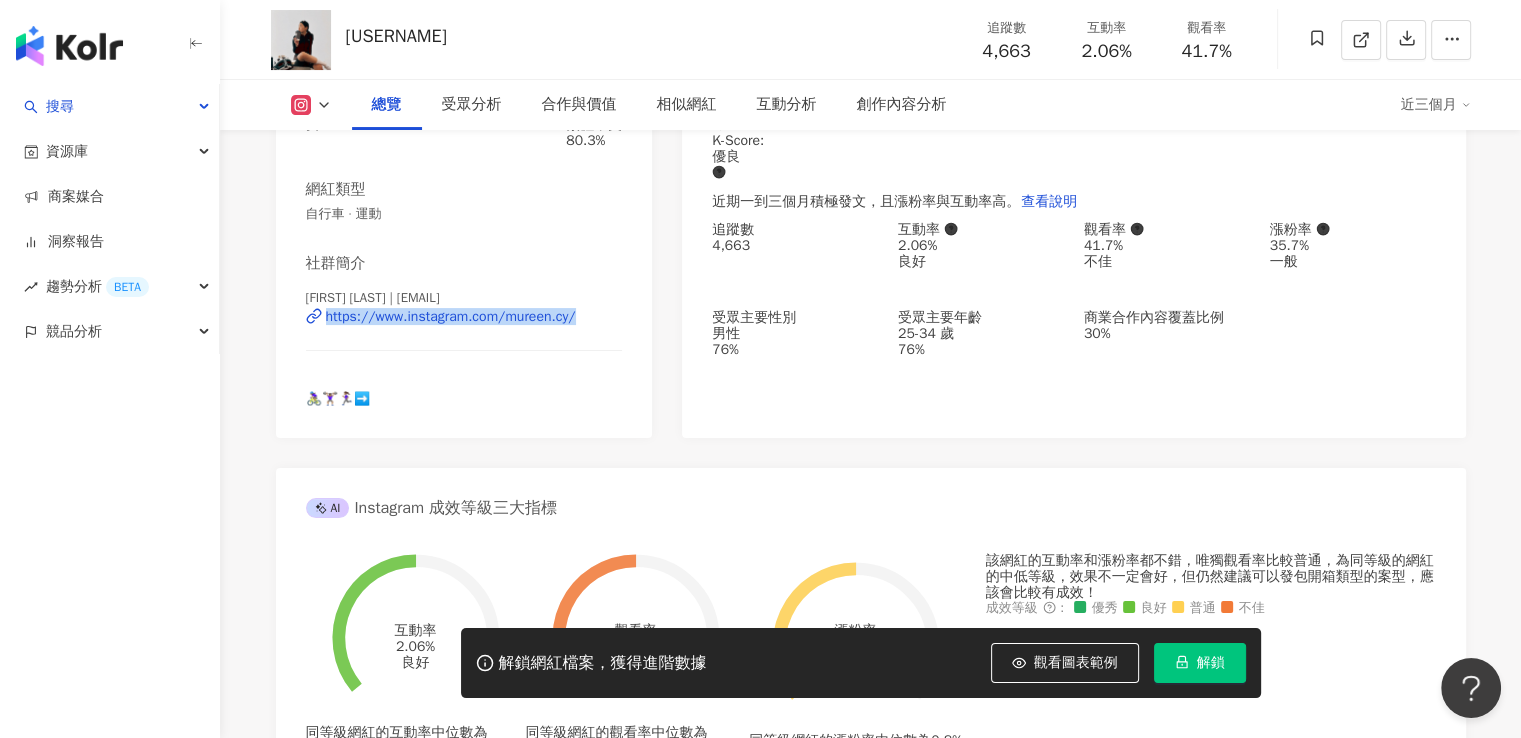 drag, startPoint x: 604, startPoint y: 349, endPoint x: 306, endPoint y: 352, distance: 298.0151 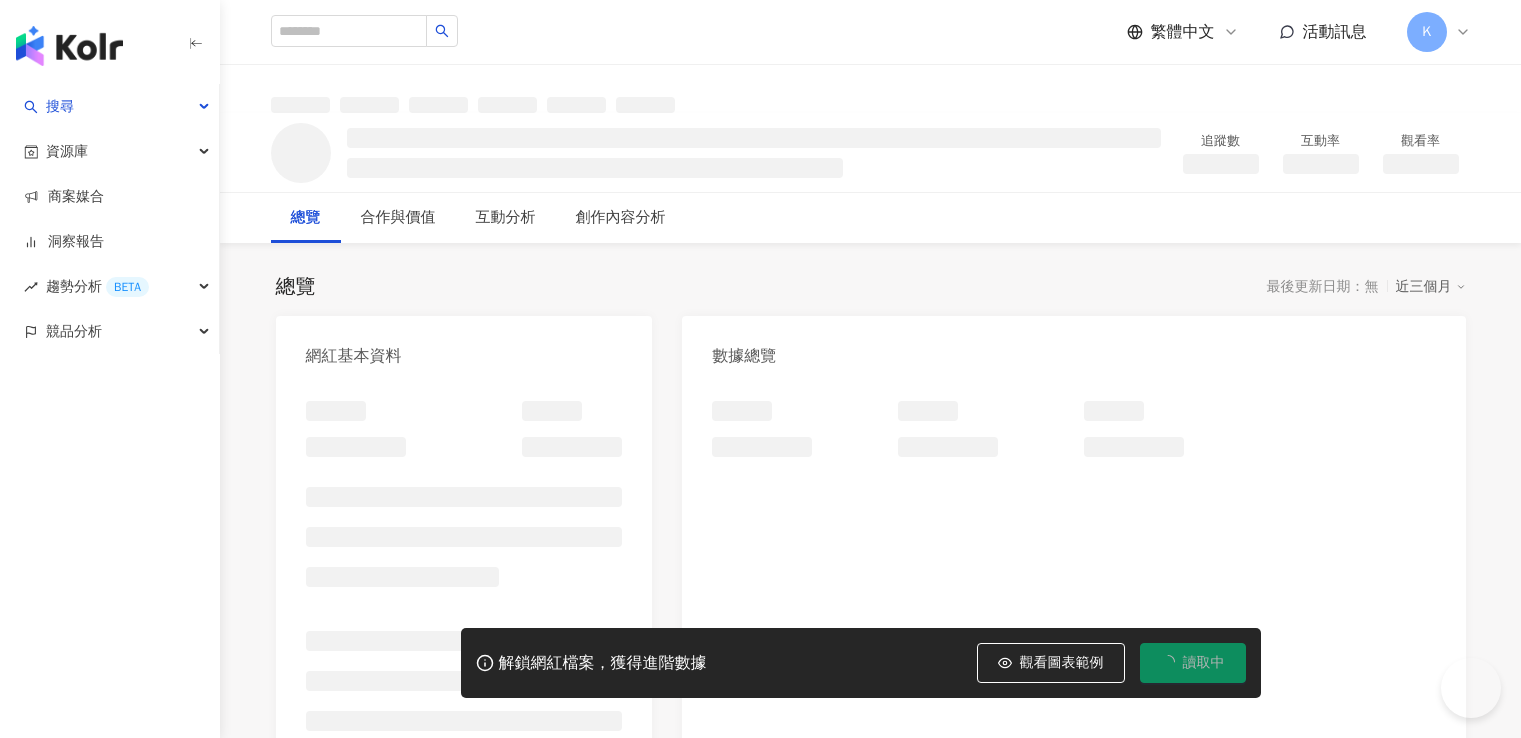 scroll, scrollTop: 0, scrollLeft: 0, axis: both 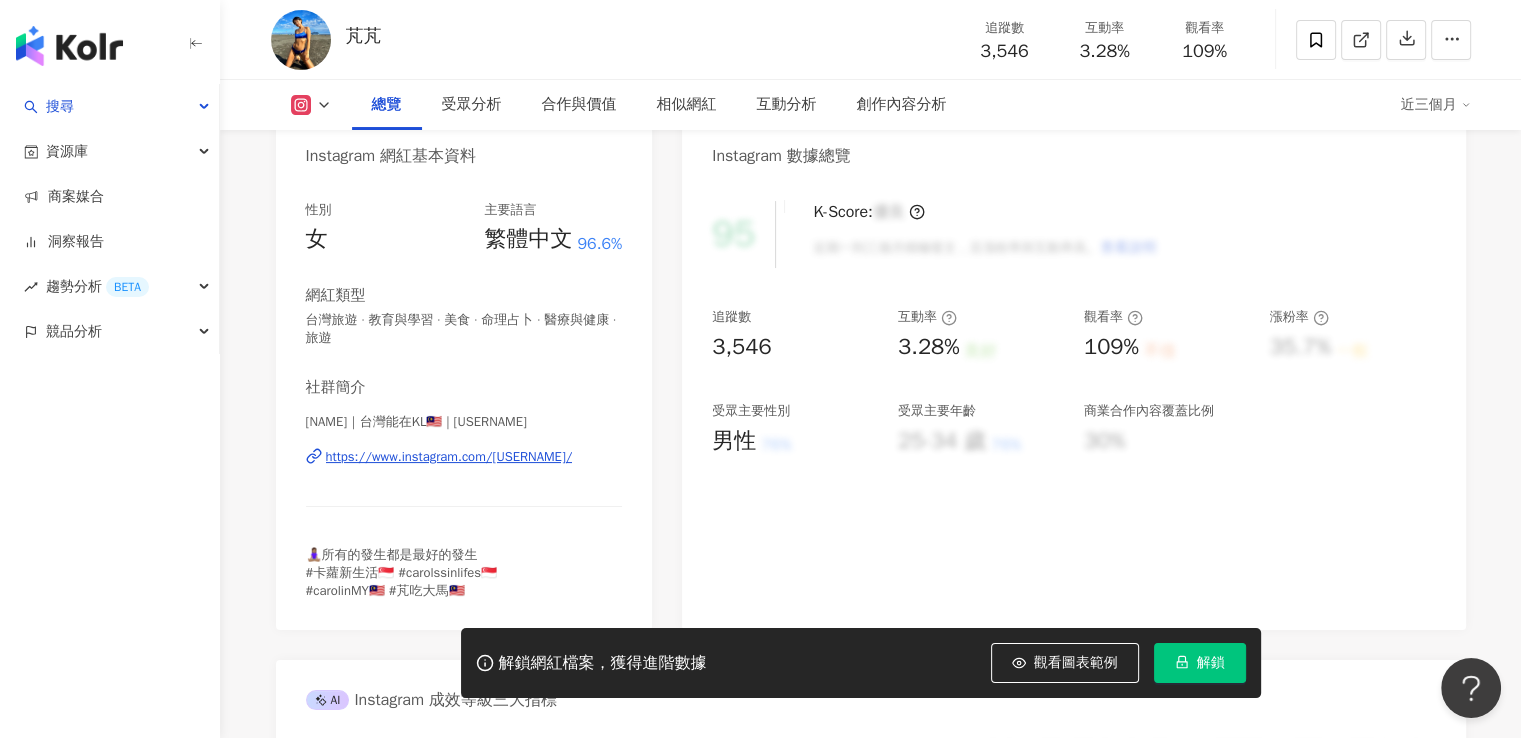 drag, startPoint x: 613, startPoint y: 469, endPoint x: 326, endPoint y: 457, distance: 287.25076 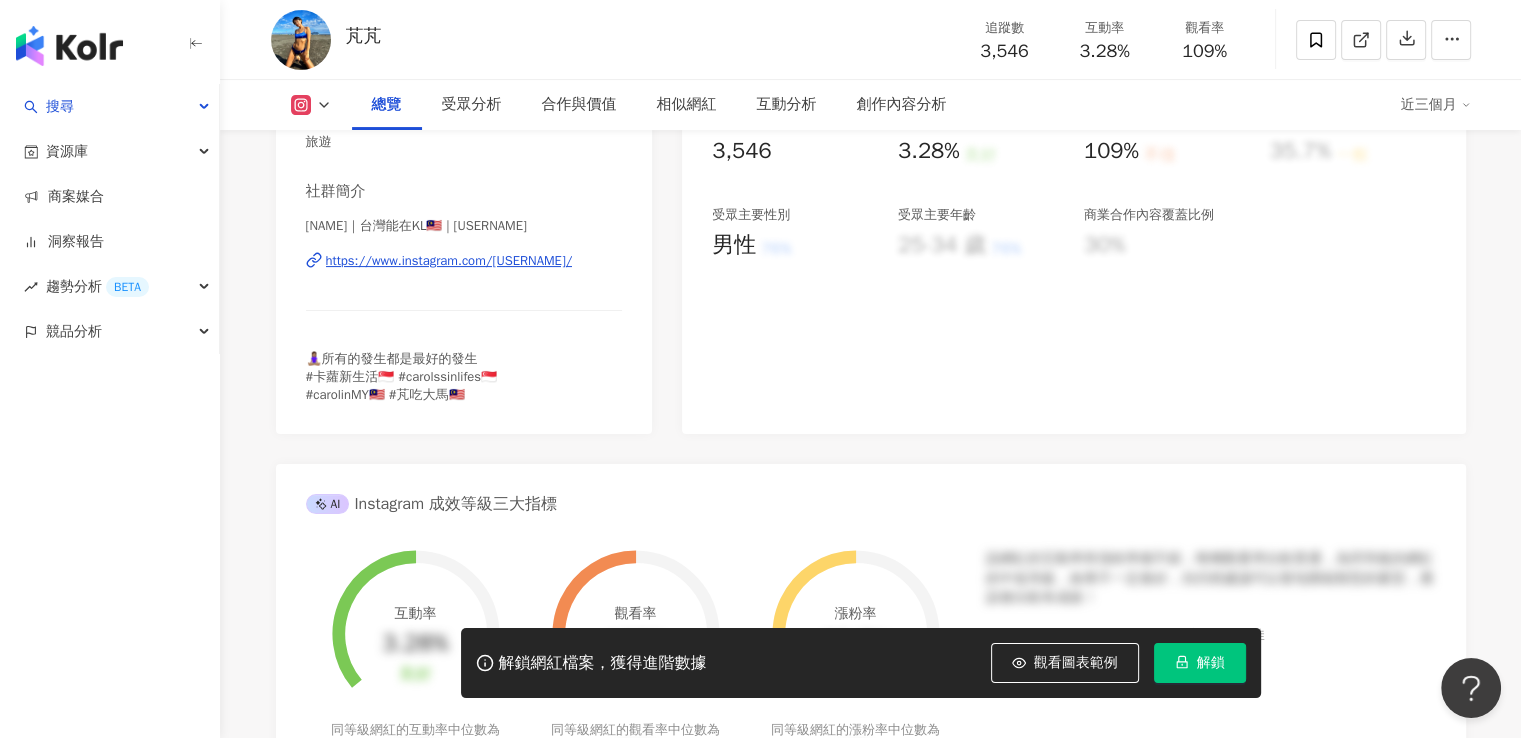 scroll, scrollTop: 500, scrollLeft: 0, axis: vertical 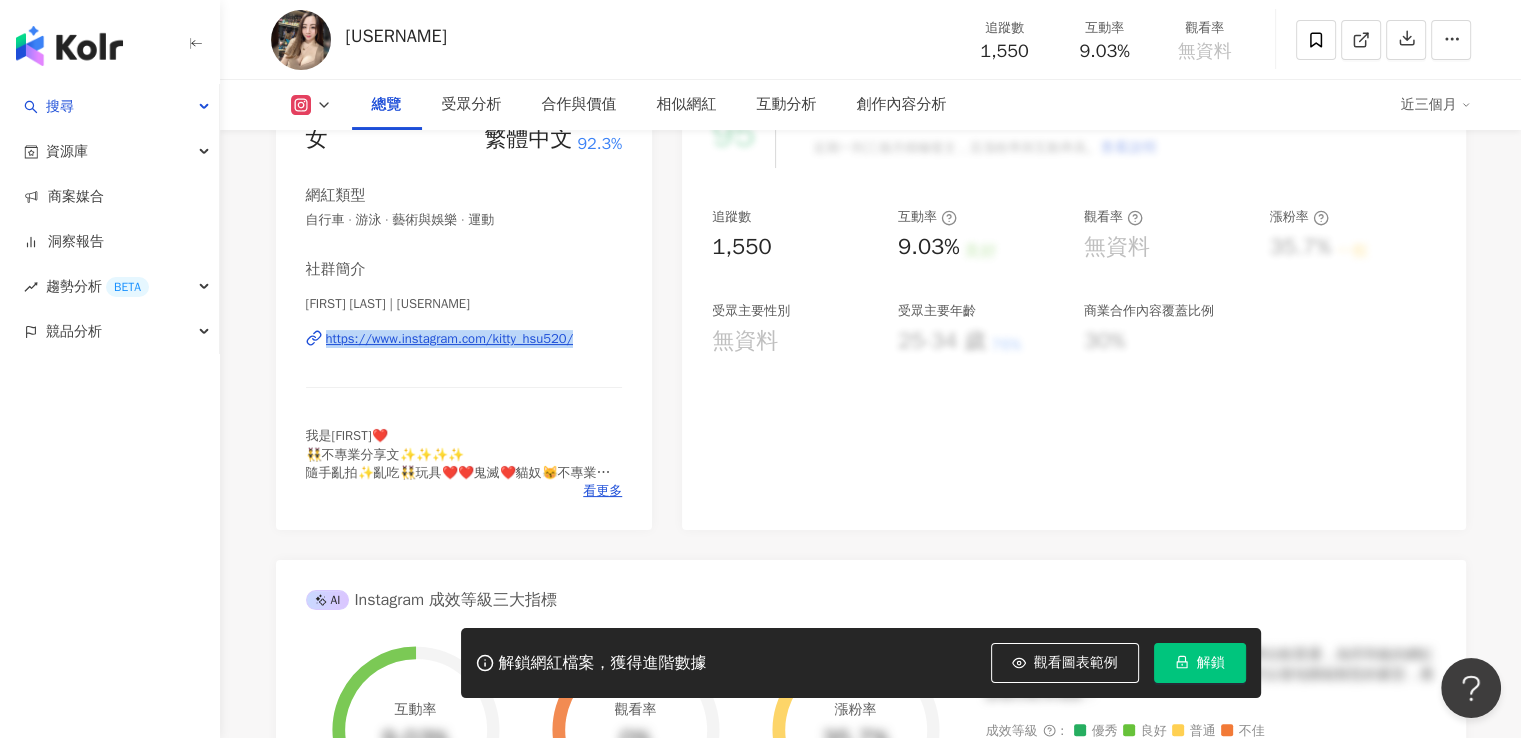 drag, startPoint x: 600, startPoint y: 364, endPoint x: 293, endPoint y: 355, distance: 307.1319 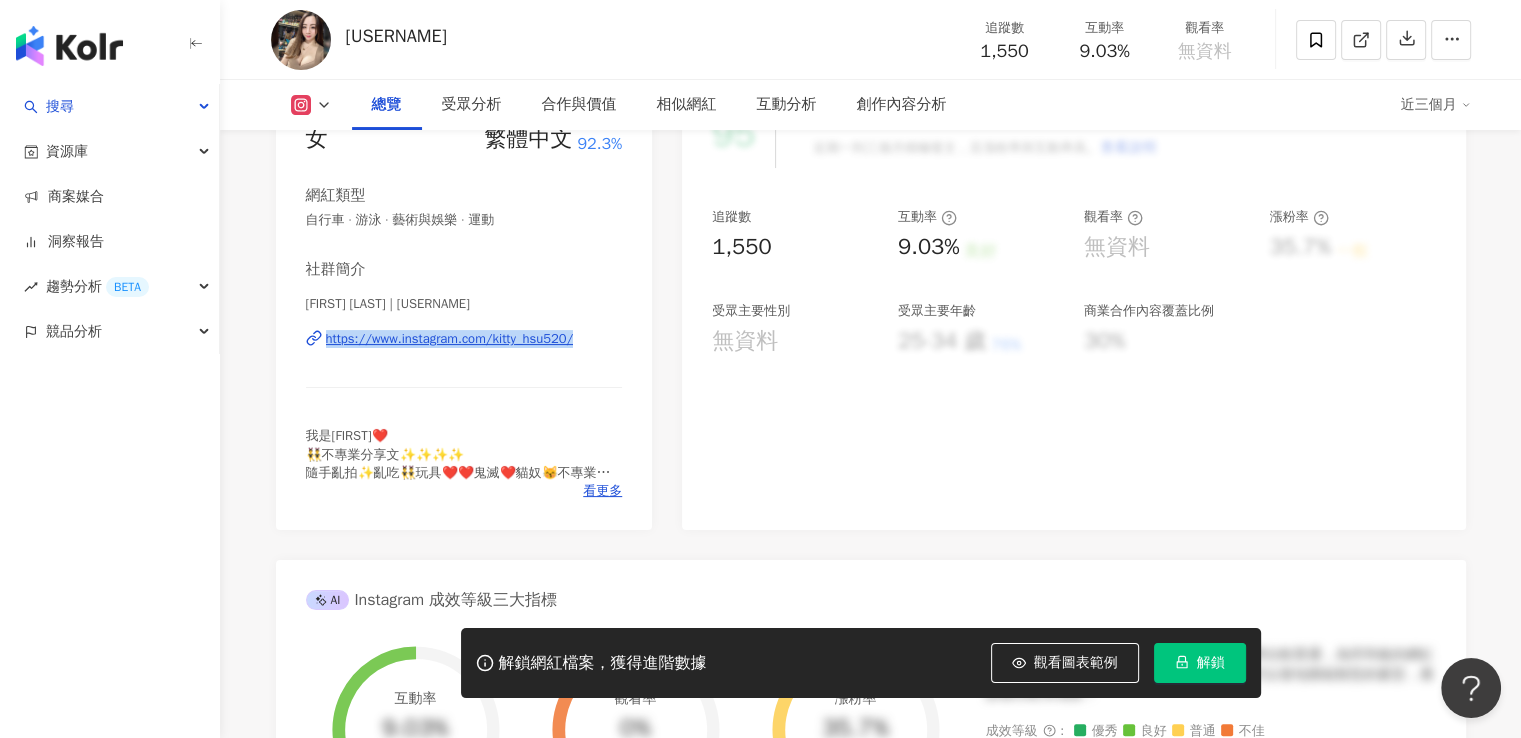 scroll, scrollTop: 118, scrollLeft: 0, axis: vertical 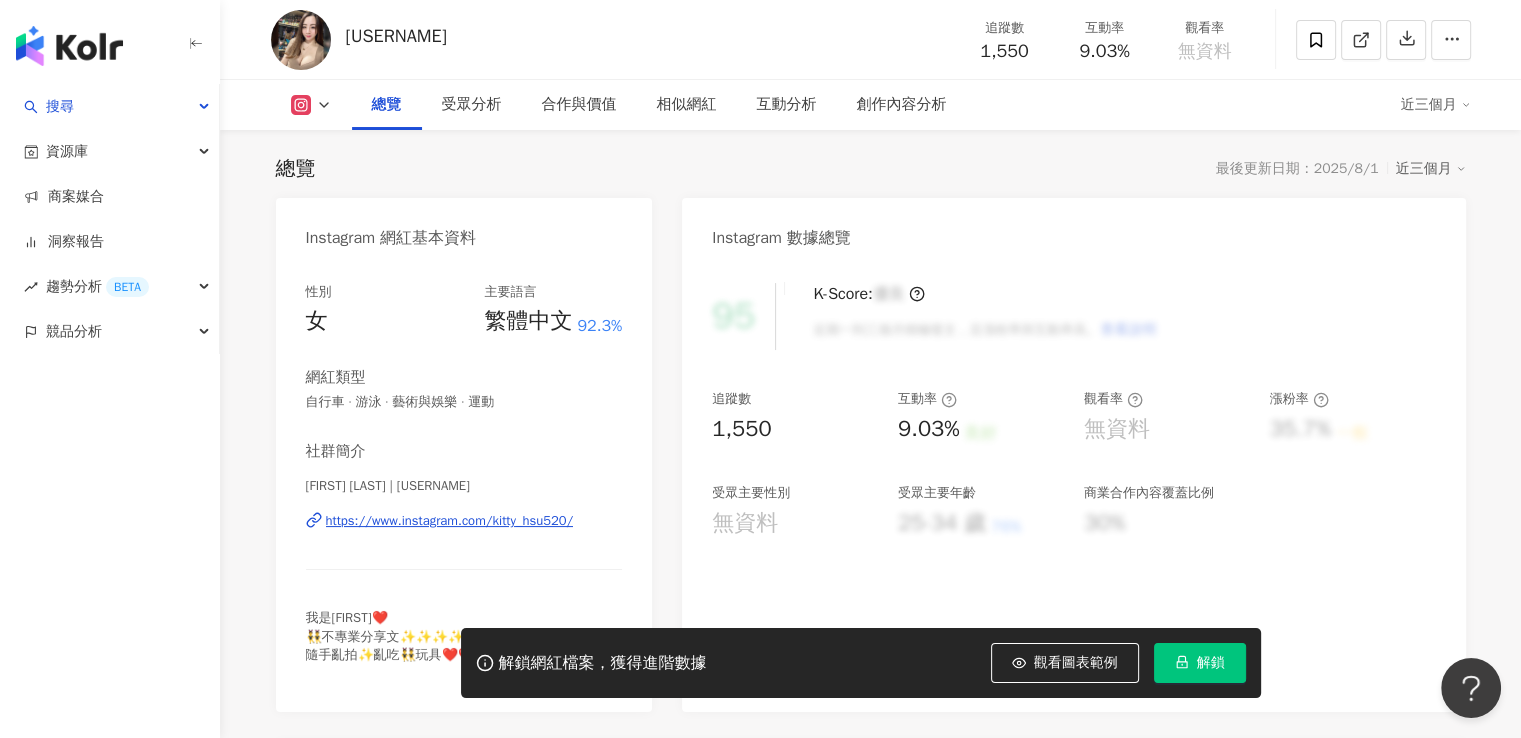 drag, startPoint x: 591, startPoint y: 392, endPoint x: 648, endPoint y: 449, distance: 80.610176 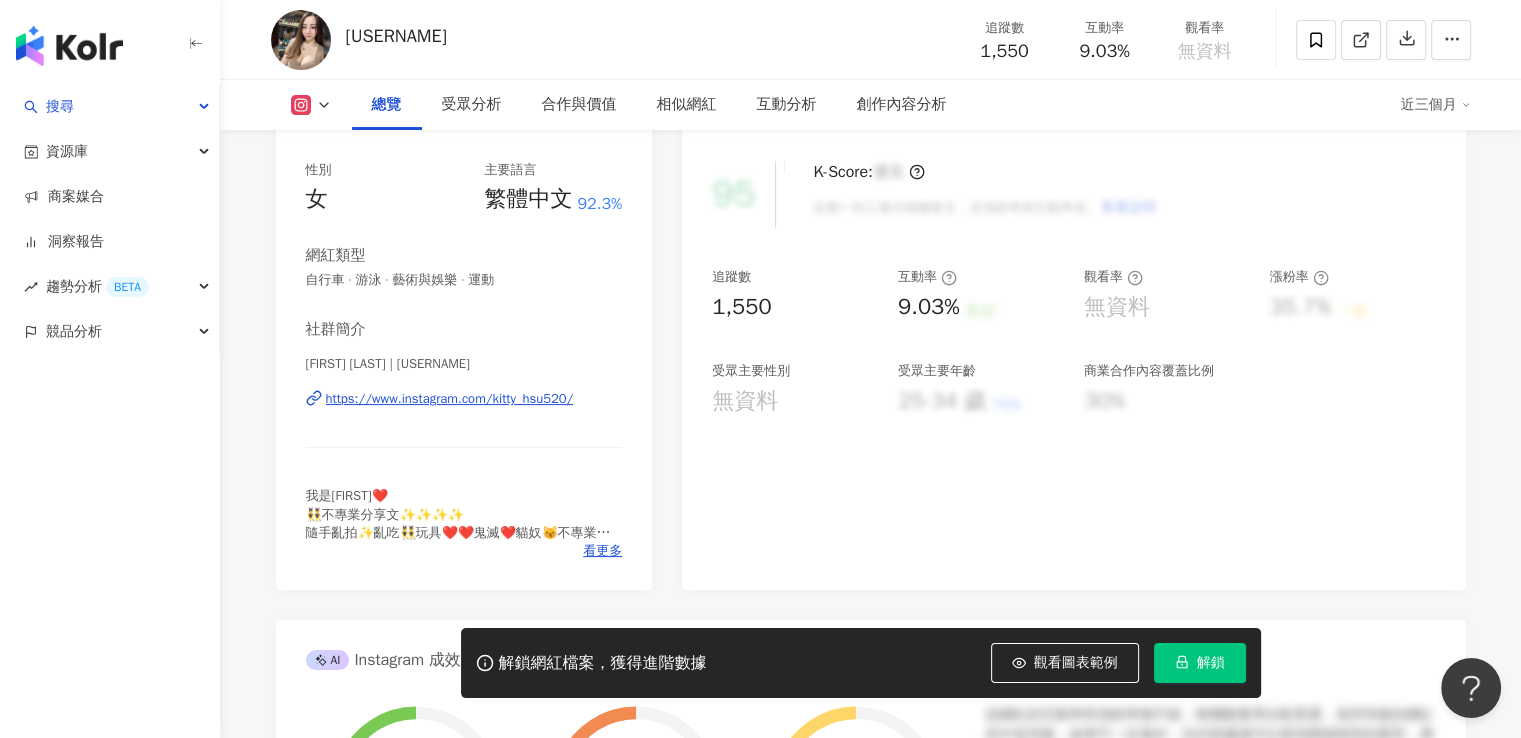scroll, scrollTop: 318, scrollLeft: 0, axis: vertical 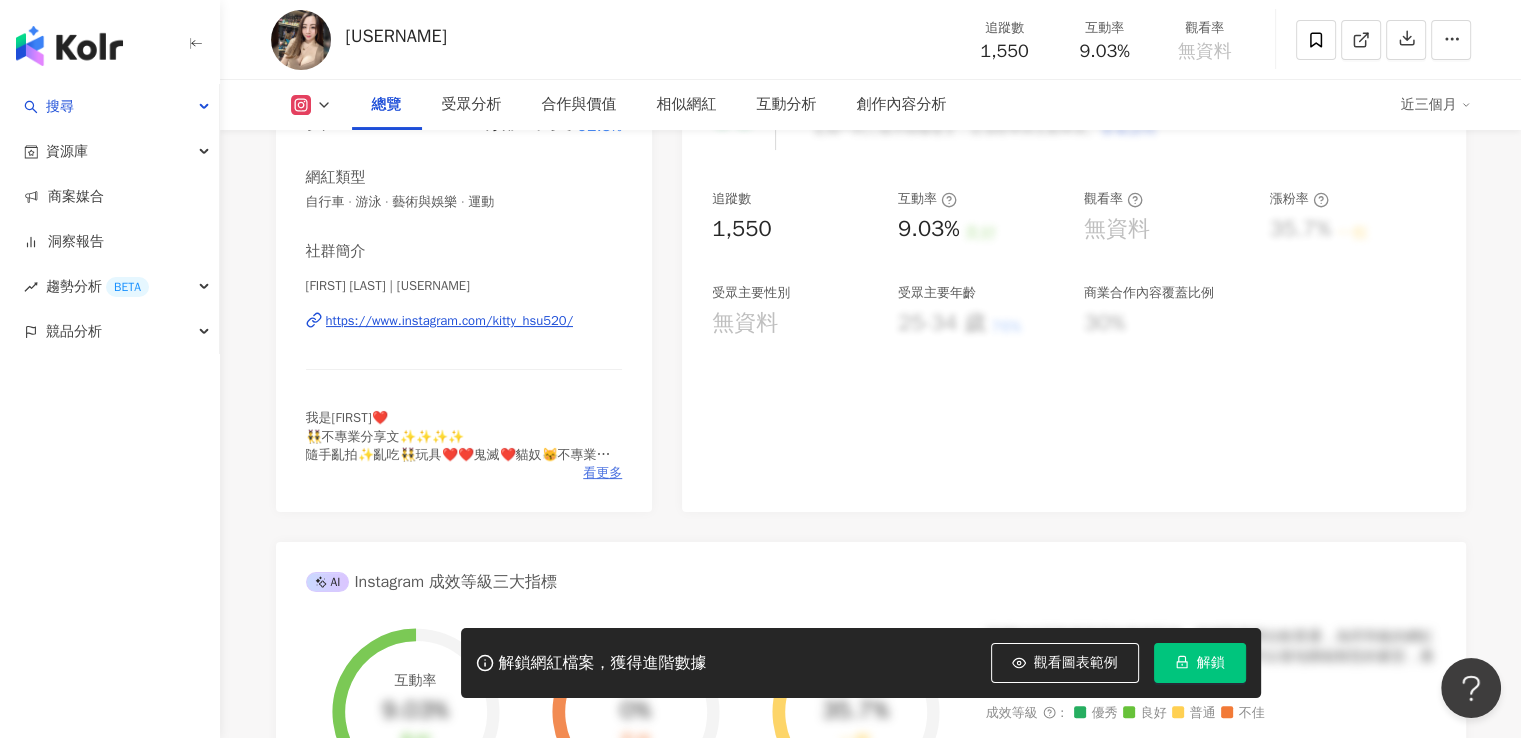 click on "看更多" at bounding box center (602, 473) 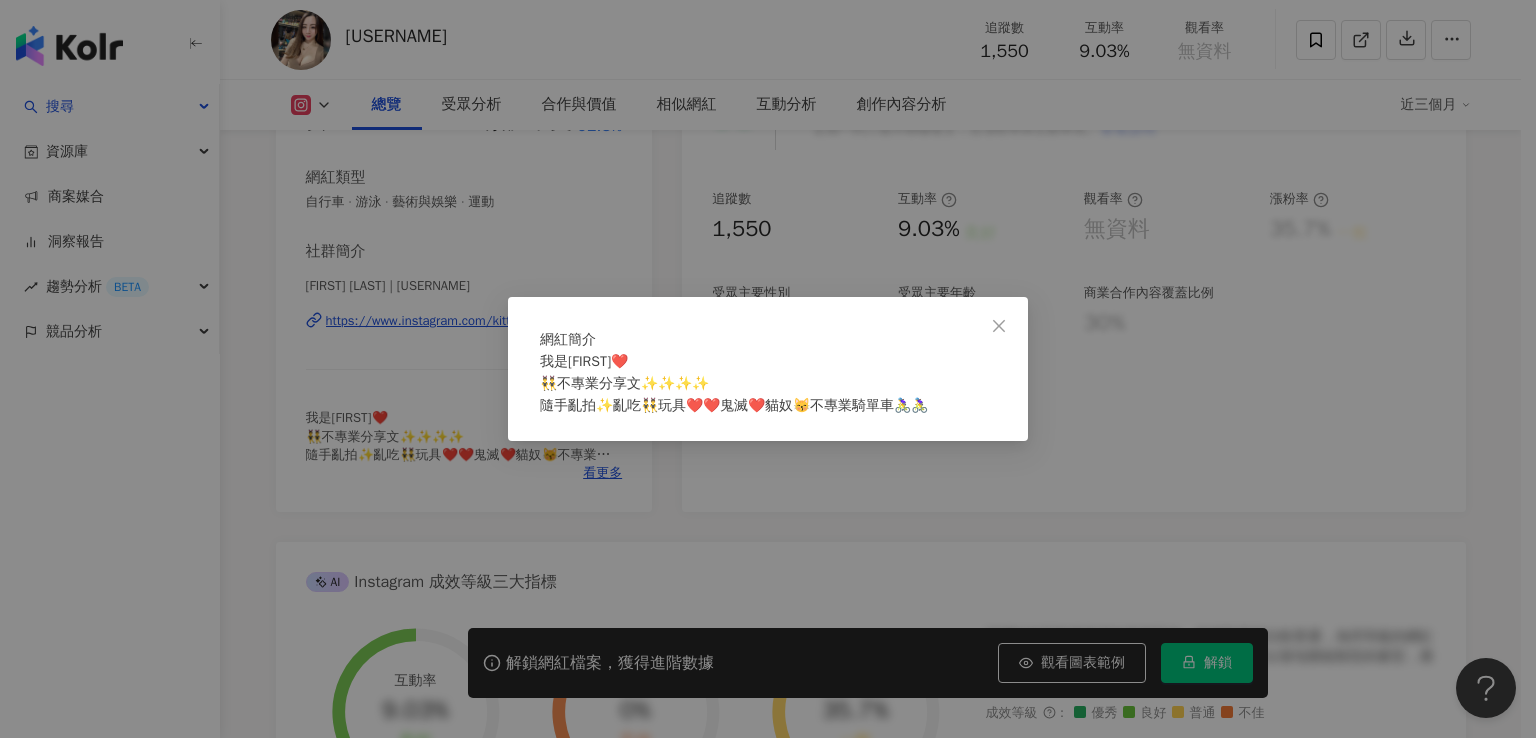 click on "網紅簡介 我是Kitty❤️
👯‍♂️不專業分享文✨✨✨✨
隨手亂拍✨亂吃👯‍♂️玩具❤️❤️鬼滅❤️貓奴😽不專業騎單車🚴‍♀️🚴‍♀️" at bounding box center (768, 369) 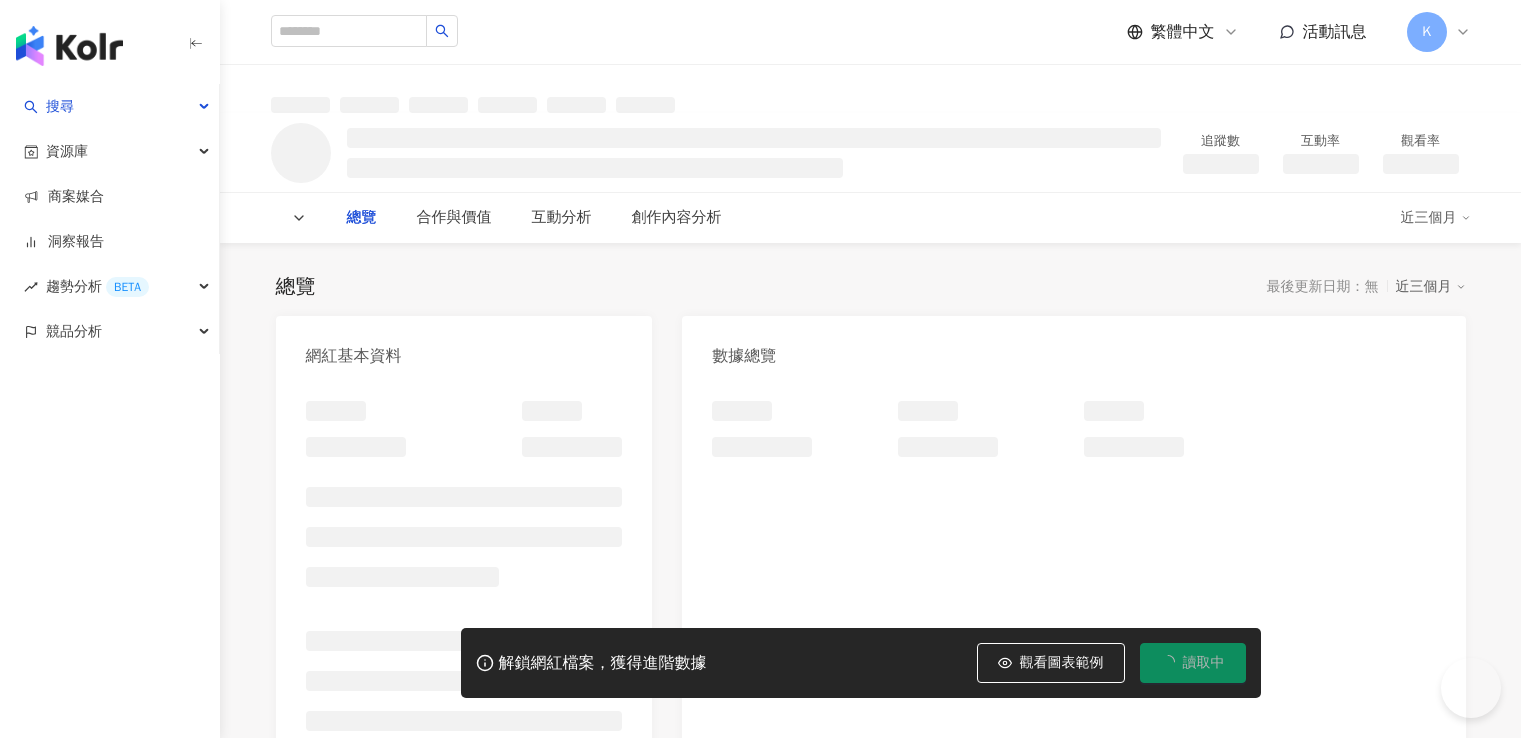 scroll, scrollTop: 0, scrollLeft: 0, axis: both 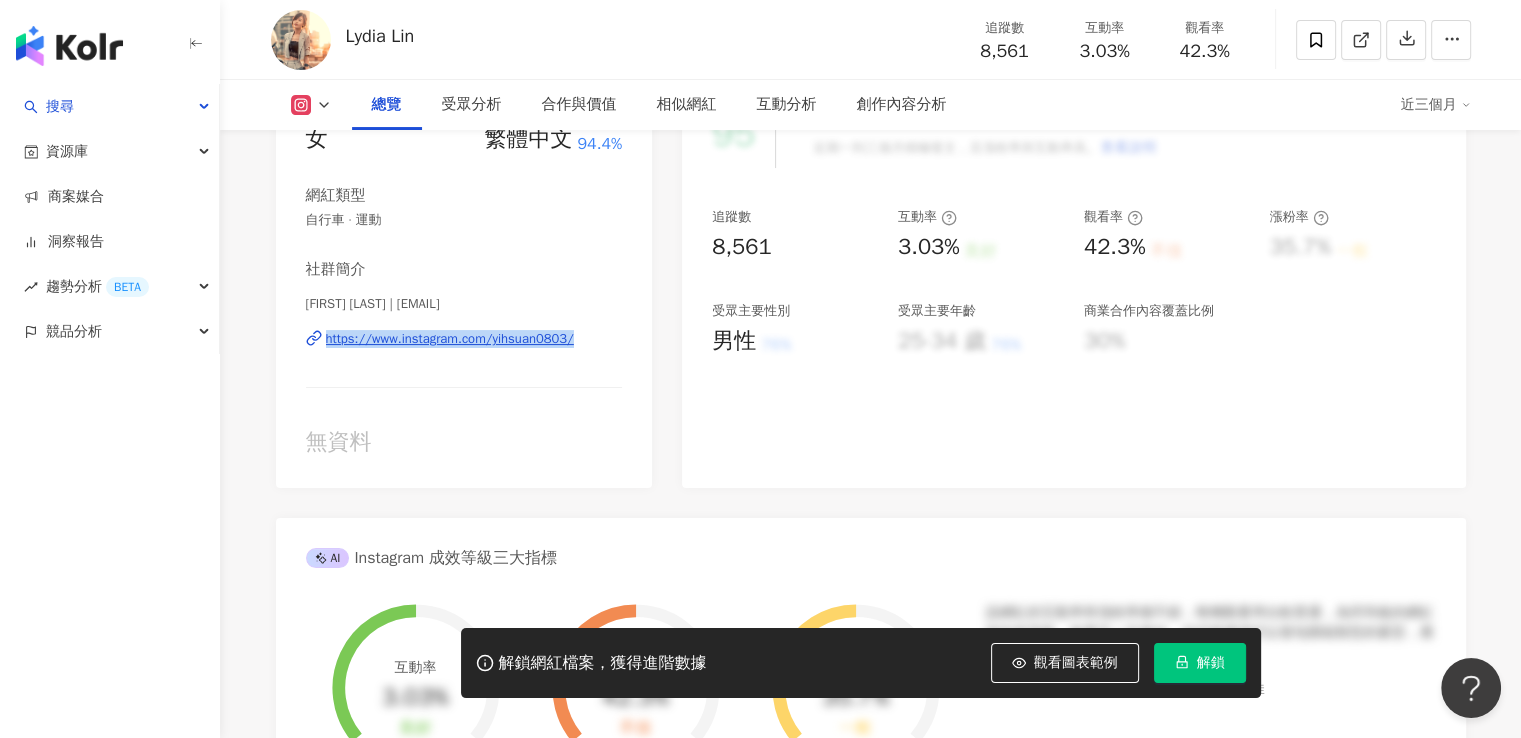 drag, startPoint x: 322, startPoint y: 351, endPoint x: 602, endPoint y: 355, distance: 280.02856 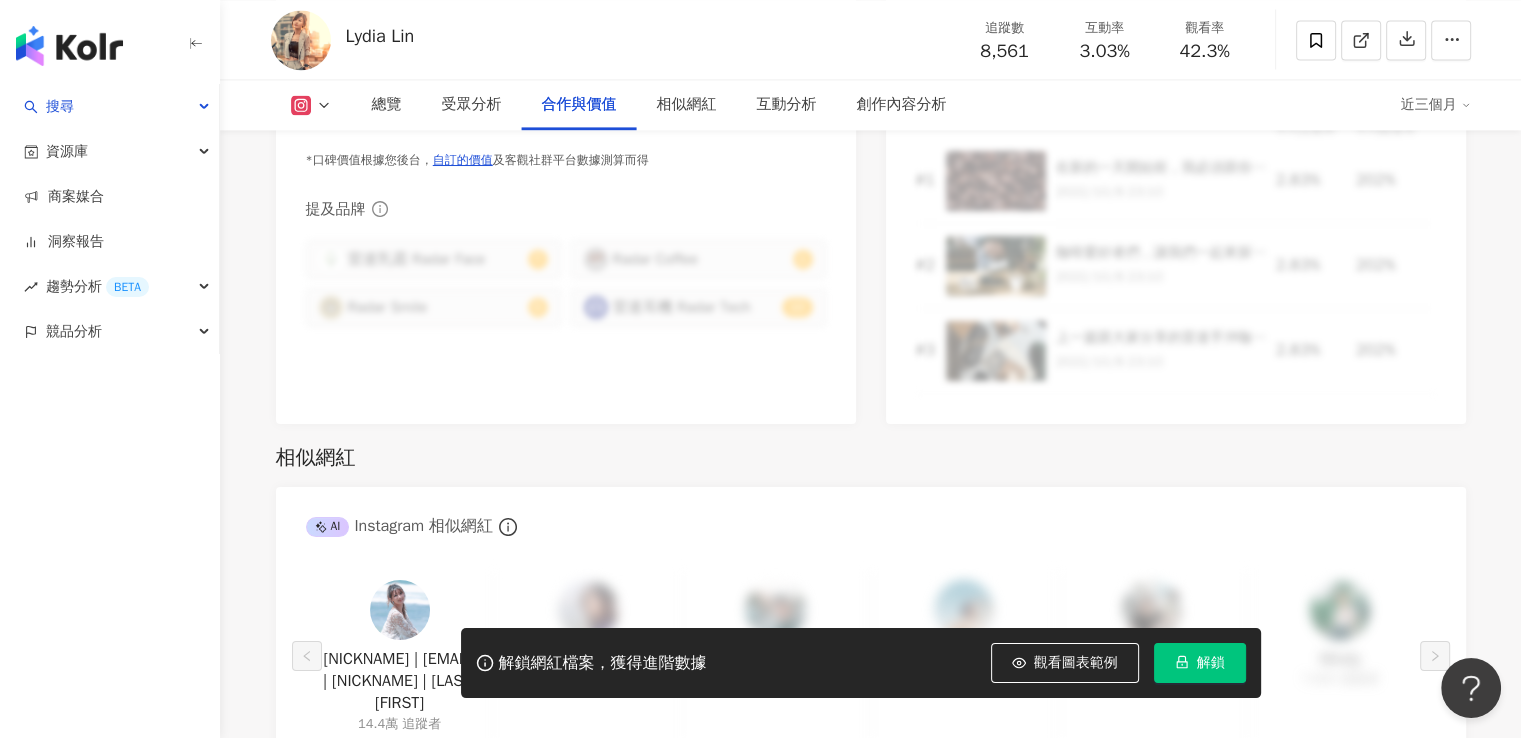 scroll, scrollTop: 3100, scrollLeft: 0, axis: vertical 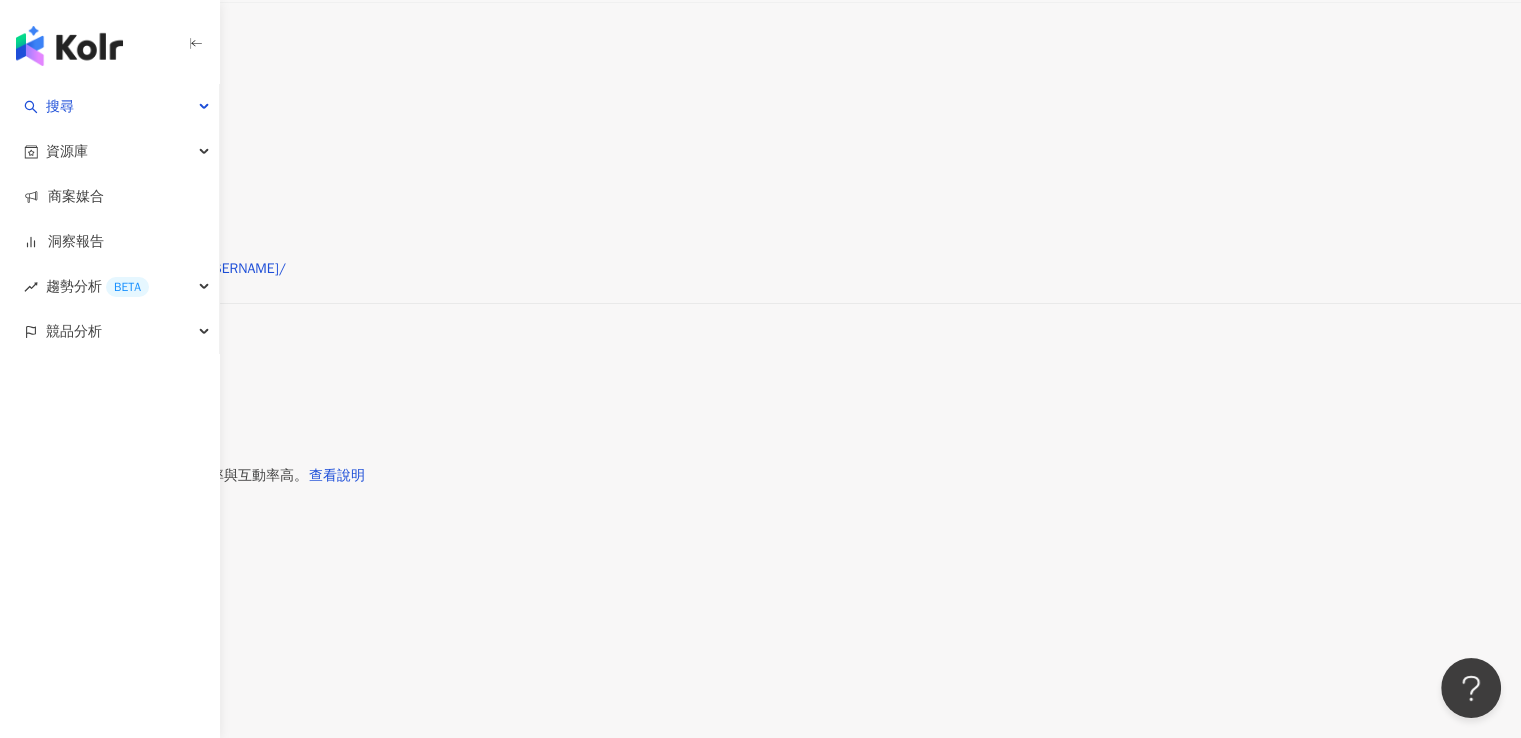 click on "解鎖" at bounding box center [46, 9684] 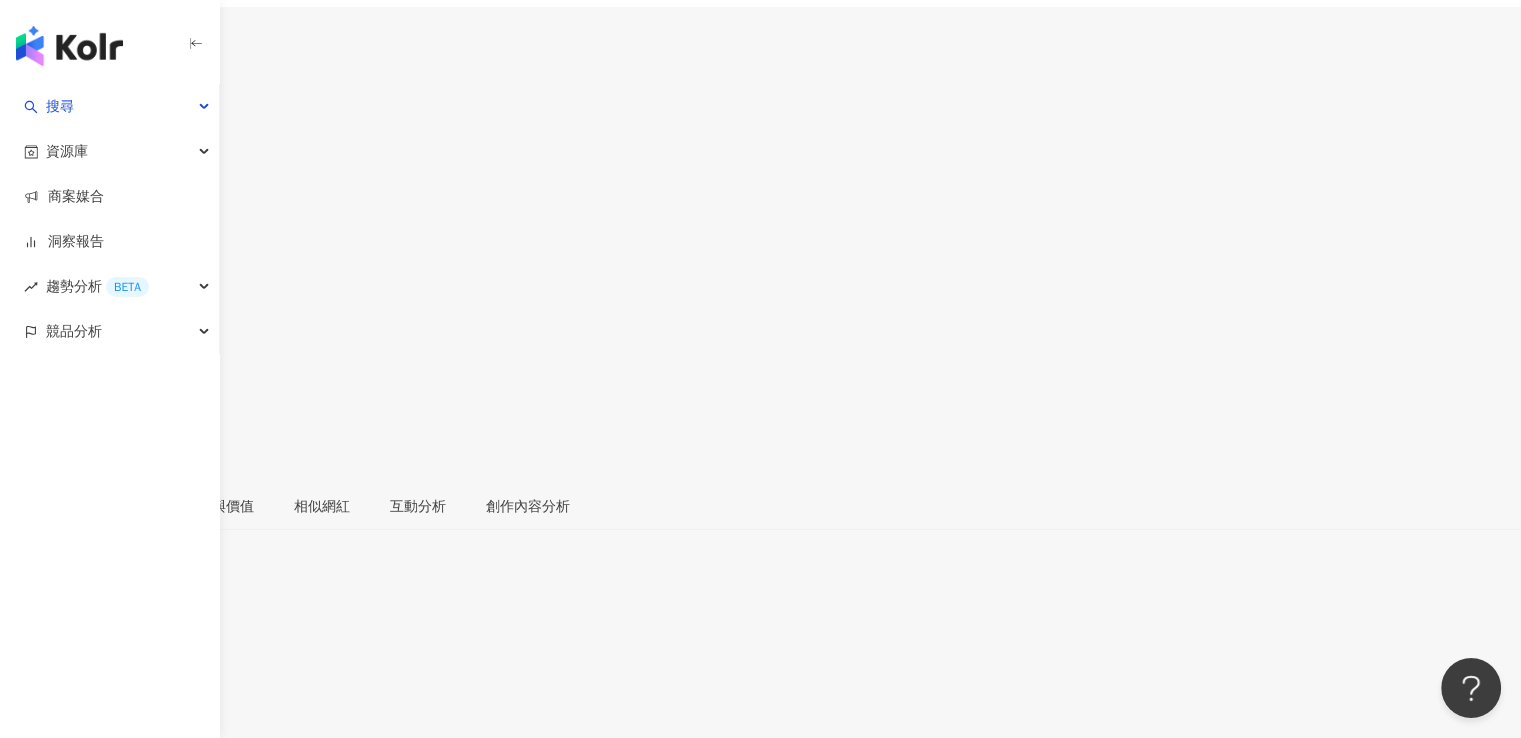 scroll, scrollTop: 0, scrollLeft: 0, axis: both 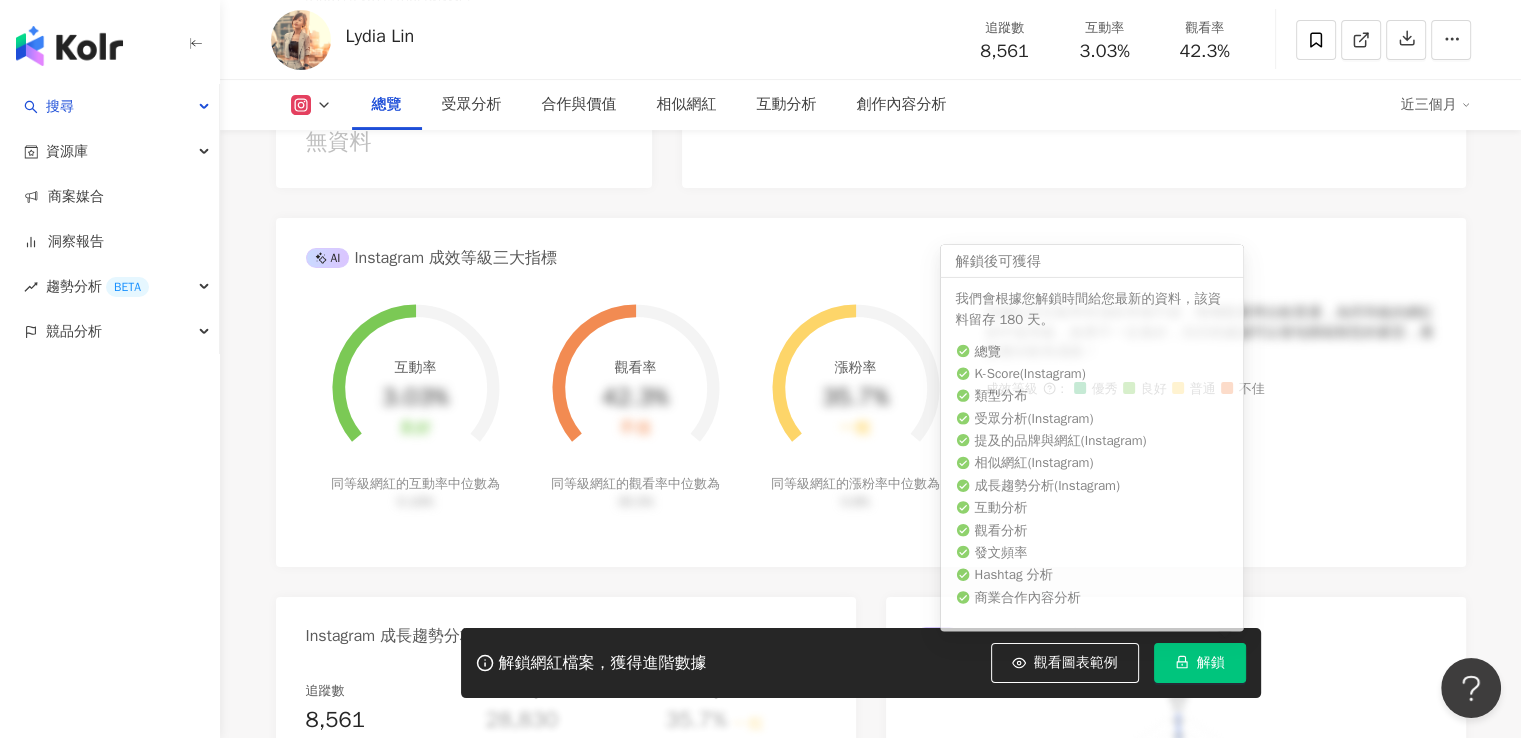 click on "解鎖" at bounding box center (1211, 663) 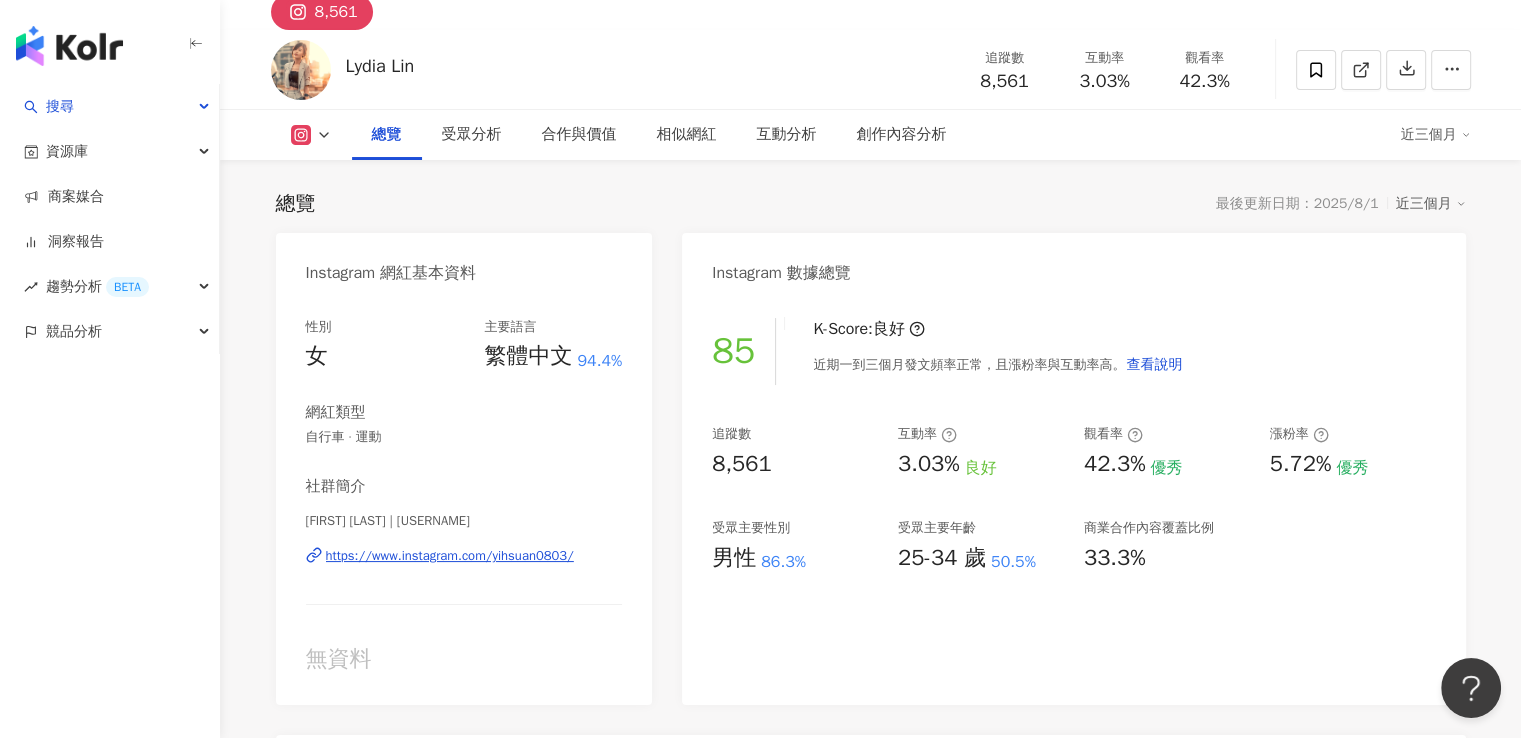 scroll, scrollTop: 200, scrollLeft: 0, axis: vertical 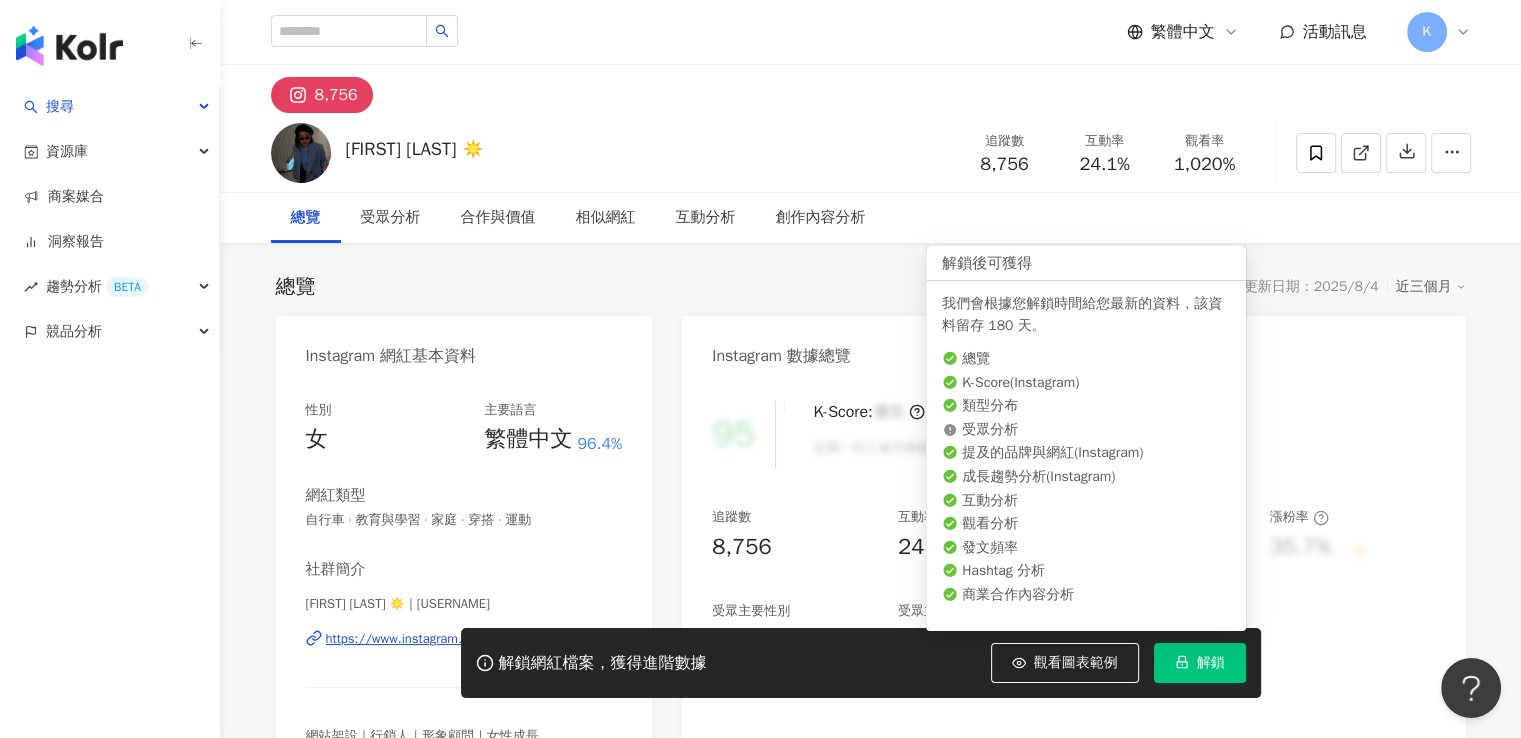 click on "解鎖" at bounding box center (1211, 663) 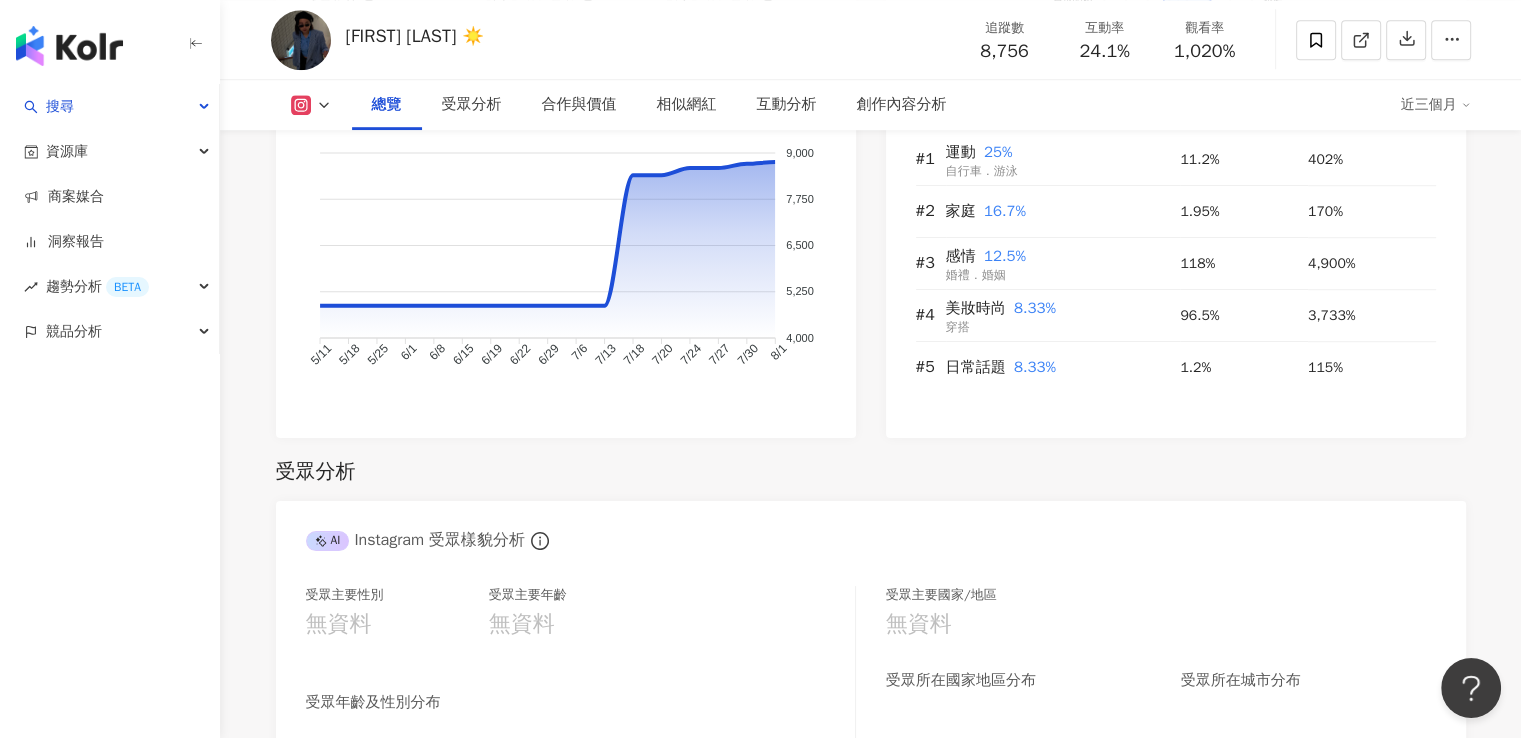 scroll, scrollTop: 0, scrollLeft: 0, axis: both 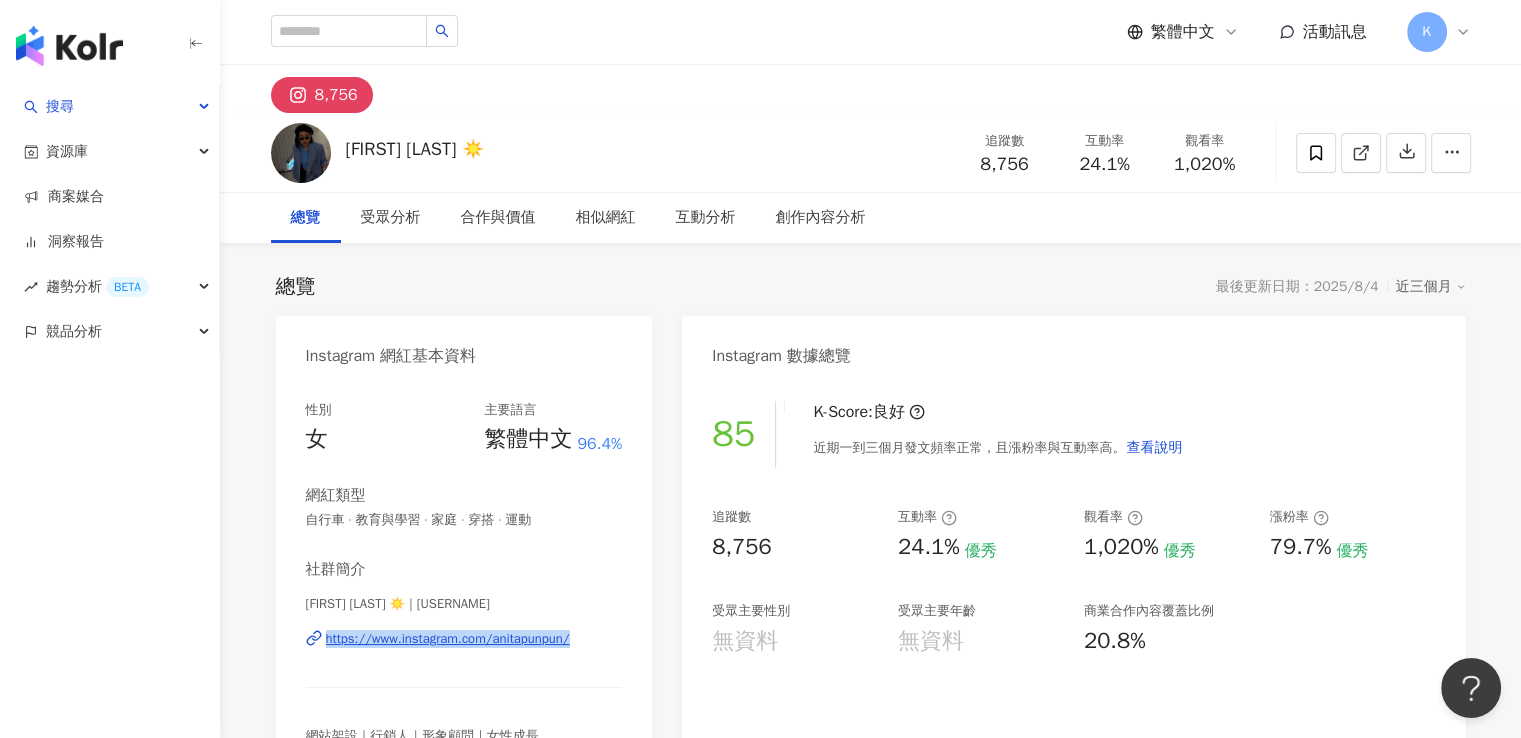 drag, startPoint x: 325, startPoint y: 651, endPoint x: 591, endPoint y: 648, distance: 266.0169 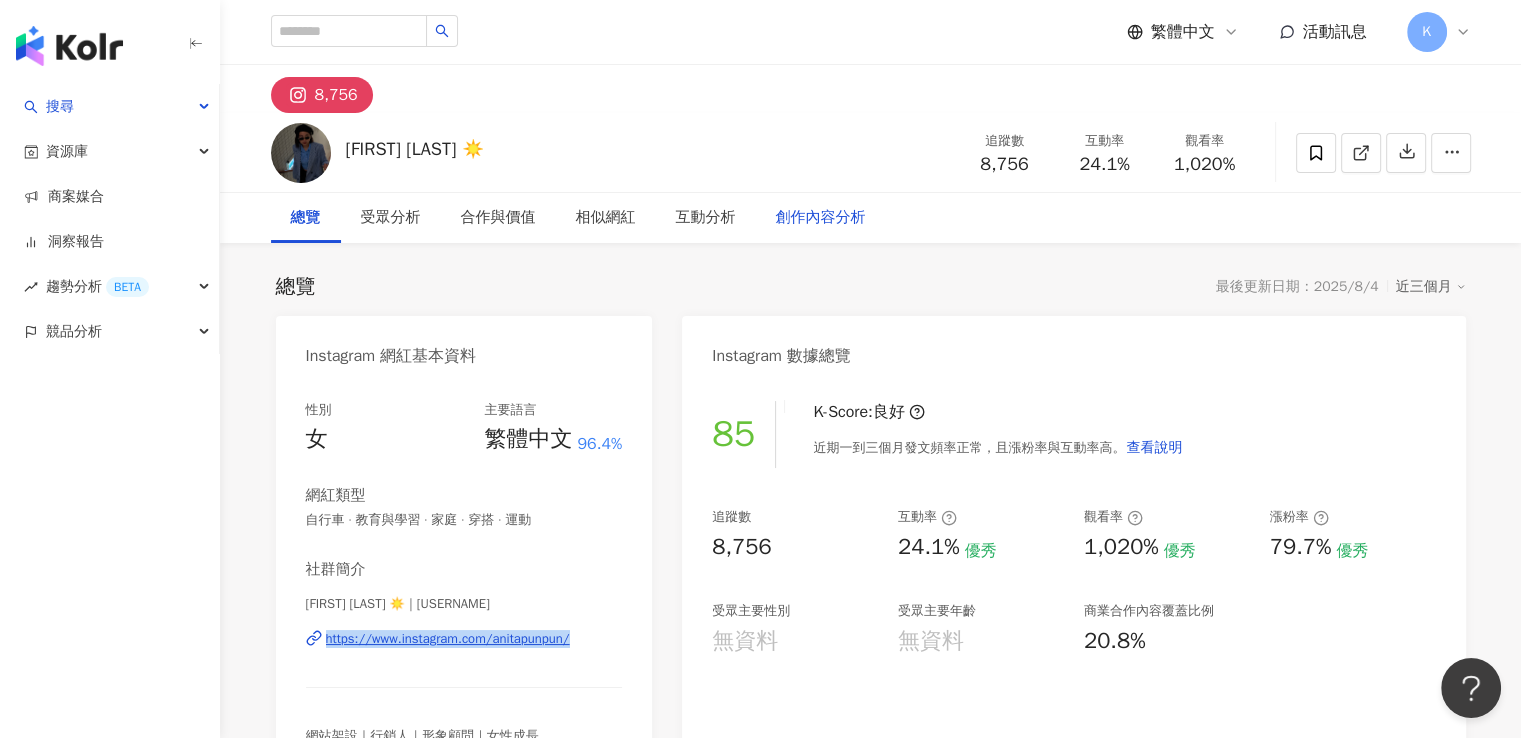 scroll, scrollTop: 300, scrollLeft: 0, axis: vertical 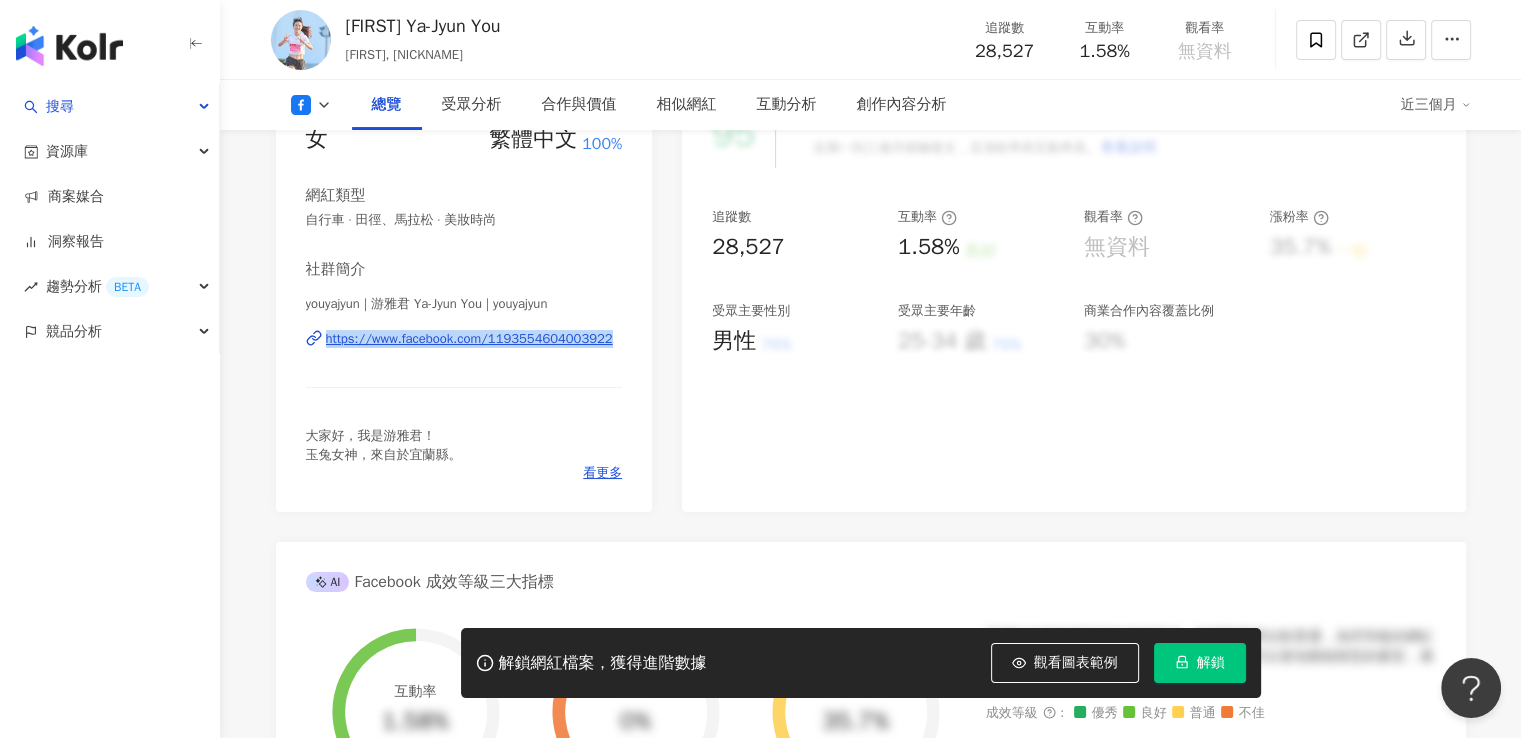 drag, startPoint x: 620, startPoint y: 354, endPoint x: 244, endPoint y: 357, distance: 376.01196 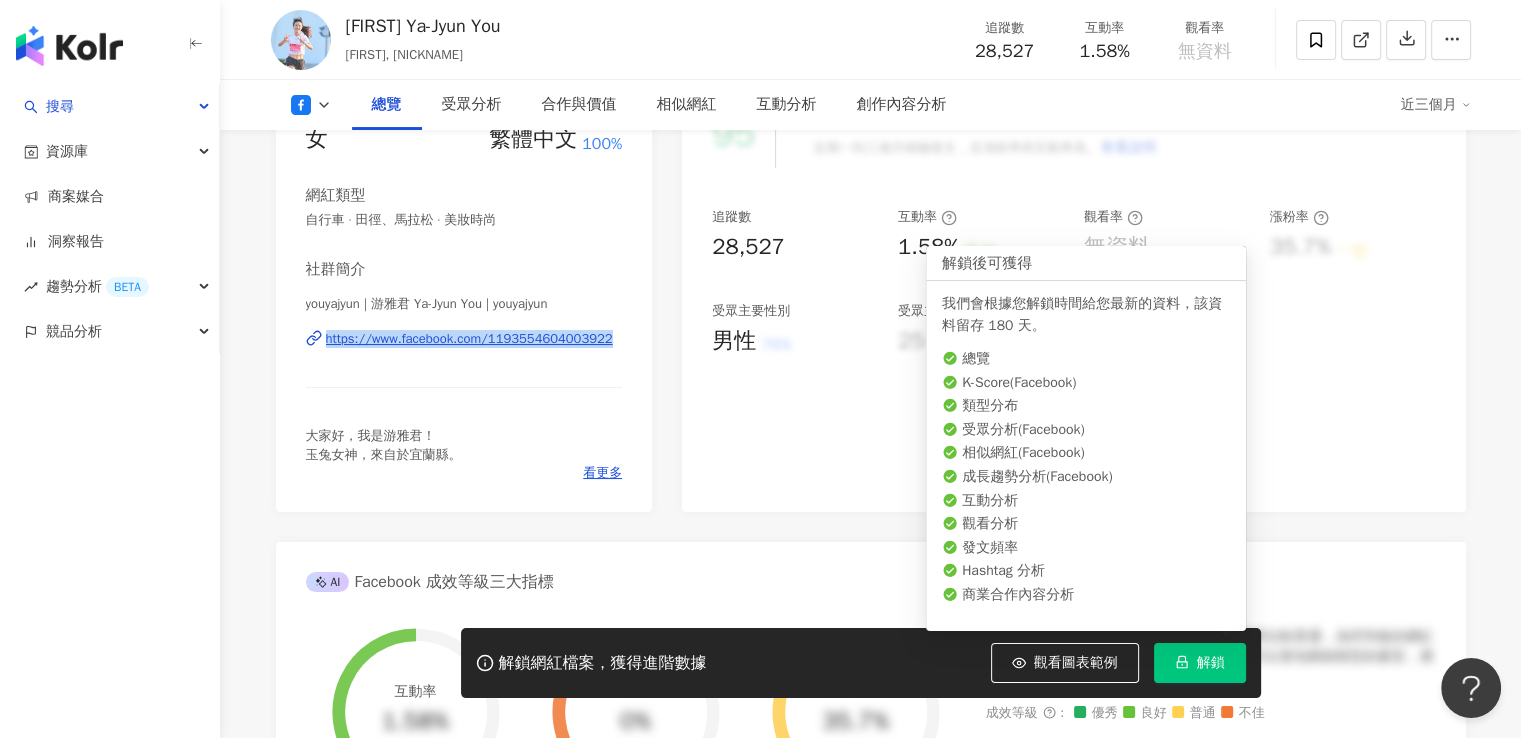 click on "解鎖" at bounding box center [1200, 663] 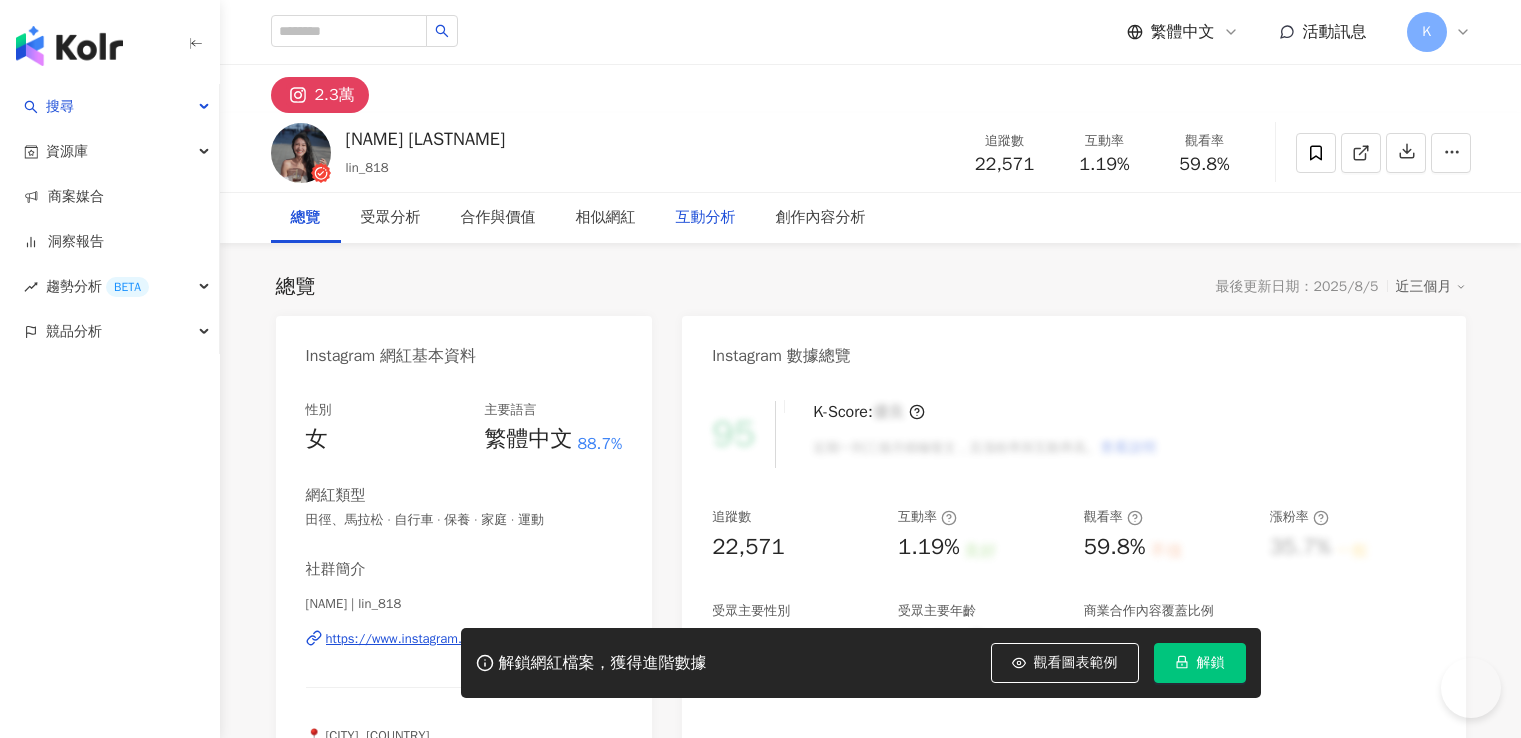 scroll, scrollTop: 0, scrollLeft: 0, axis: both 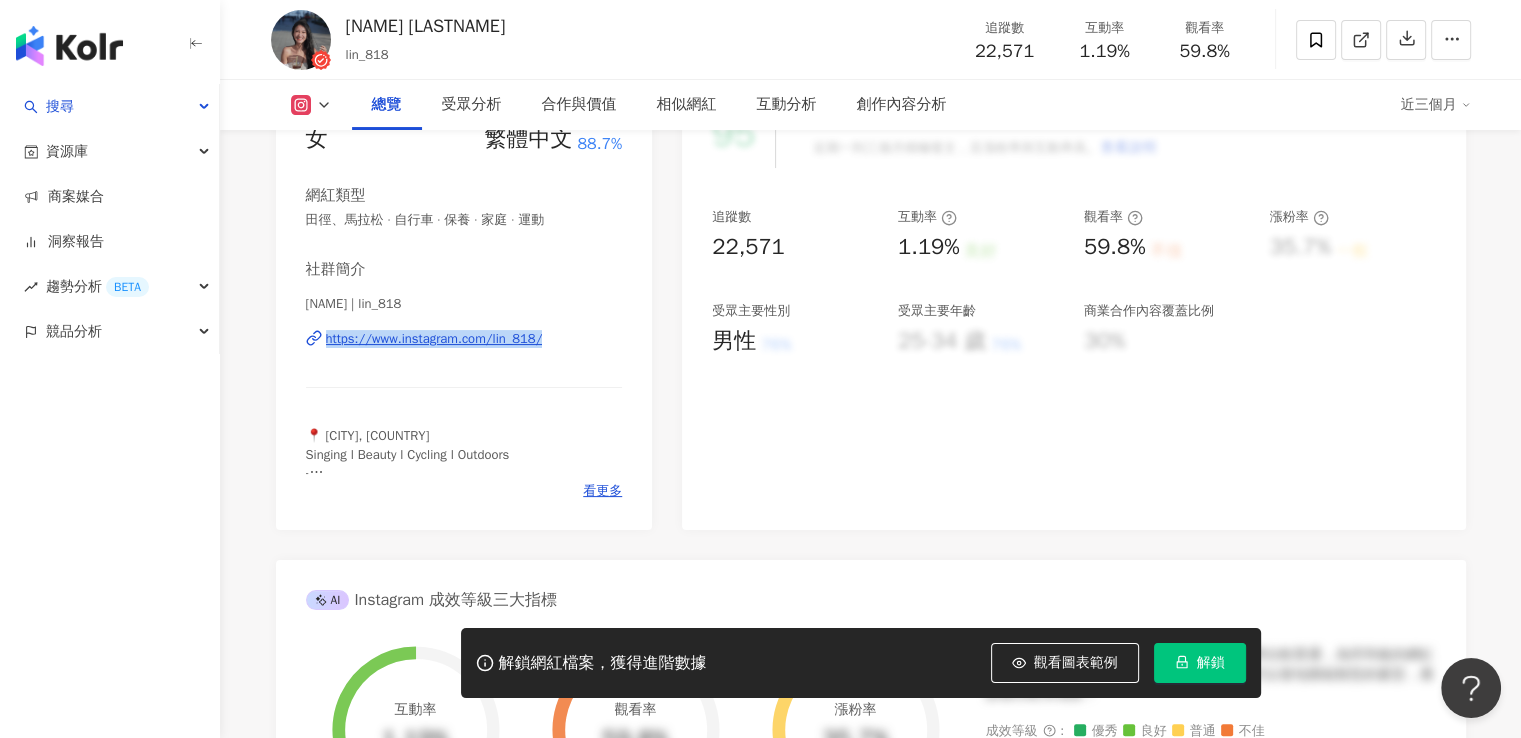 drag, startPoint x: 582, startPoint y: 361, endPoint x: 314, endPoint y: 345, distance: 268.47717 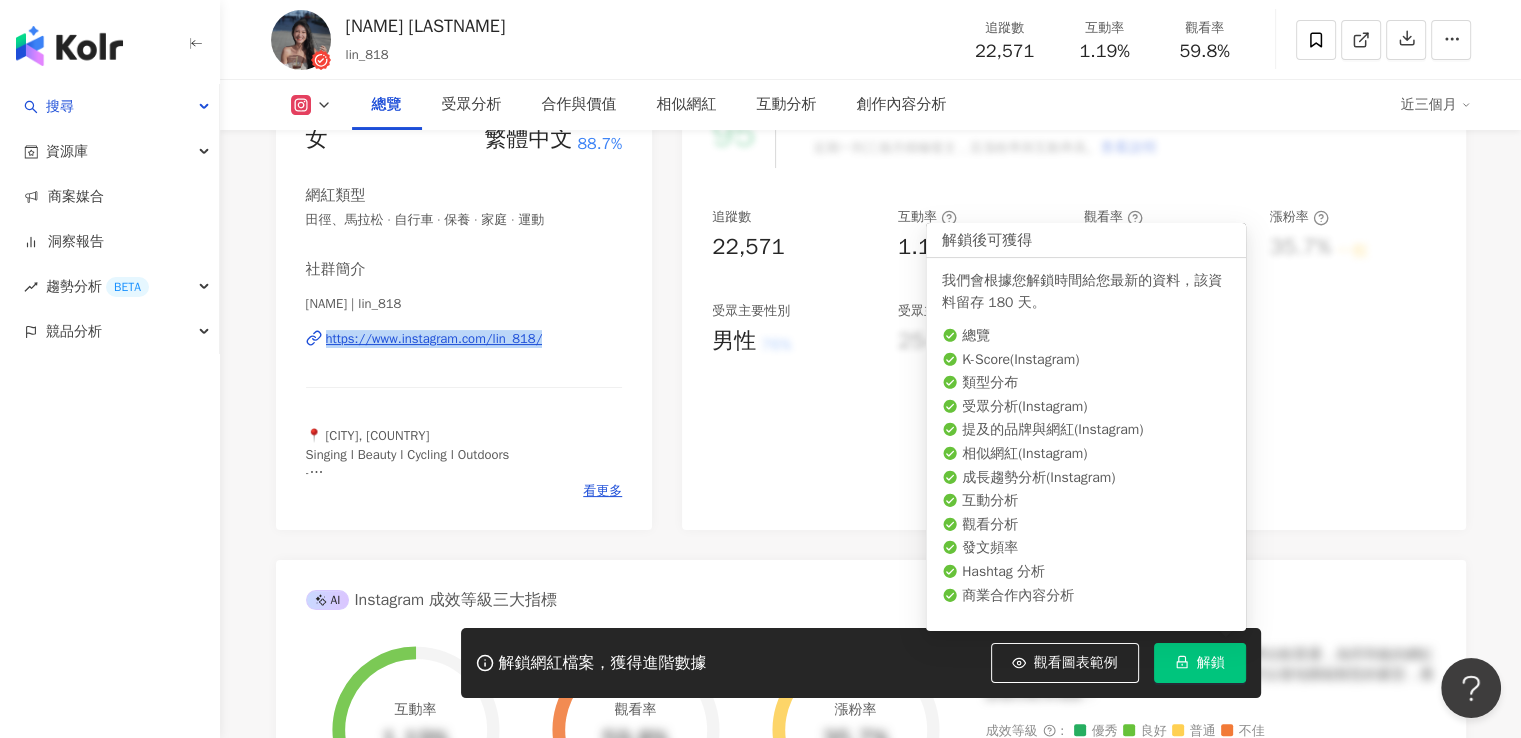 click on "解鎖" at bounding box center (1200, 663) 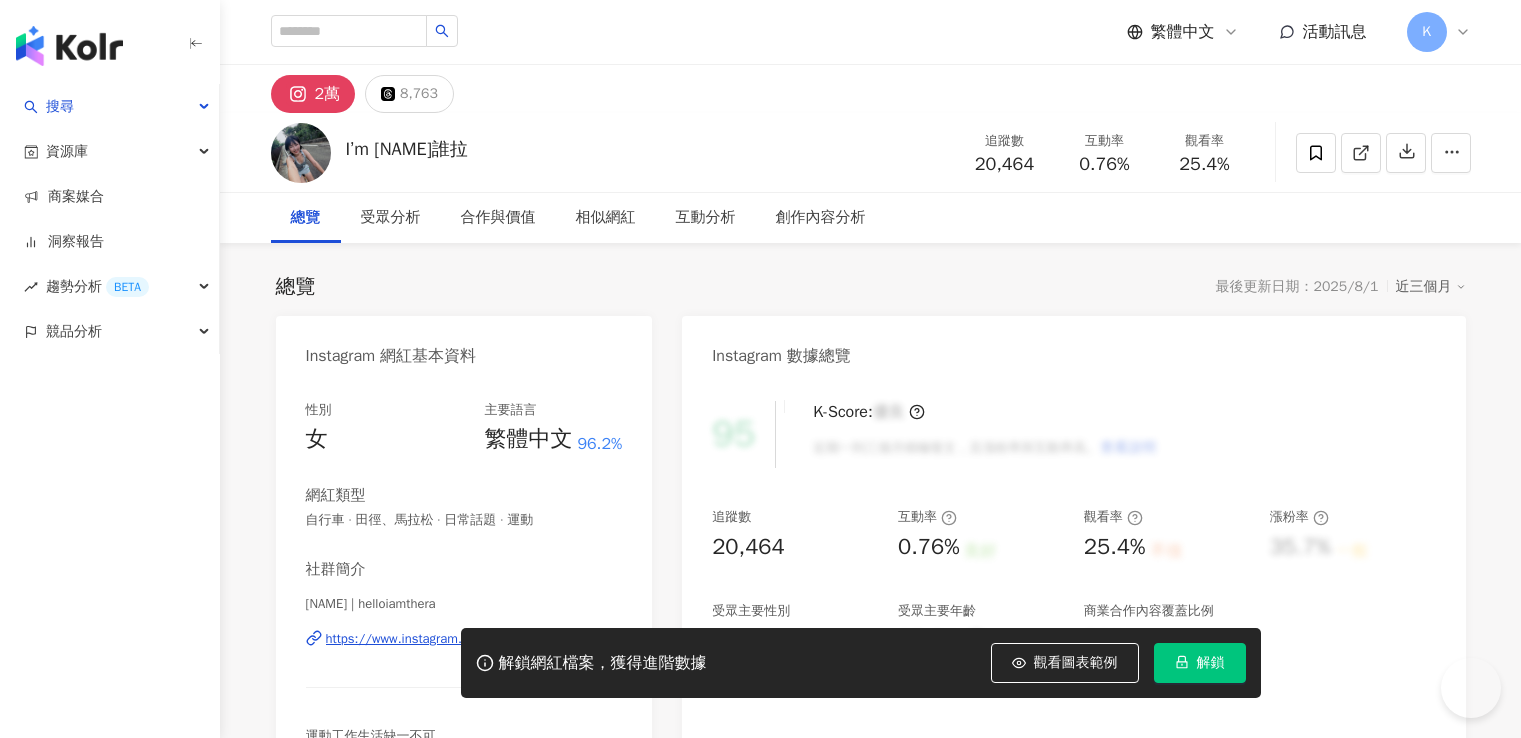 scroll, scrollTop: 0, scrollLeft: 0, axis: both 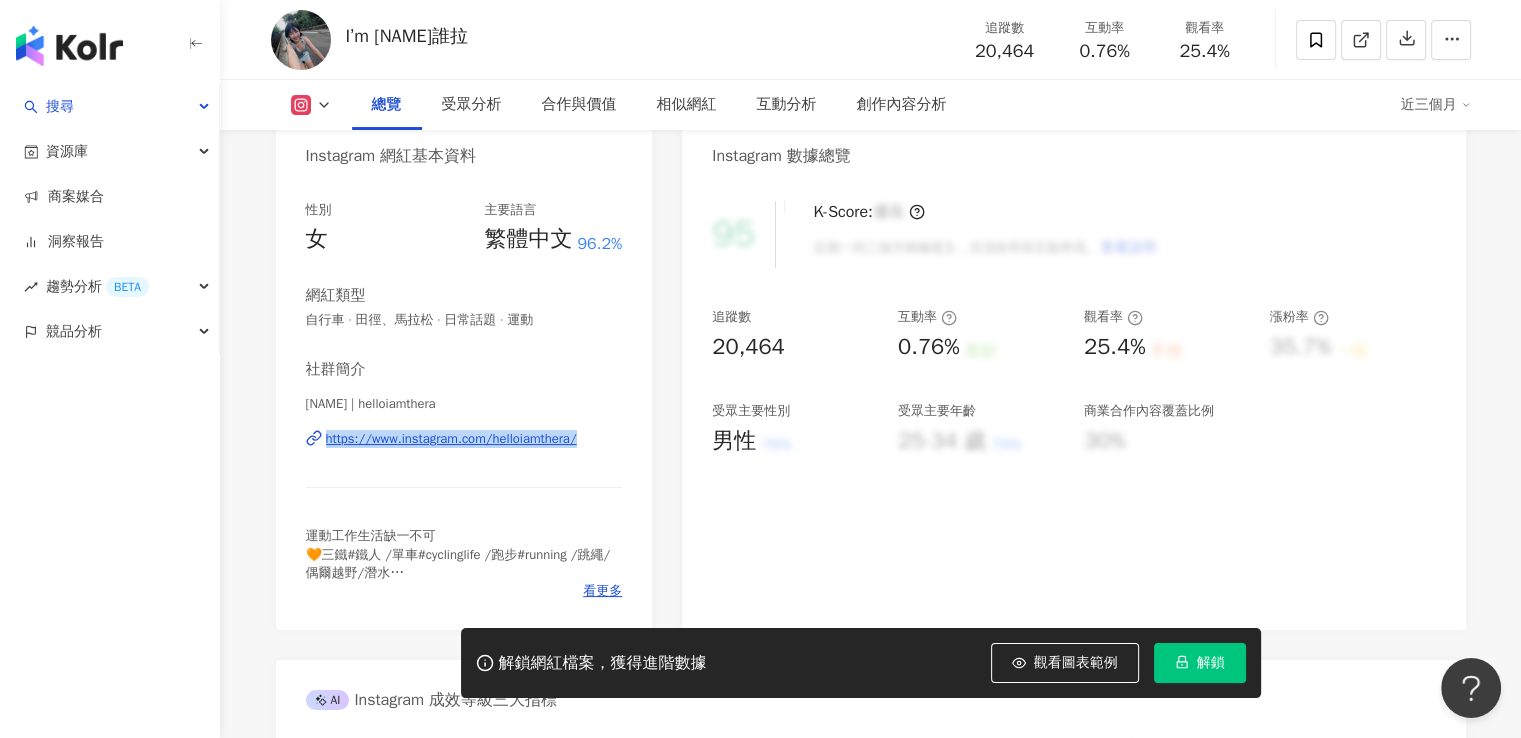 drag, startPoint x: 620, startPoint y: 463, endPoint x: 293, endPoint y: 464, distance: 327.00153 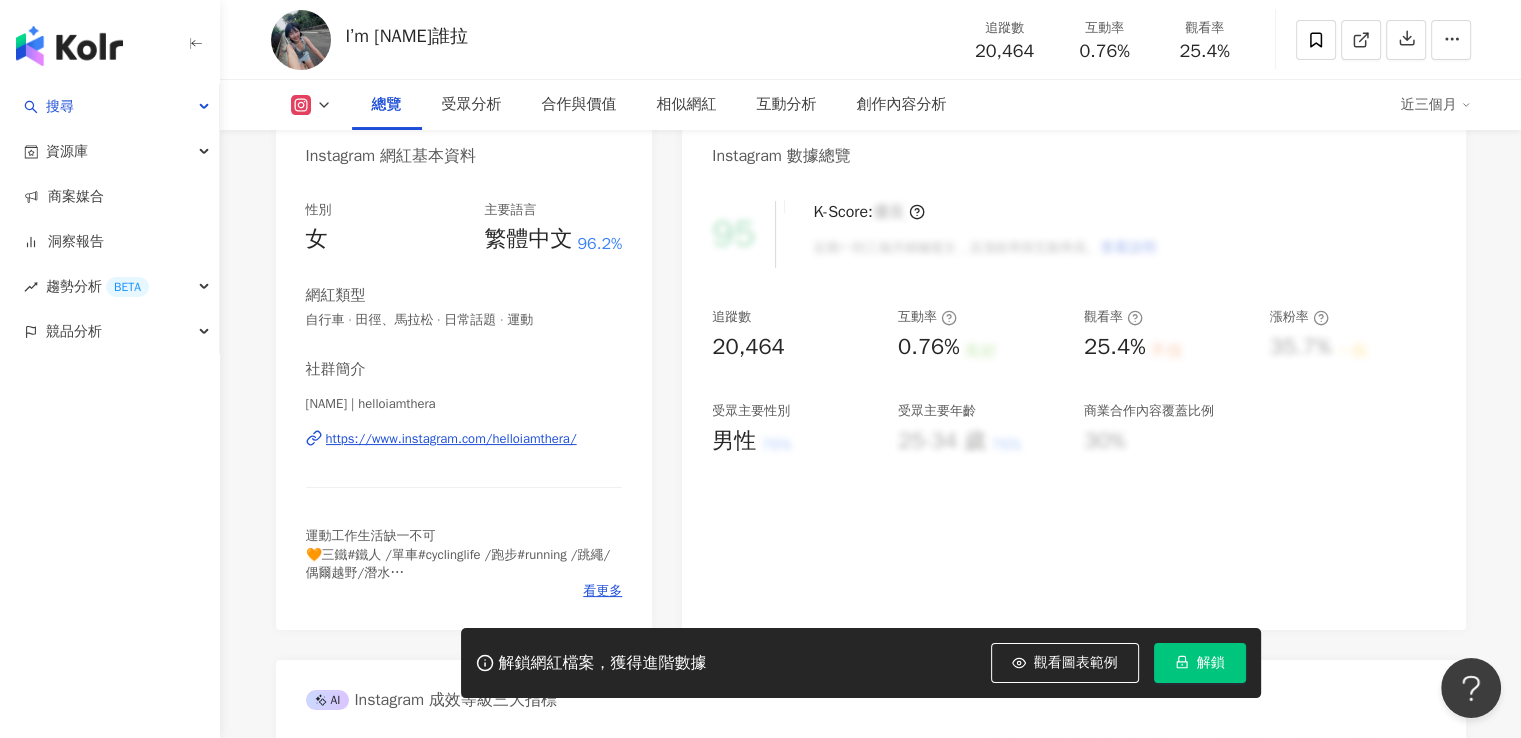 click on "95 K-Score :   優良 近期一到三個月積極發文，且漲粉率與互動率高。 查看說明 追蹤數   20,464 互動率   0.76% 良好 觀看率   25.4% 不佳 漲粉率   35.7% 一般 受眾主要性別   男性 76% 受眾主要年齡   25-34 歲 76% 商業合作內容覆蓋比例   30%" at bounding box center (1073, 405) 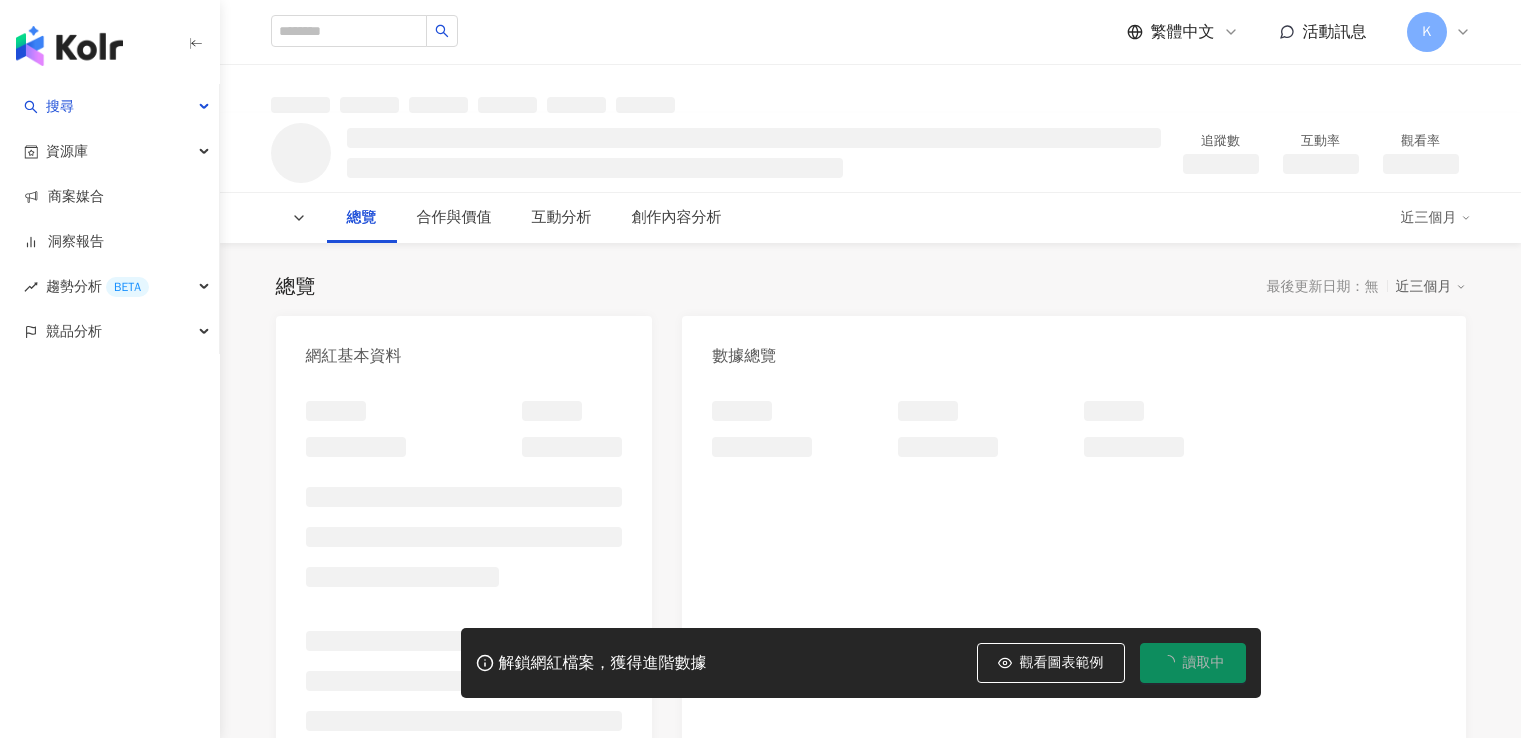 scroll, scrollTop: 0, scrollLeft: 0, axis: both 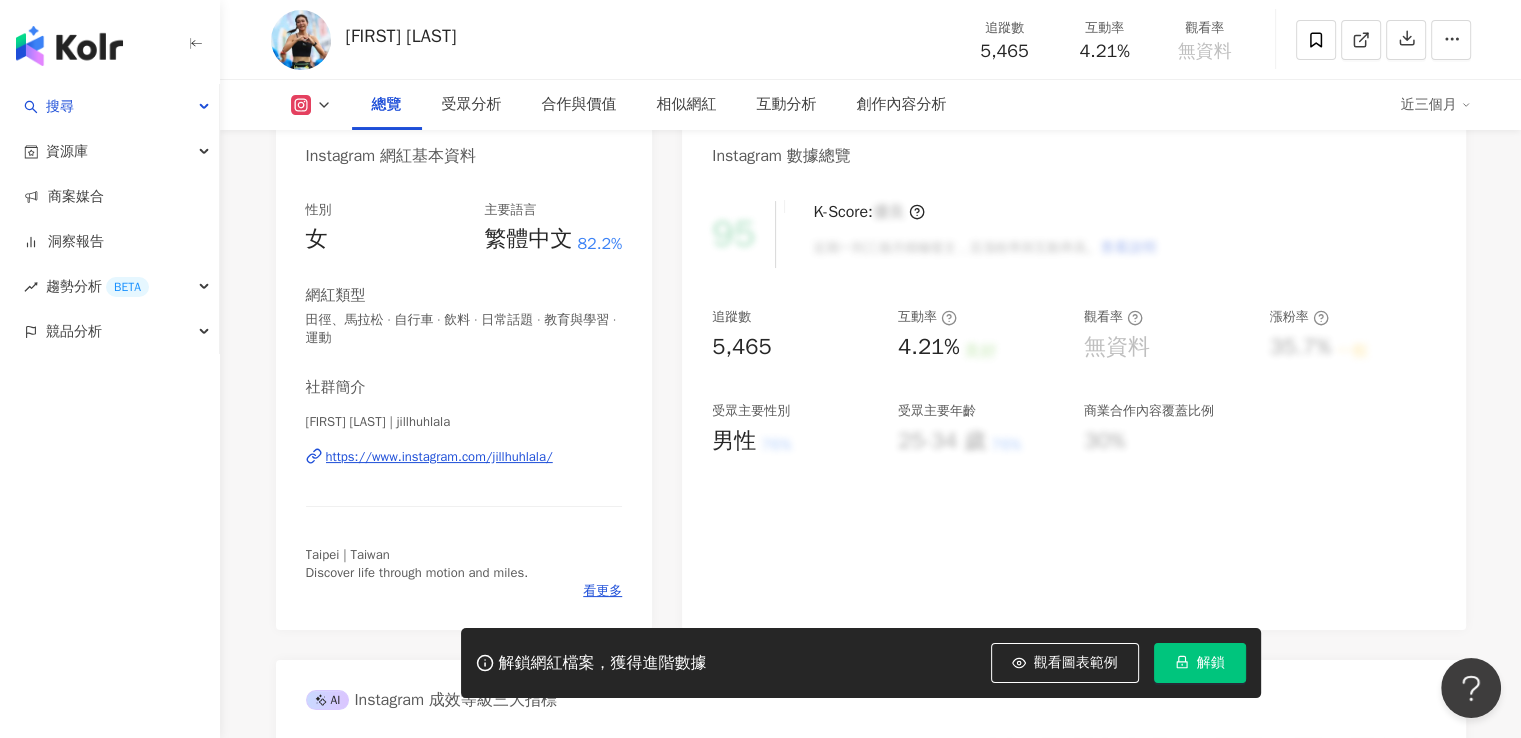 click on "https://www.instagram.com/jillhuhlala/" at bounding box center (464, 457) 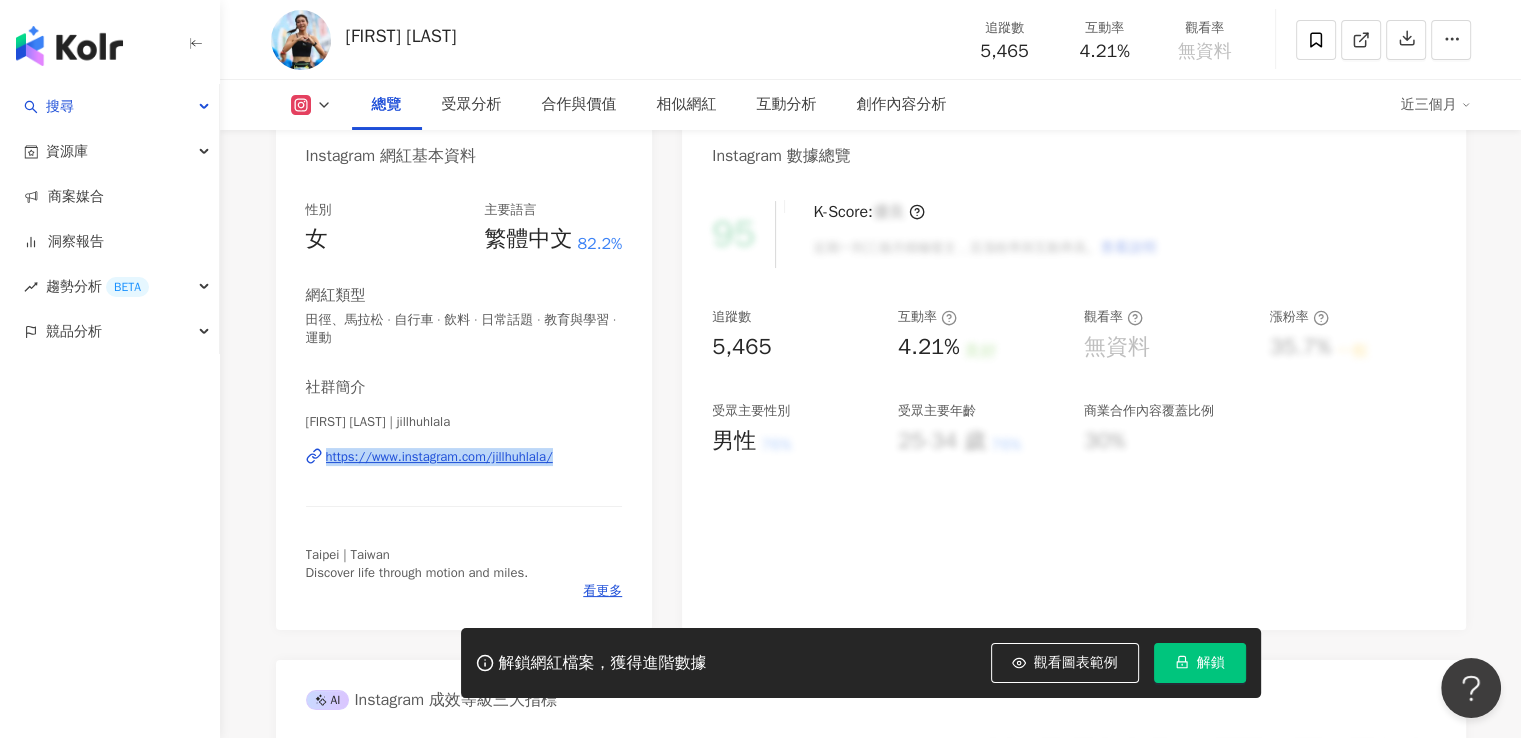 drag, startPoint x: 316, startPoint y: 476, endPoint x: 566, endPoint y: 467, distance: 250.16194 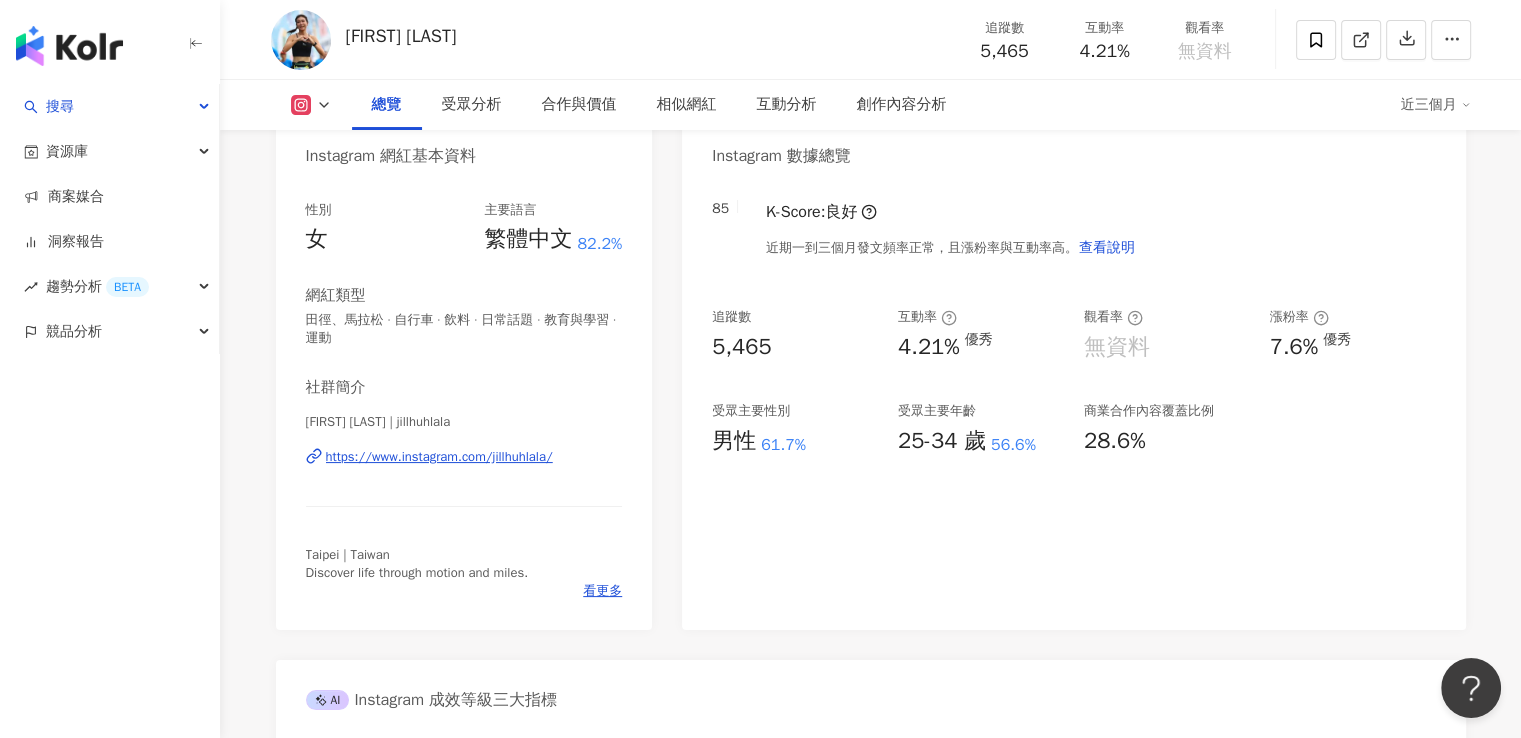 click on "性別   女 主要語言   繁體中文 82.2% 網紅類型 田徑、馬拉松 · 自行車 · 飲料 · 日常話題 · 教育與學習 · 運動 社群簡介 Jill Chen | jillhuhlala https://www.instagram.com/jillhuhlala/ Taipei | Taiwan
Discover life through motion and miles. 看更多" at bounding box center (464, 405) 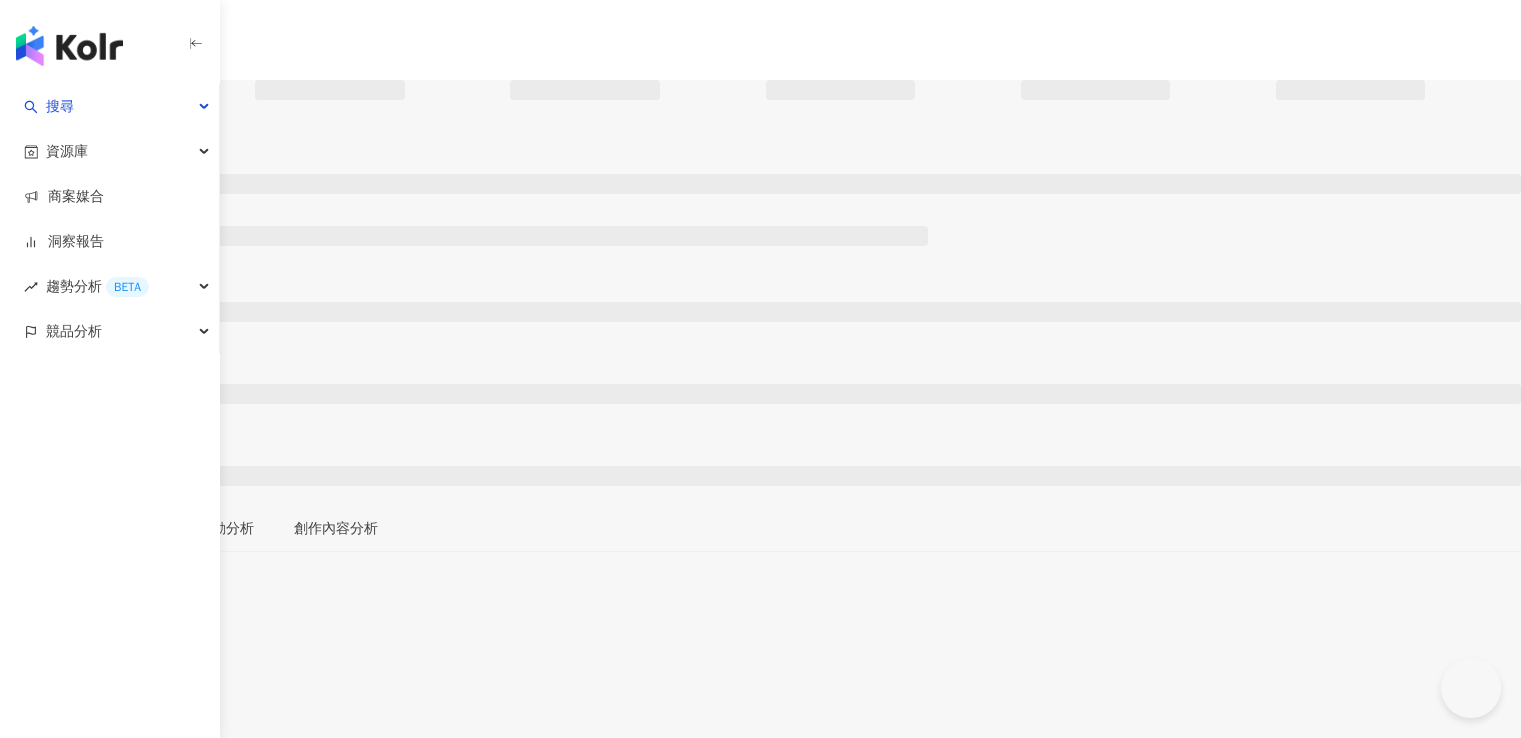 scroll, scrollTop: 0, scrollLeft: 0, axis: both 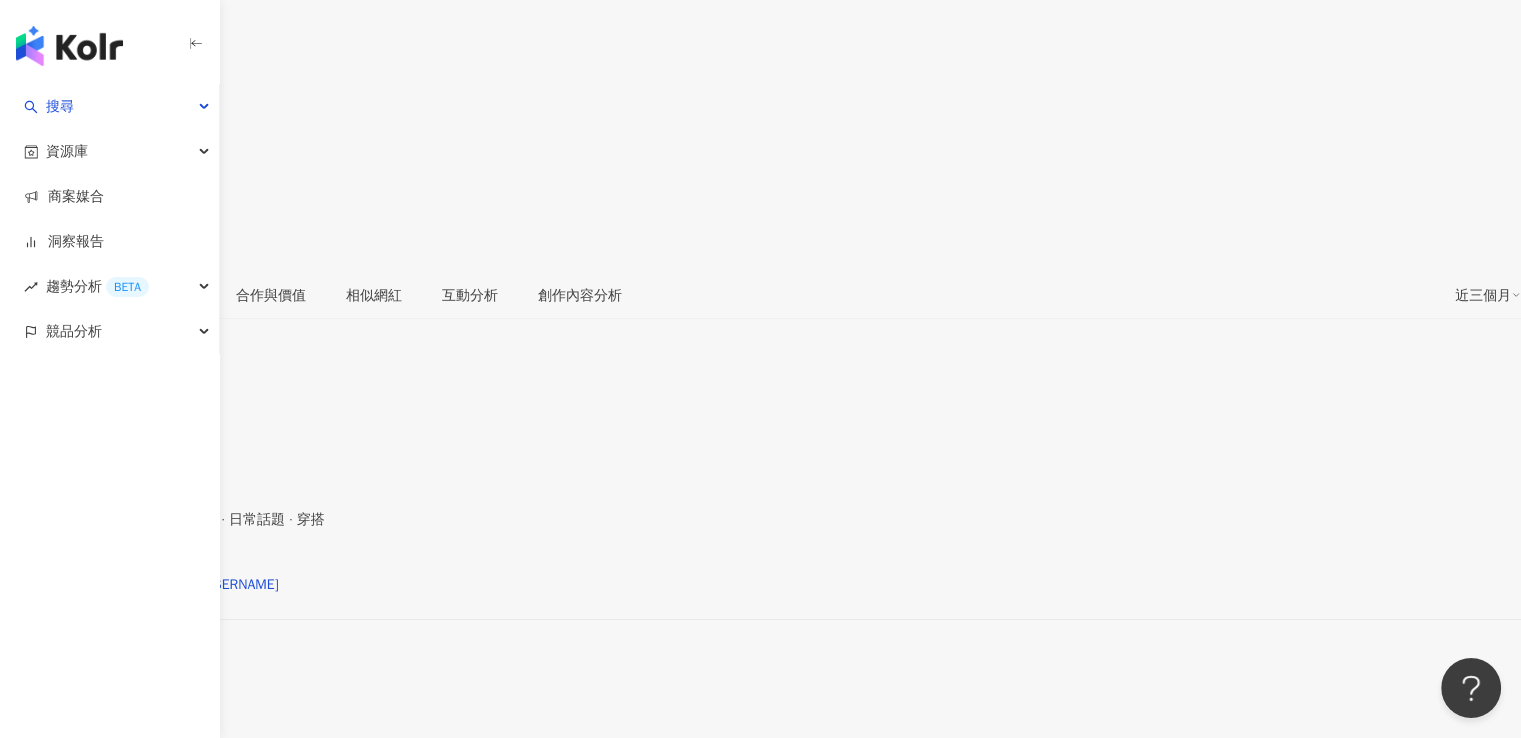 drag, startPoint x: 536, startPoint y: 389, endPoint x: 470, endPoint y: 638, distance: 257.5985 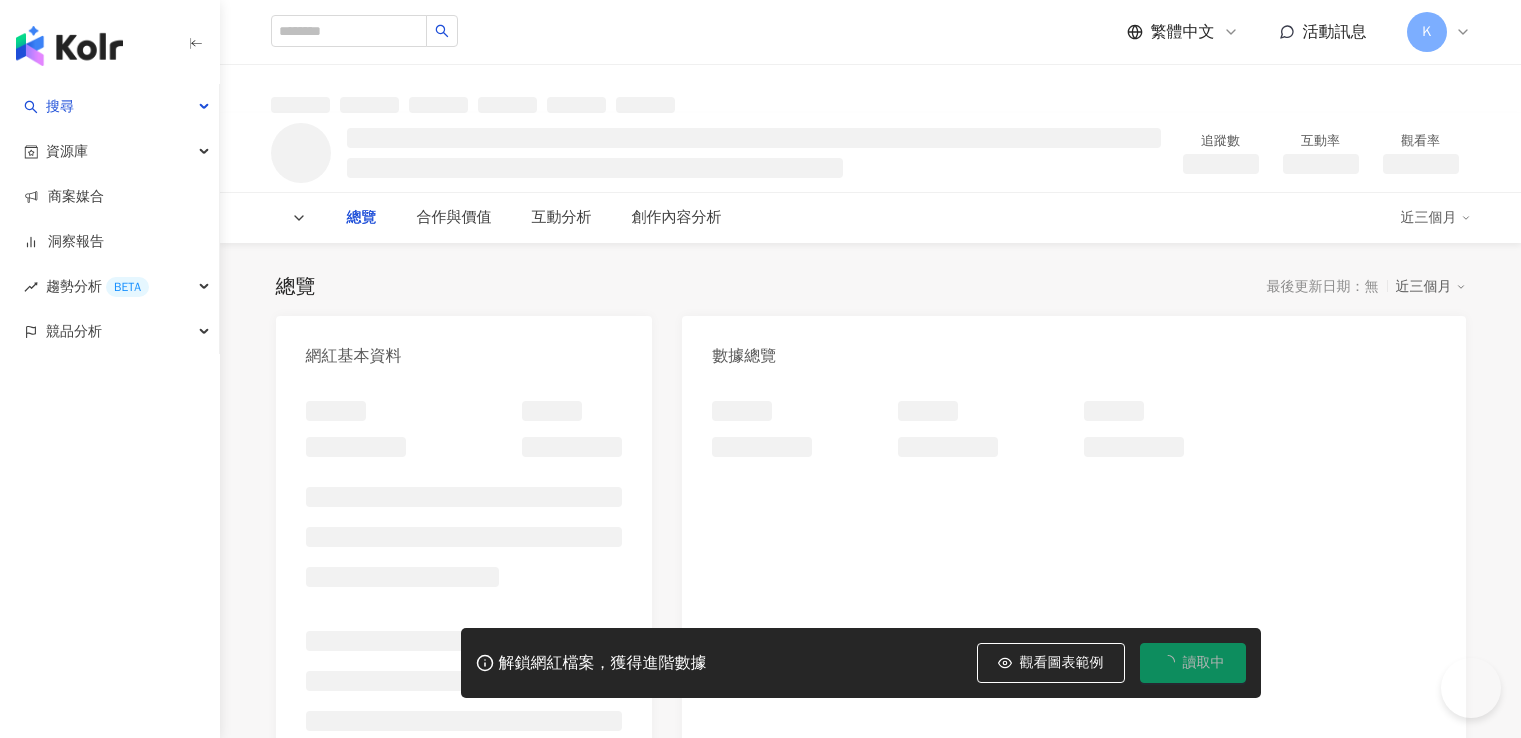 scroll, scrollTop: 0, scrollLeft: 0, axis: both 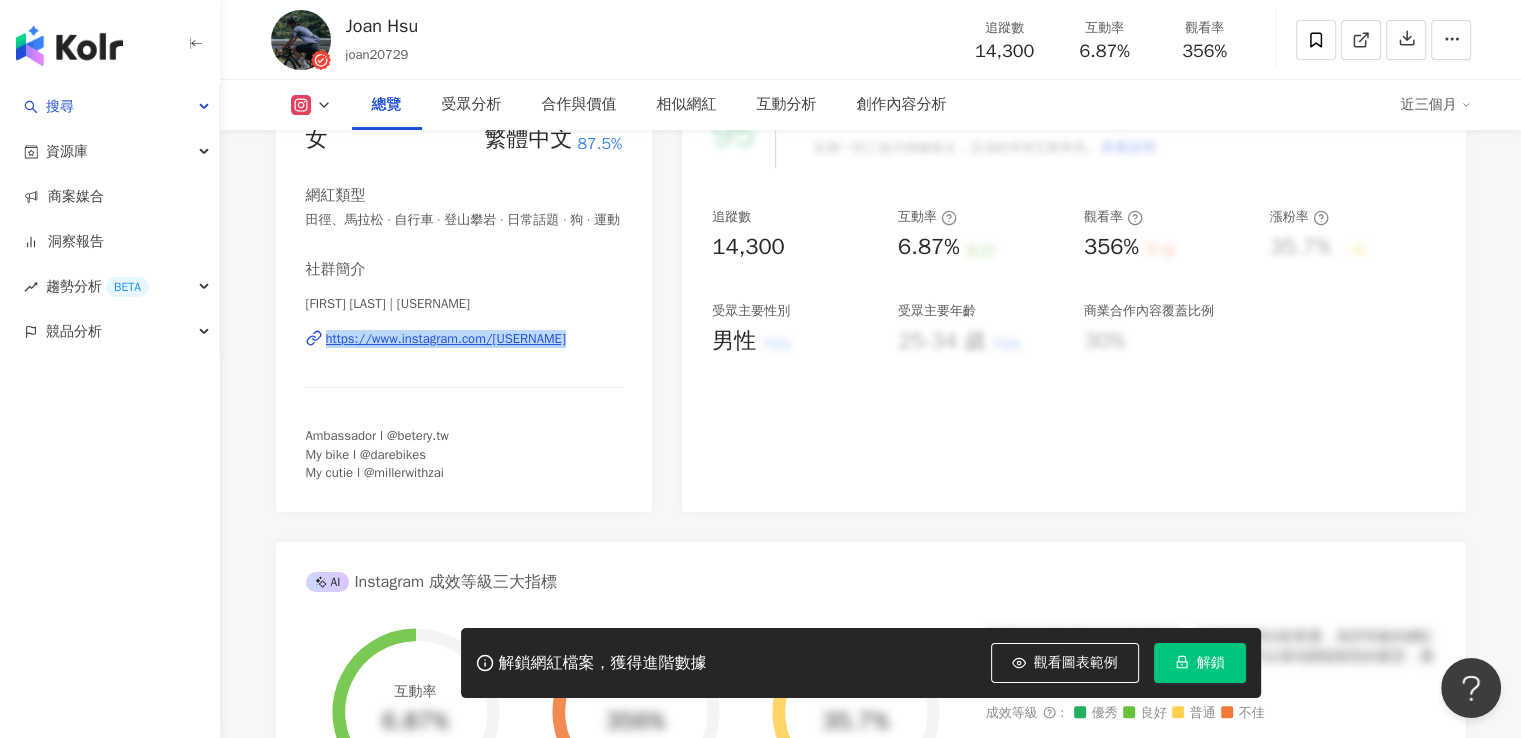 drag, startPoint x: 591, startPoint y: 382, endPoint x: 313, endPoint y: 359, distance: 278.94983 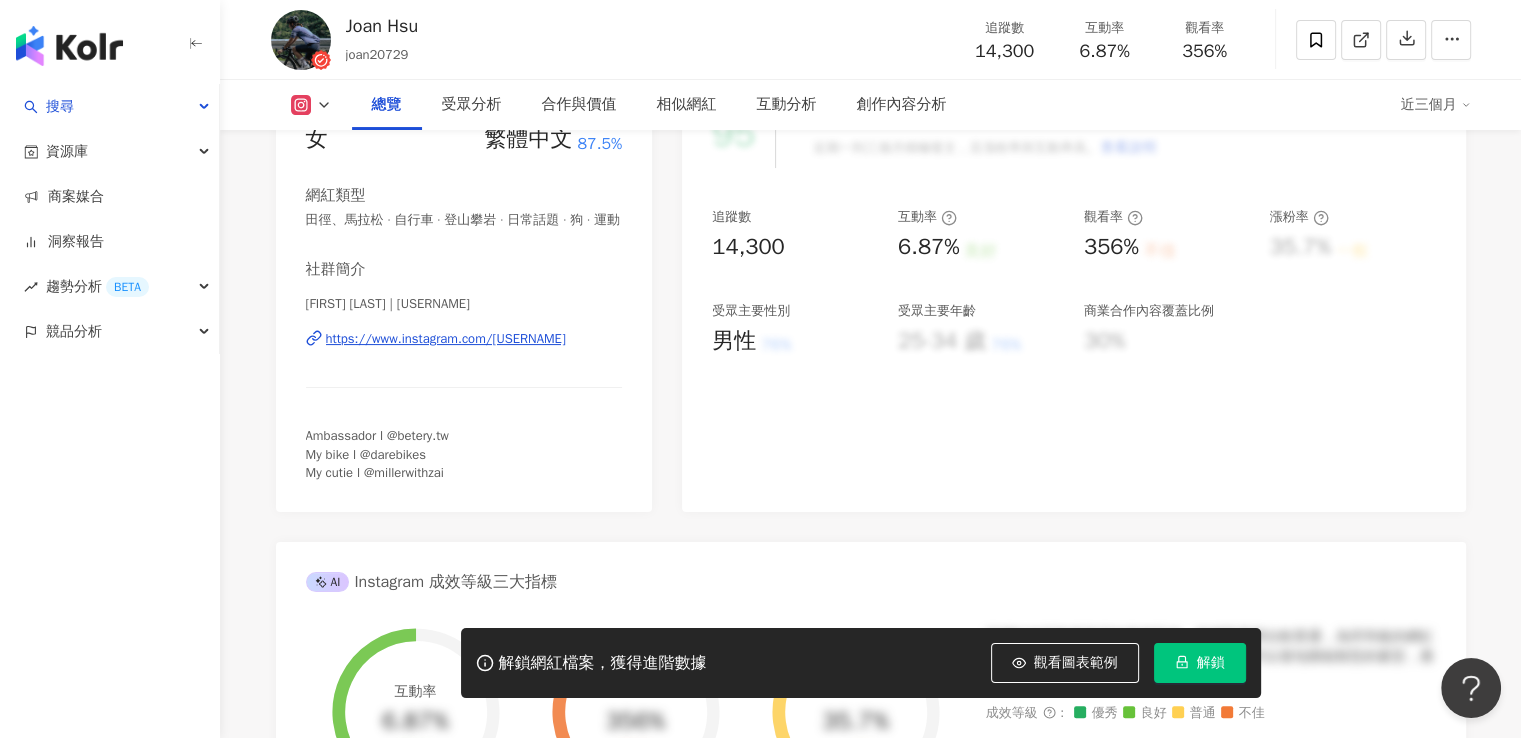 click on "Instagram 網紅基本資料 性別   女 主要語言   繁體中文 87.5% 網紅類型 田徑、馬拉松 · 自行車 · 登山攀岩 · 日常話題 · 狗 · 運動 社群簡介 Joan Hsu | joan20729 https://www.instagram.com/joan20729/ Ambassador l @betery.tw
My bike l @darebikes
My cutie l @millerwithzai Instagram 數據總覽 95 K-Score :   優良 近期一到三個月積極發文，且漲粉率與互動率高。 查看說明 追蹤數   14,300 互動率   6.87% 良好 觀看率   356% 不佳 漲粉率   35.7% 一般 受眾主要性別   男性 76% 受眾主要年齡   25-34 歲 76% 商業合作內容覆蓋比例   30% AI Instagram 成效等級三大指標 互動率 6.87% 良好 同等級網紅的互動率中位數為  0.19% 觀看率 356% 不佳 同等級網紅的觀看率中位數為  35.5% 漲粉率 35.7% 一般 同等級網紅的漲粉率中位數為  0.8% 成效等級 ： 優秀 良好 普通 不佳 Instagram 成長趨勢分析 追蹤數   14,300 漲粉數   28,830 漲粉率   35.7% 一般" at bounding box center (871, 767) 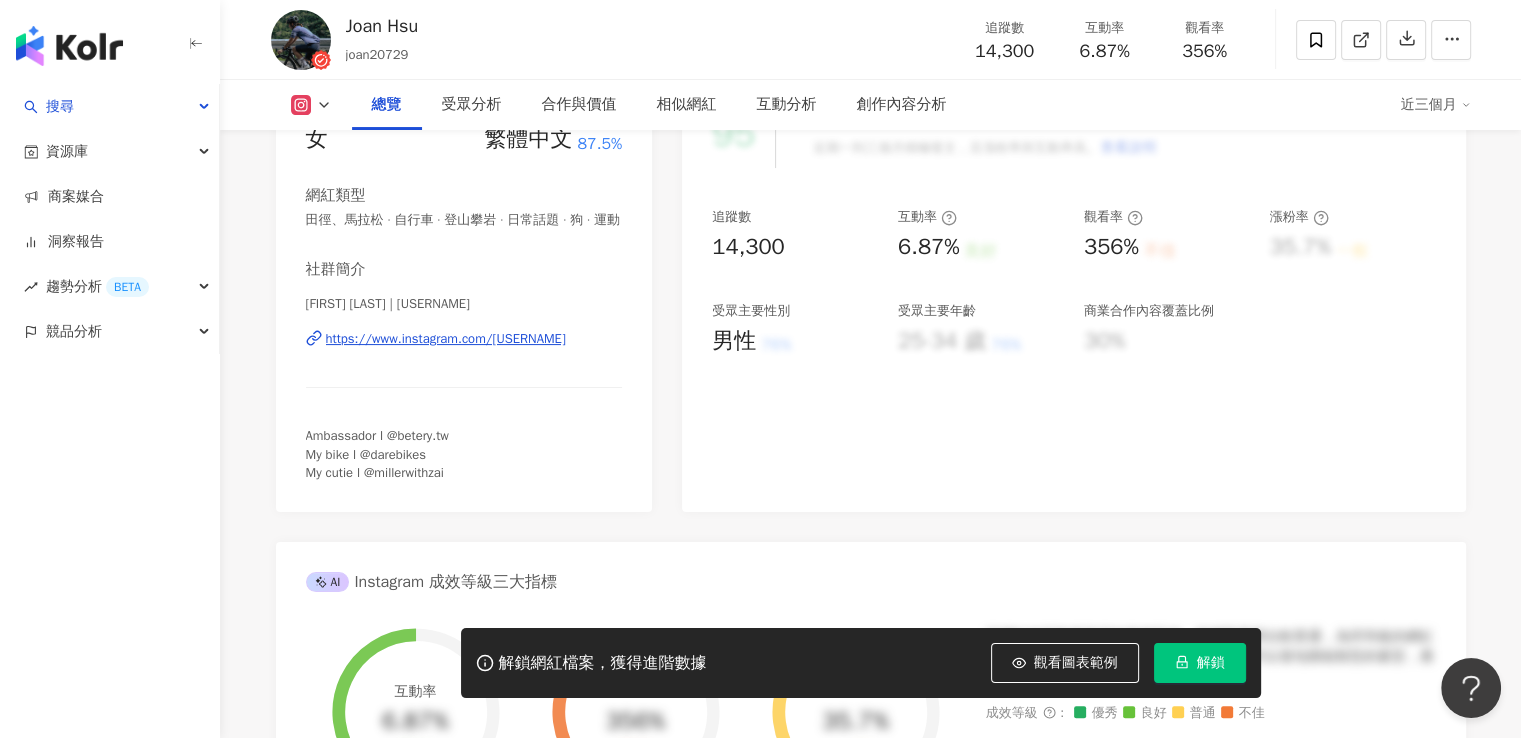 click on "解鎖" at bounding box center (1200, 663) 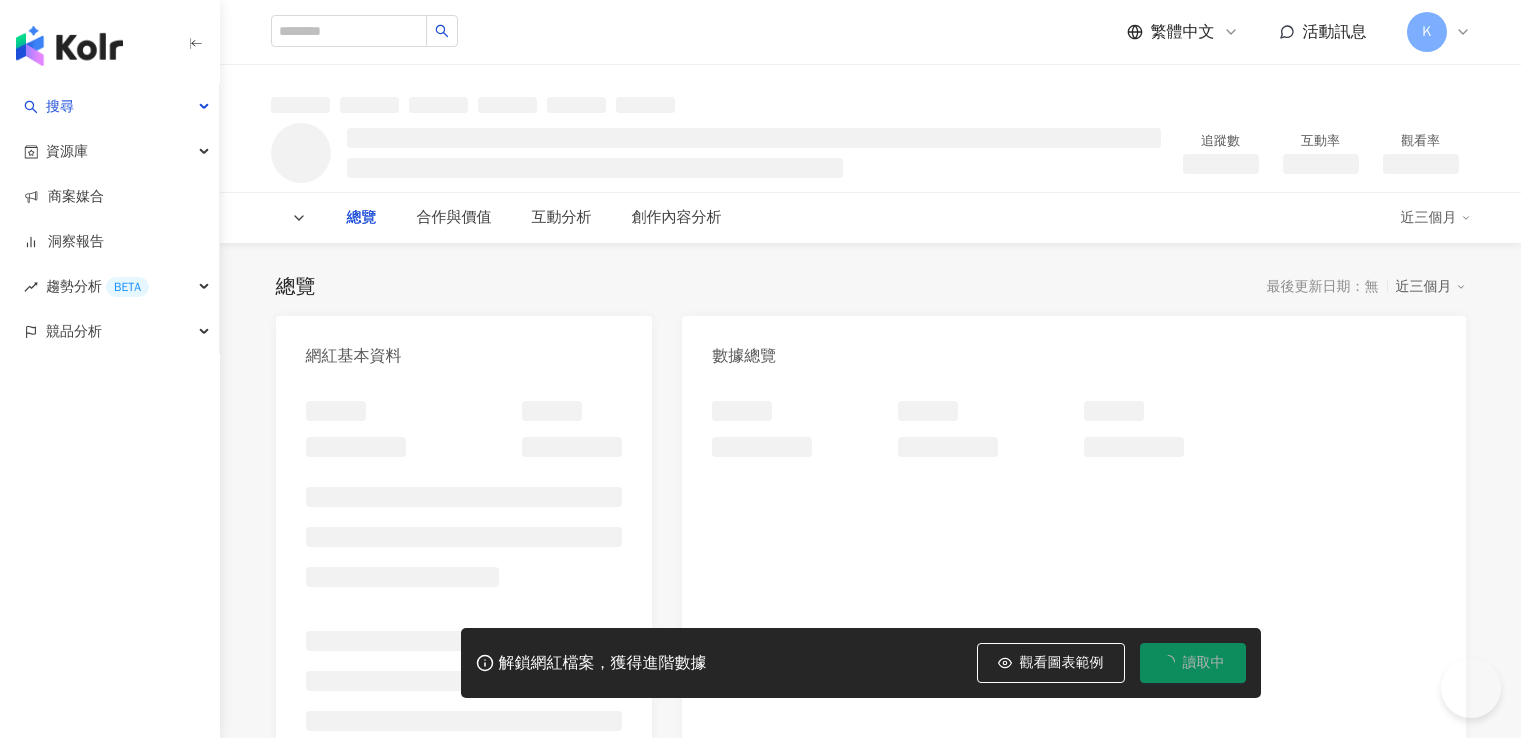 scroll, scrollTop: 0, scrollLeft: 0, axis: both 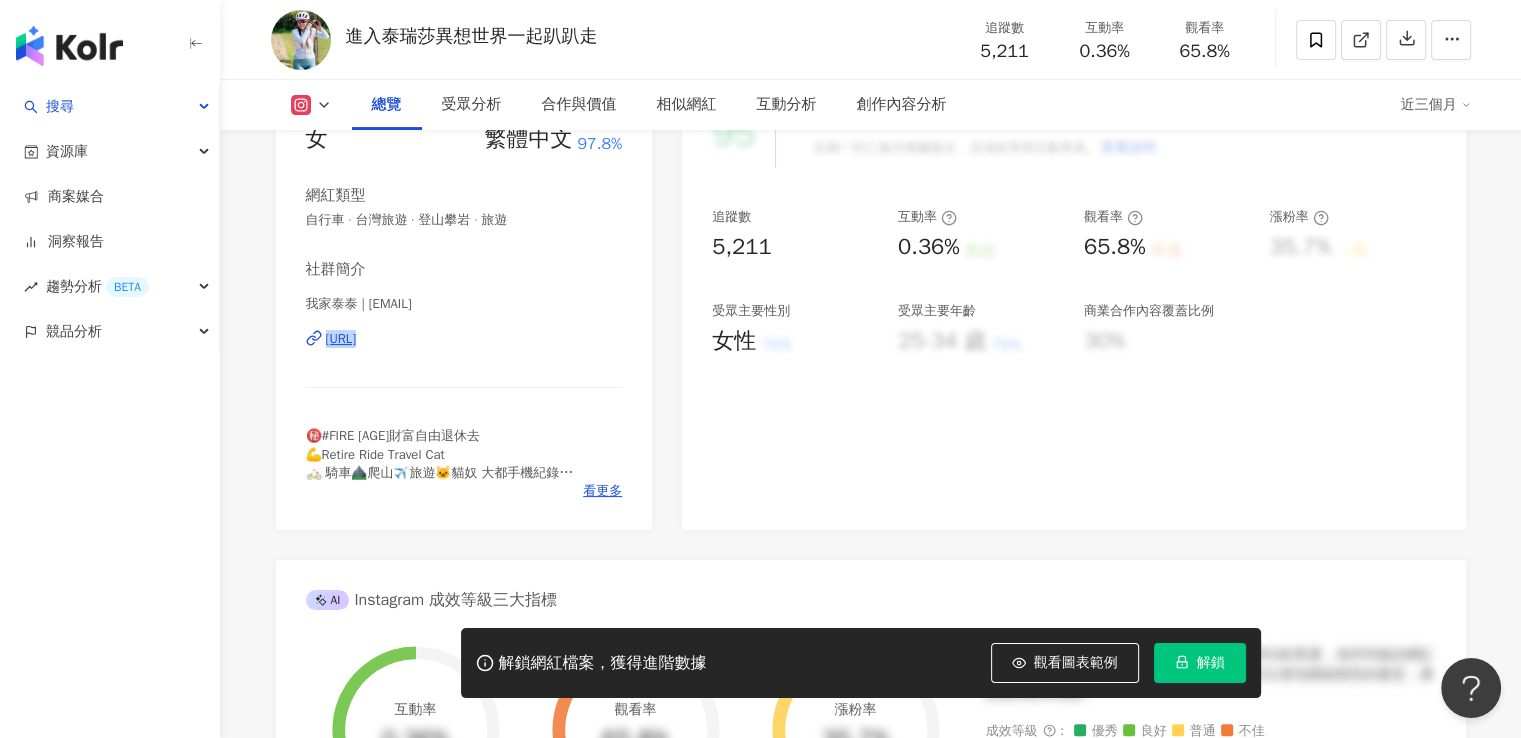 drag, startPoint x: 316, startPoint y: 361, endPoint x: 620, endPoint y: 370, distance: 304.1332 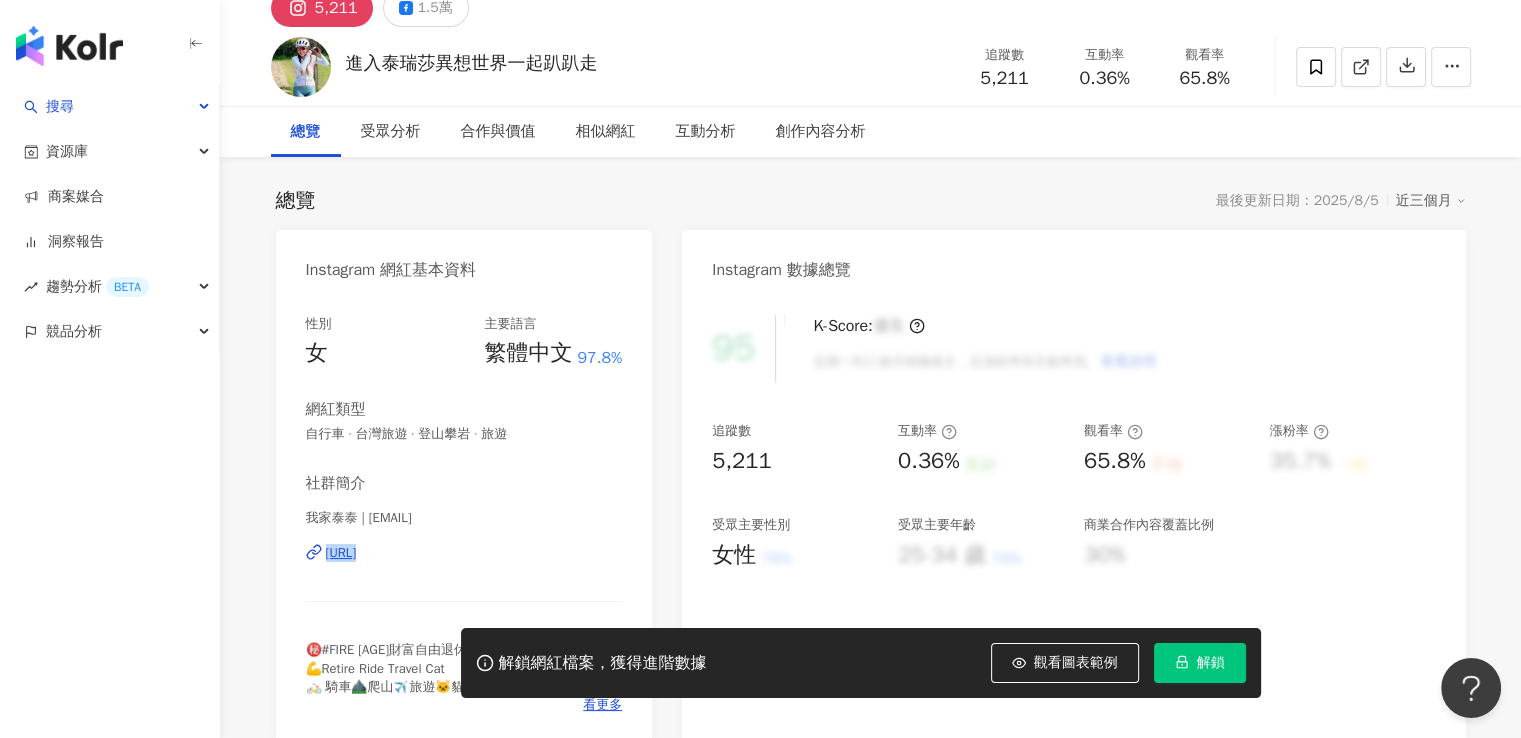 scroll, scrollTop: 0, scrollLeft: 0, axis: both 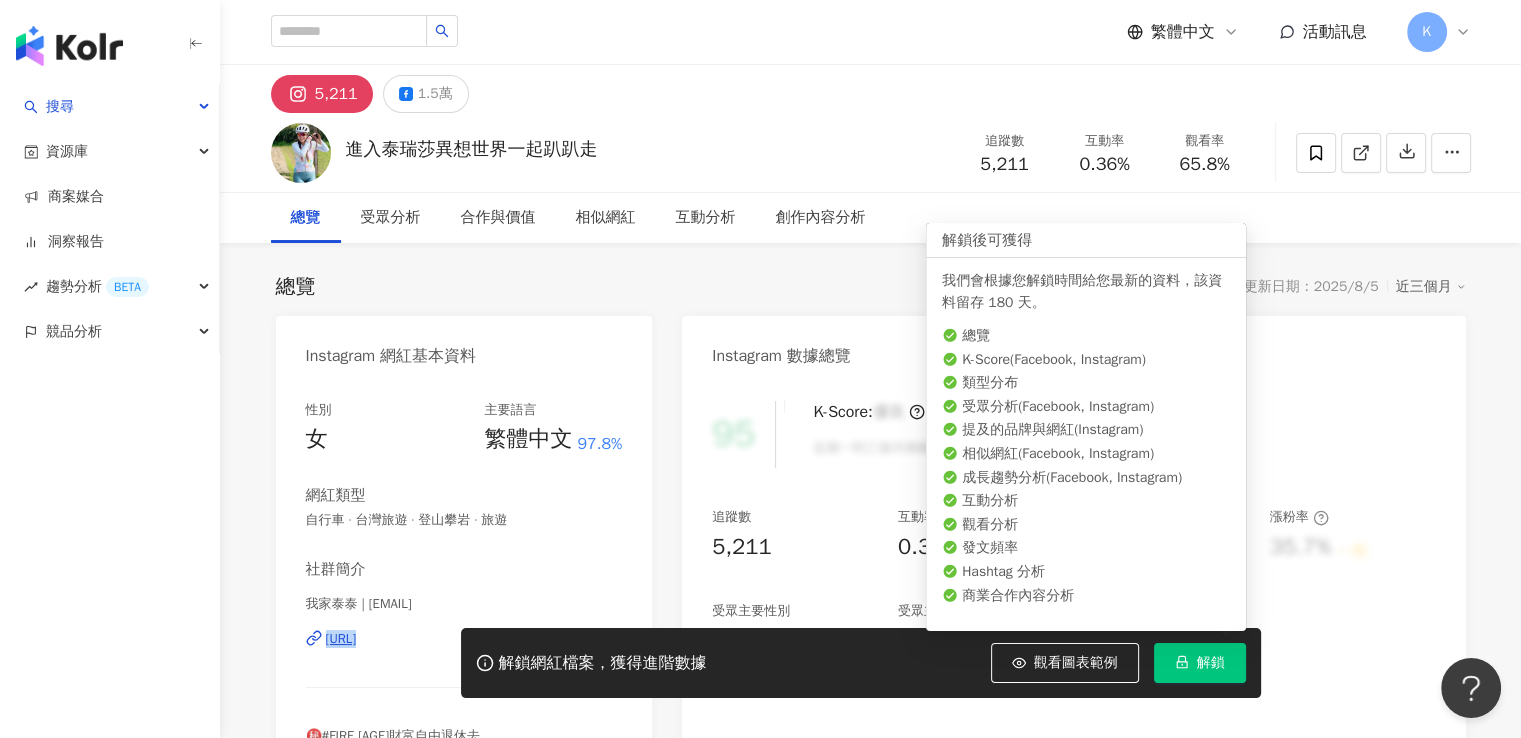 click on "解鎖" at bounding box center (1211, 663) 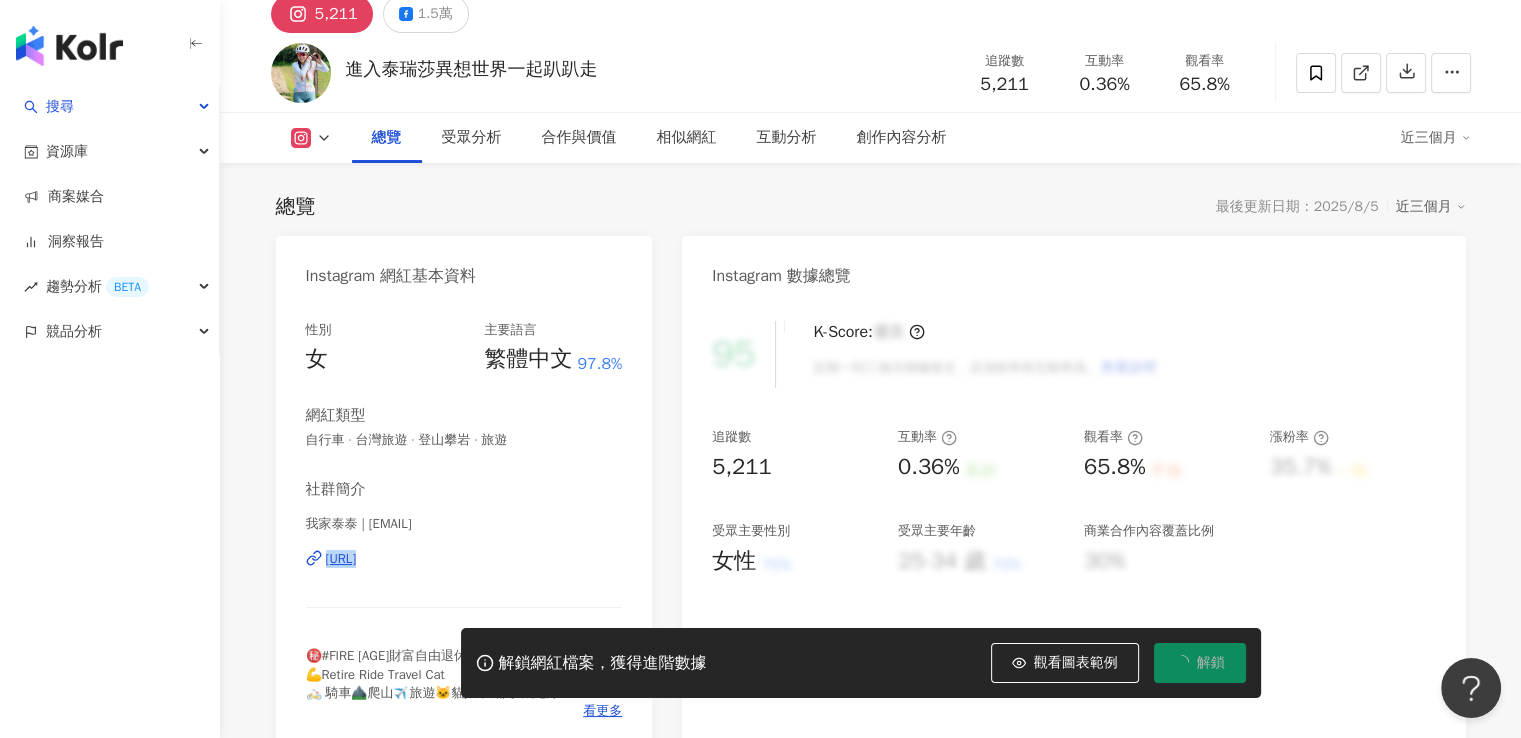 scroll, scrollTop: 200, scrollLeft: 0, axis: vertical 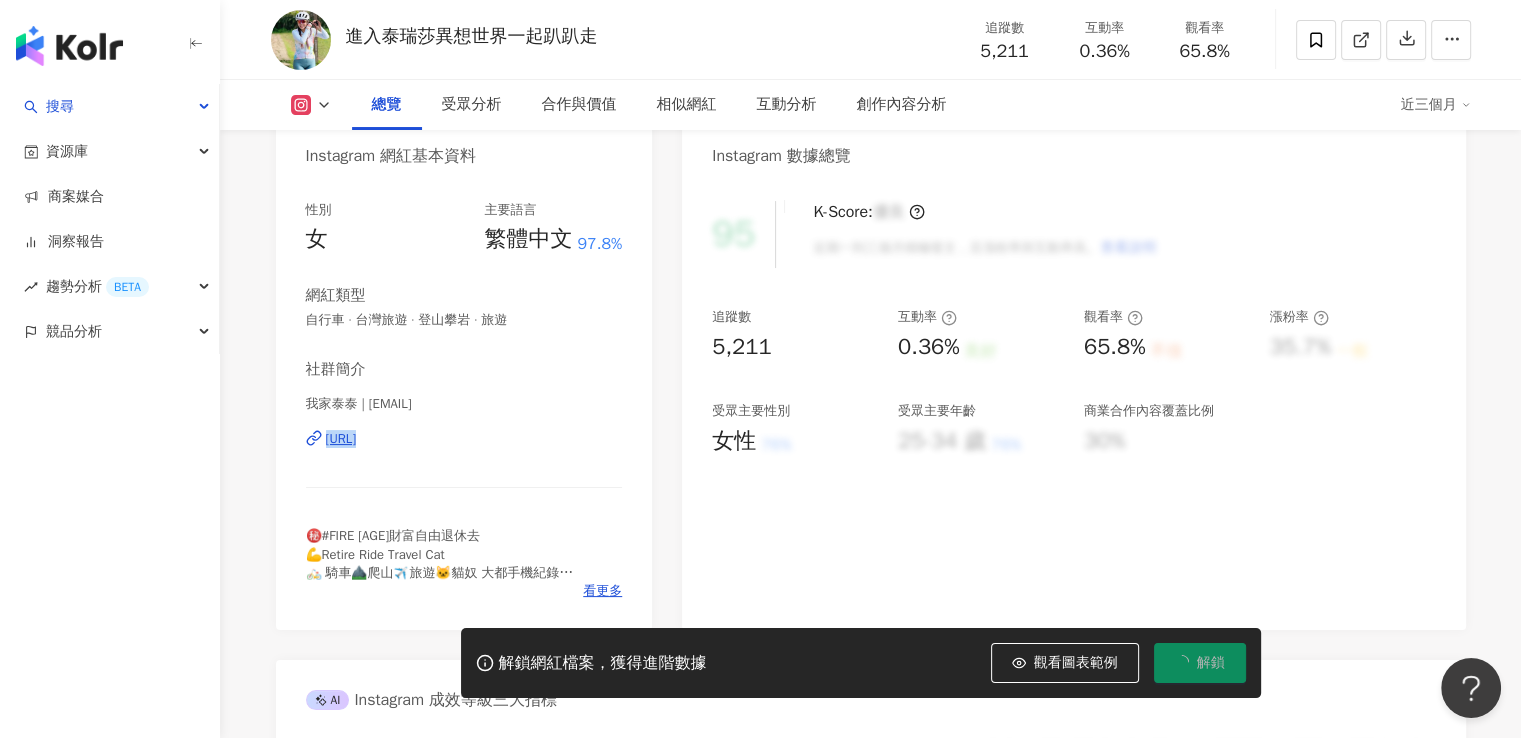 type 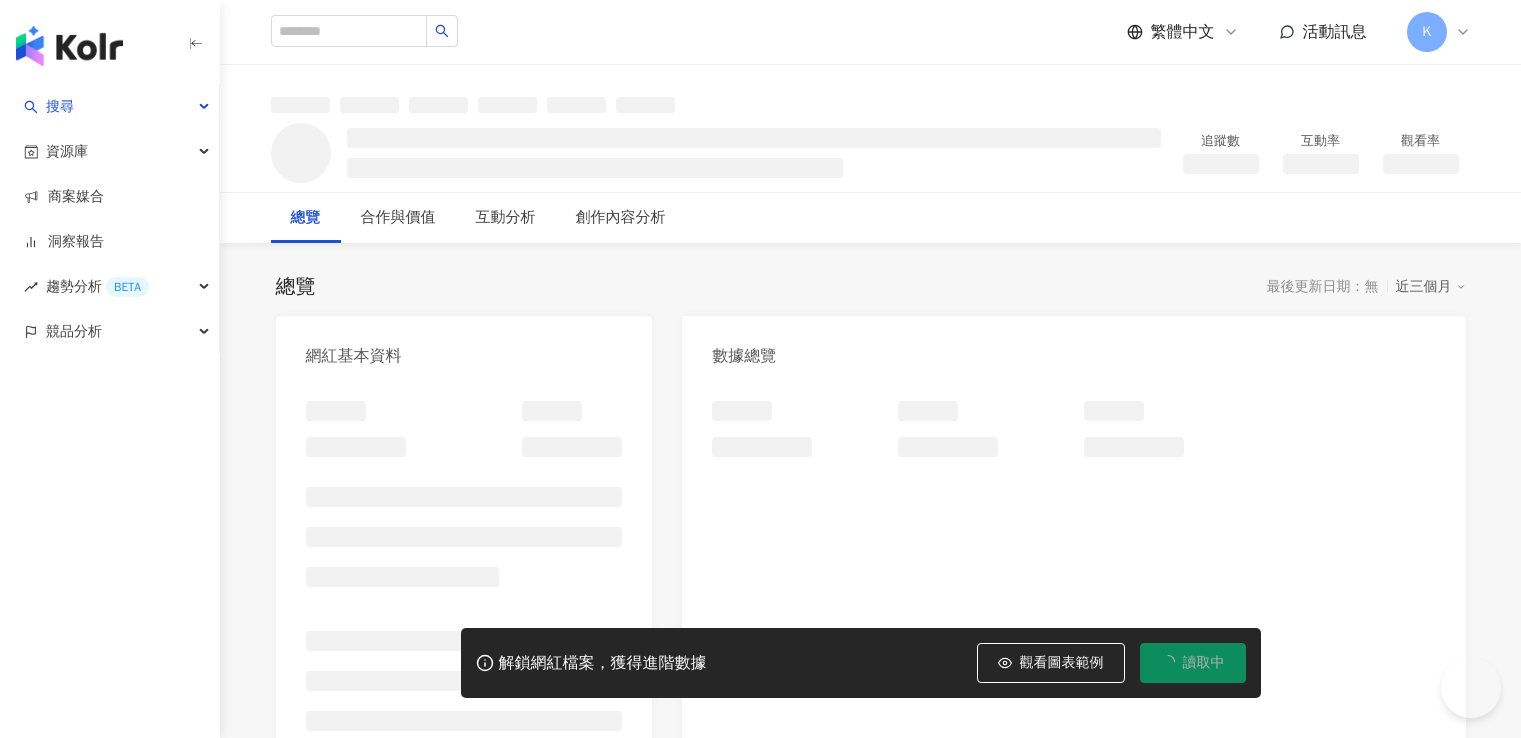scroll, scrollTop: 0, scrollLeft: 0, axis: both 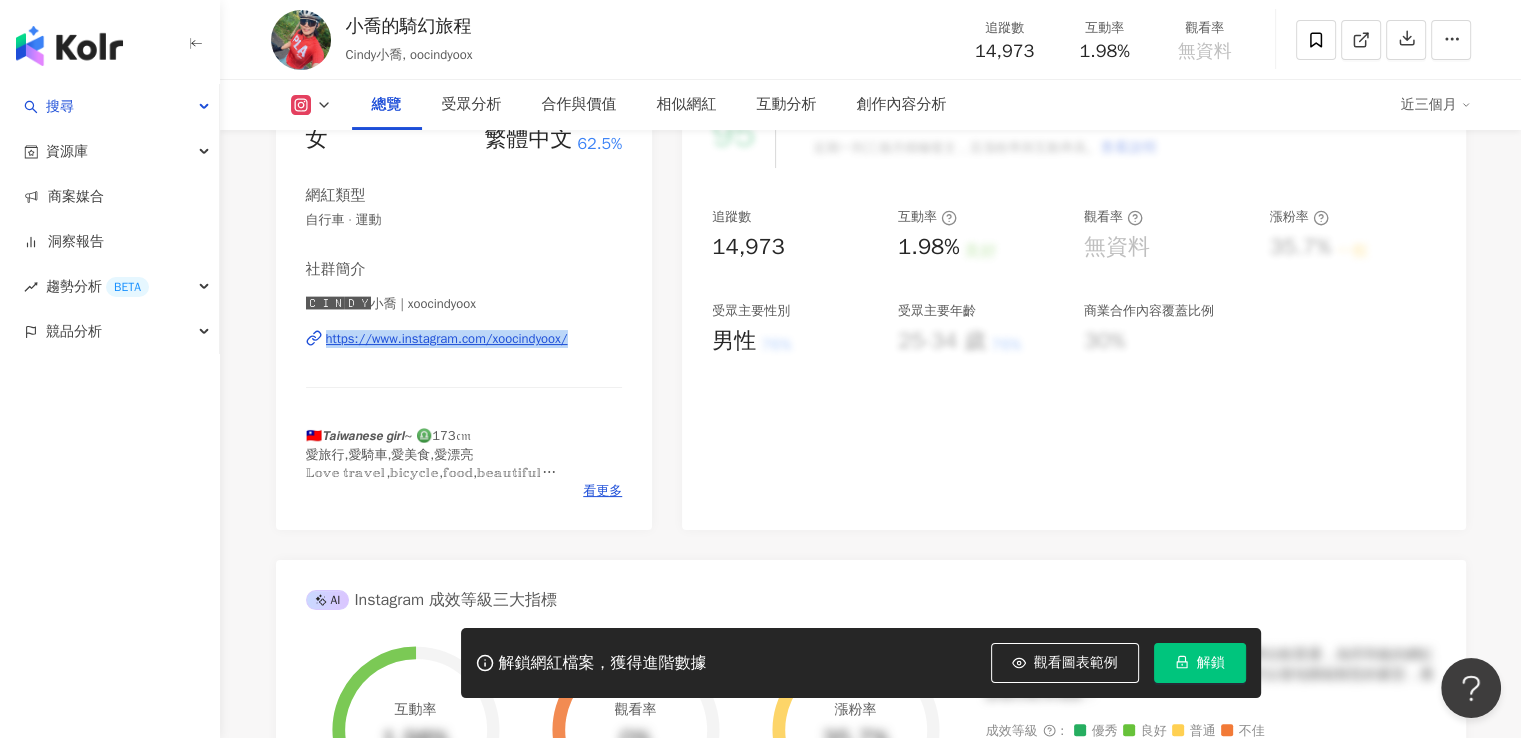 drag, startPoint x: 603, startPoint y: 369, endPoint x: 304, endPoint y: 356, distance: 299.28247 